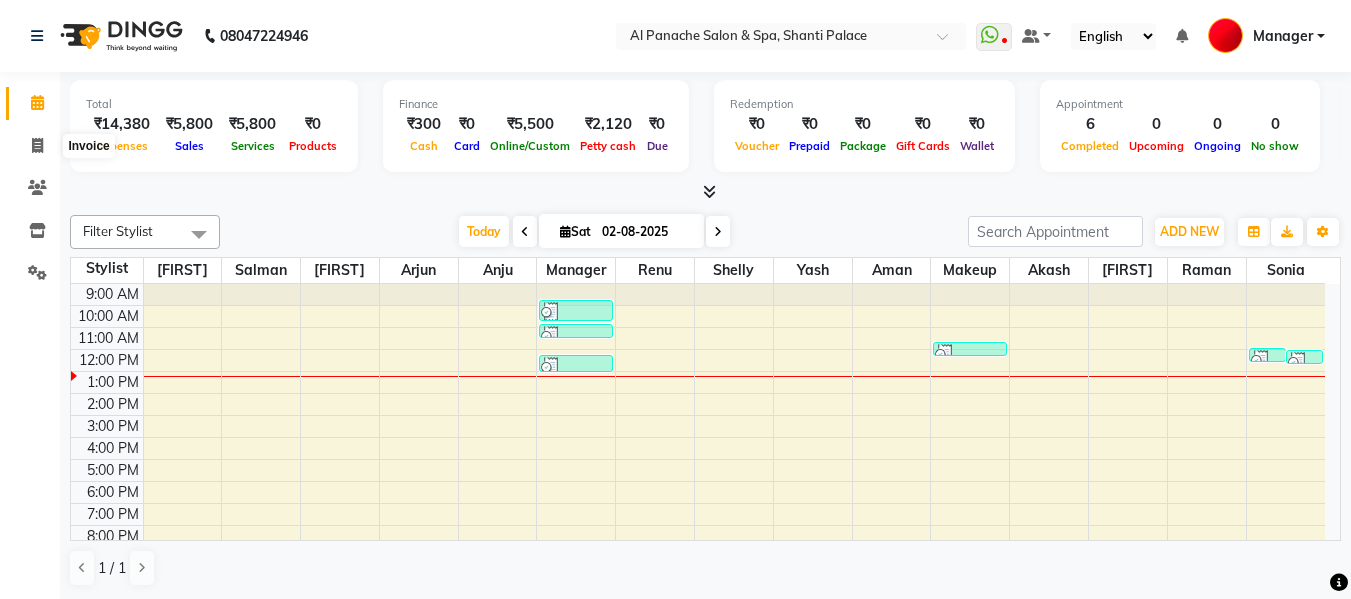 click 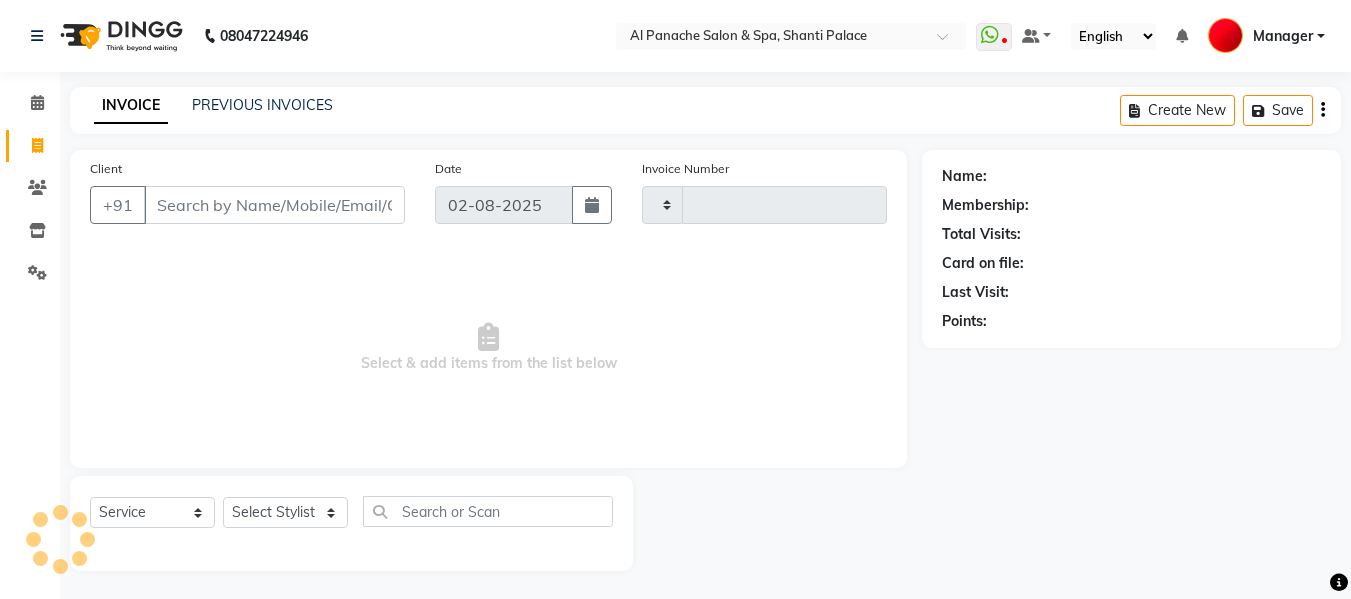 type on "1668" 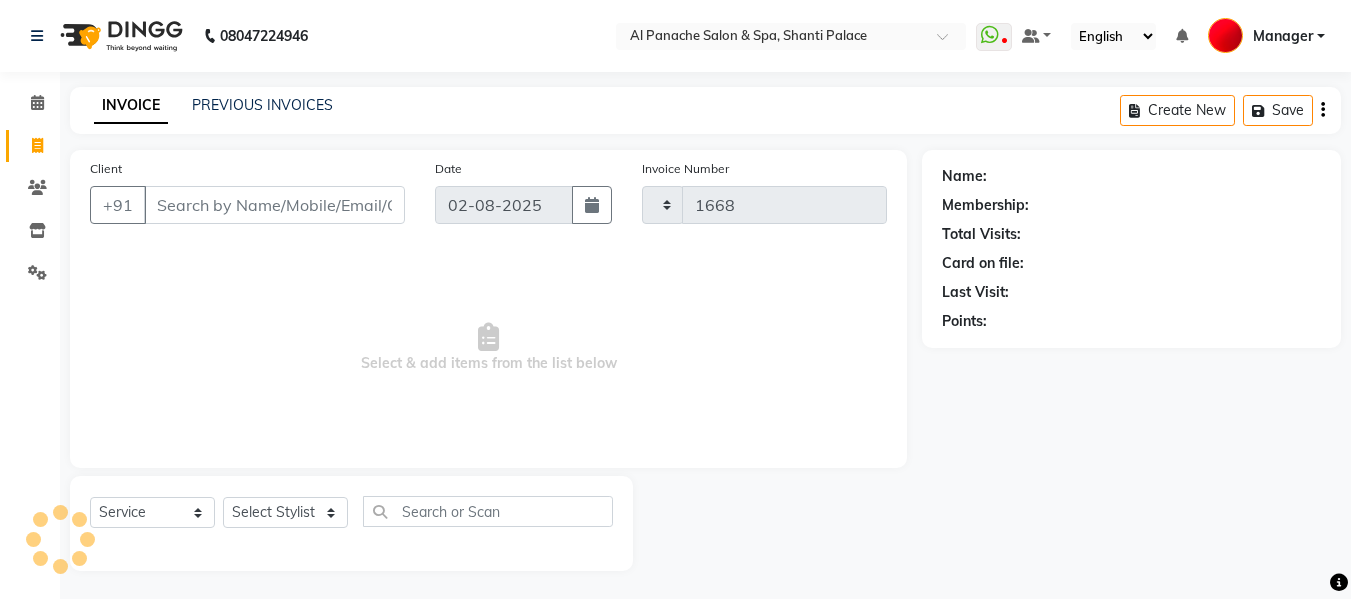 select on "751" 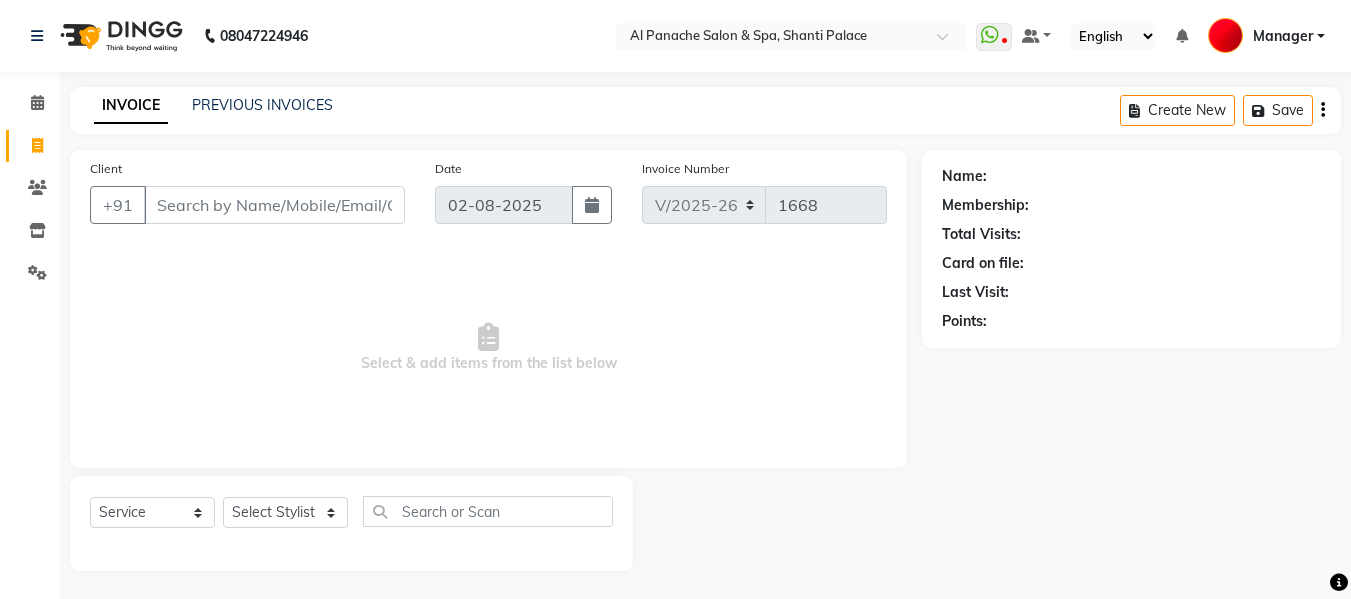 click on "Client" at bounding box center (274, 205) 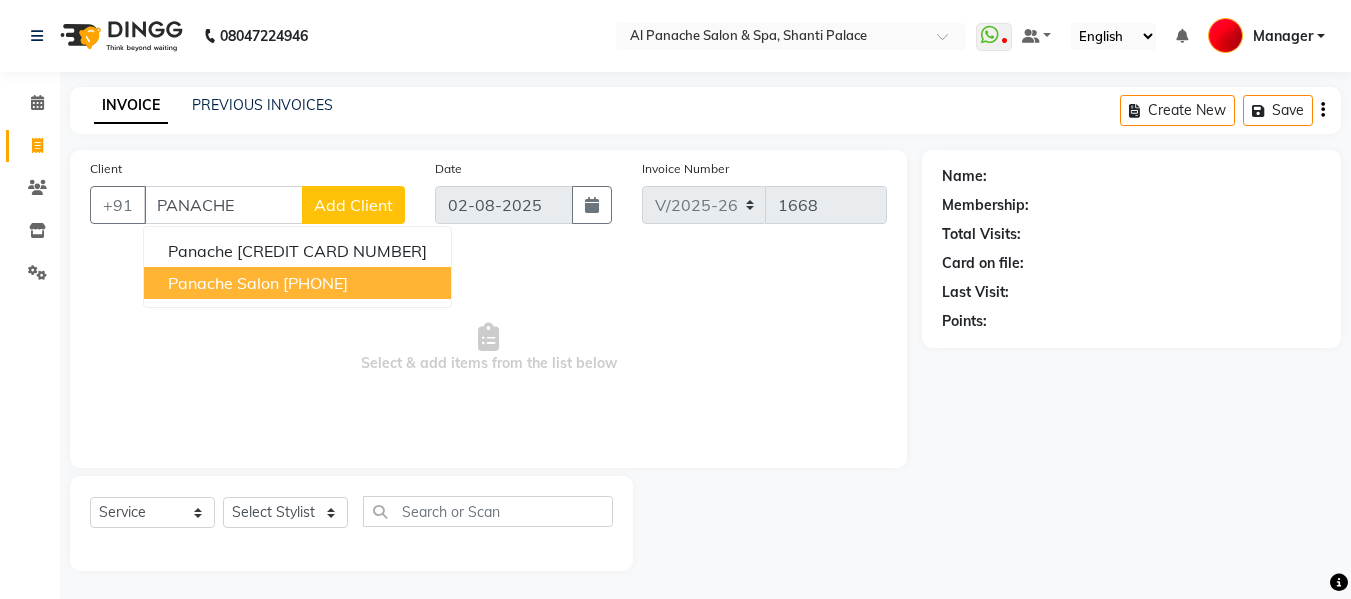 click on "panache salon  9858967272" at bounding box center (297, 283) 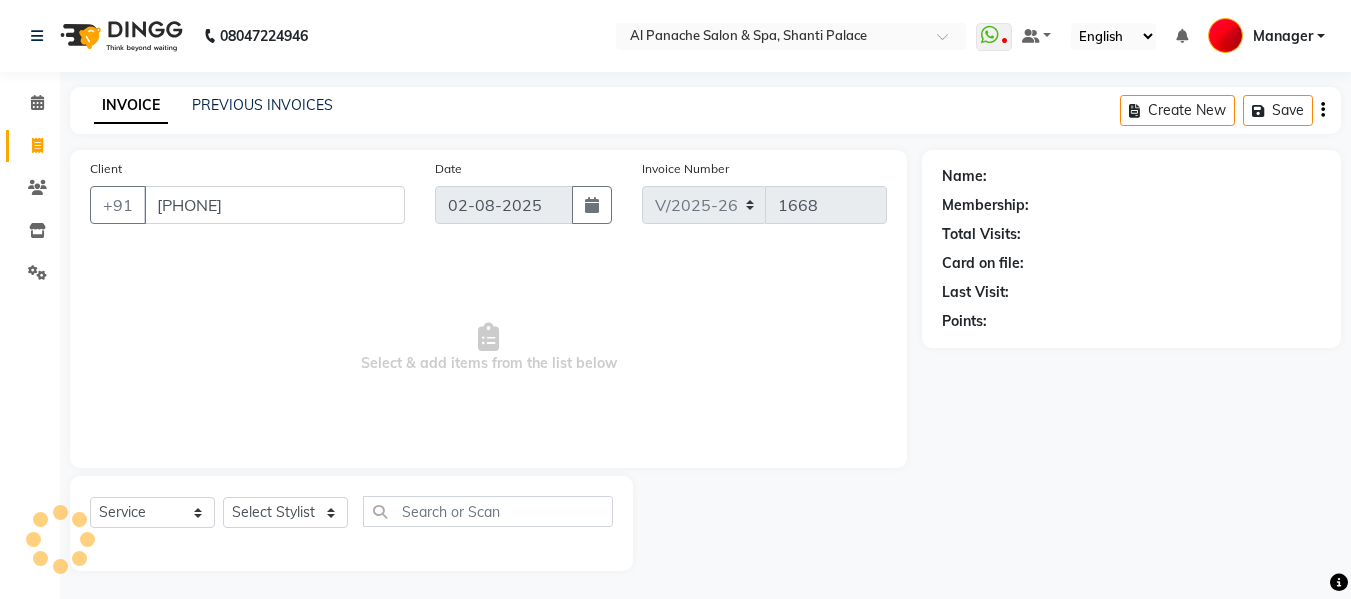 type on "[PHONE]" 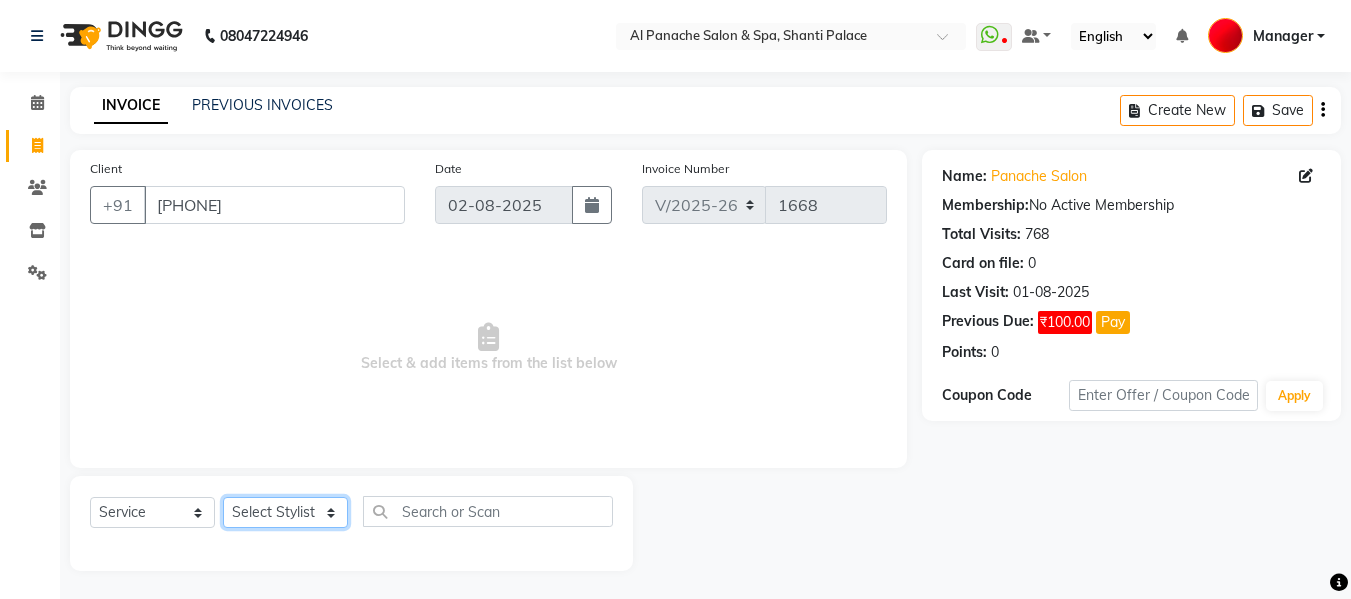 click on "Select Stylist [FIRST] [LAST] [FIRST] [LAST] [FIRST] [LAST] [FIRST] [LAST] [FIRST] [LAST] [FIRST] [LAST] [FIRST] [LAST] [FIRST] [LAST] [FIRST] [LAST] [FIRST] [LAST] [FIRST] [LAST] [FIRST] [LAST] [FIRST] [LAST]" 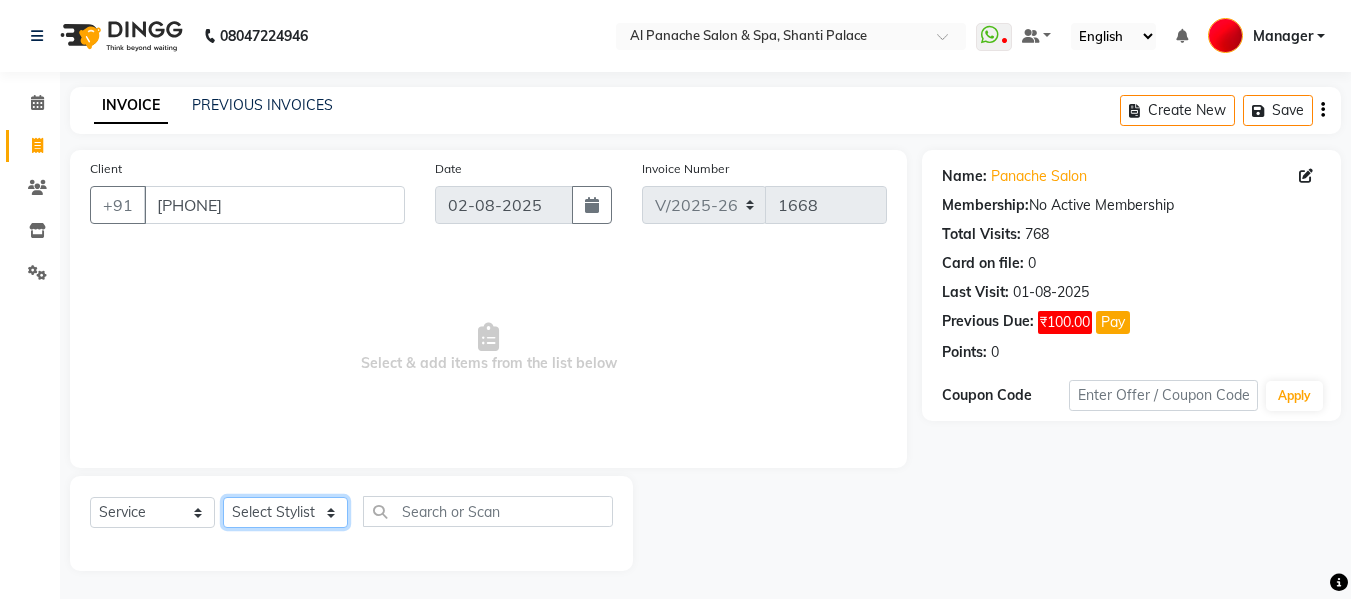 select on "12074" 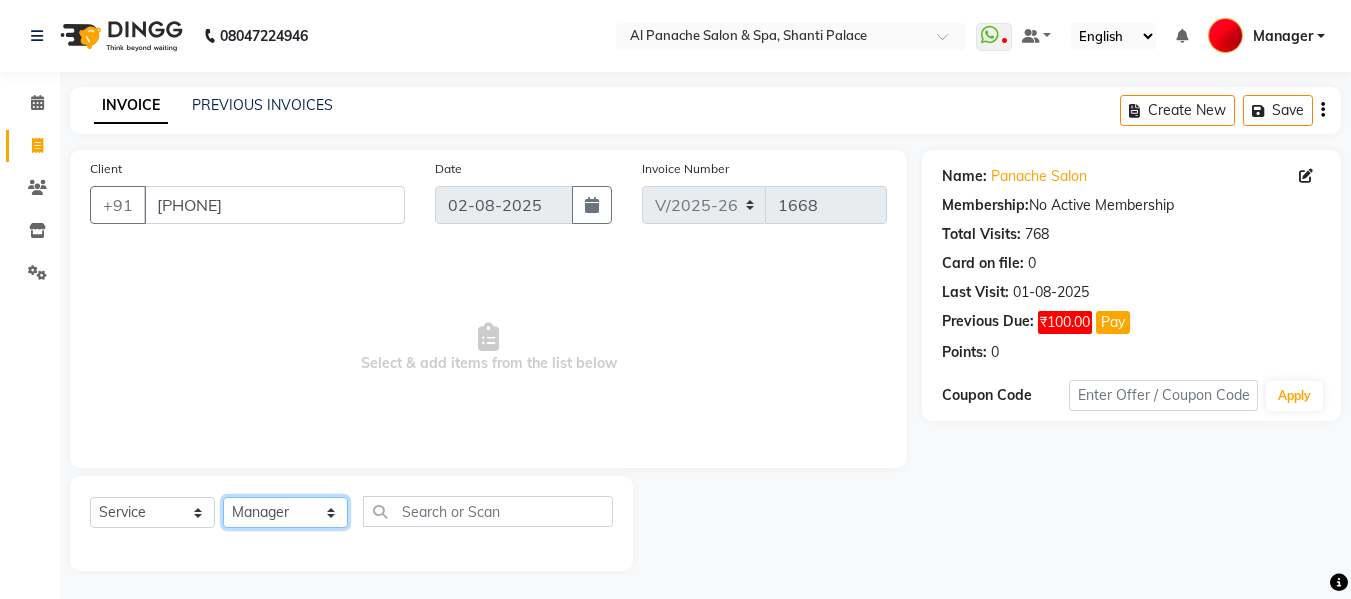 click on "Select Stylist [FIRST] [LAST] [FIRST] [LAST] [FIRST] [LAST] [FIRST] [LAST] [FIRST] [LAST] [FIRST] [LAST] [FIRST] [LAST] [FIRST] [LAST] [FIRST] [LAST] [FIRST] [LAST] [FIRST] [LAST] [FIRST] [LAST] [FIRST] [LAST]" 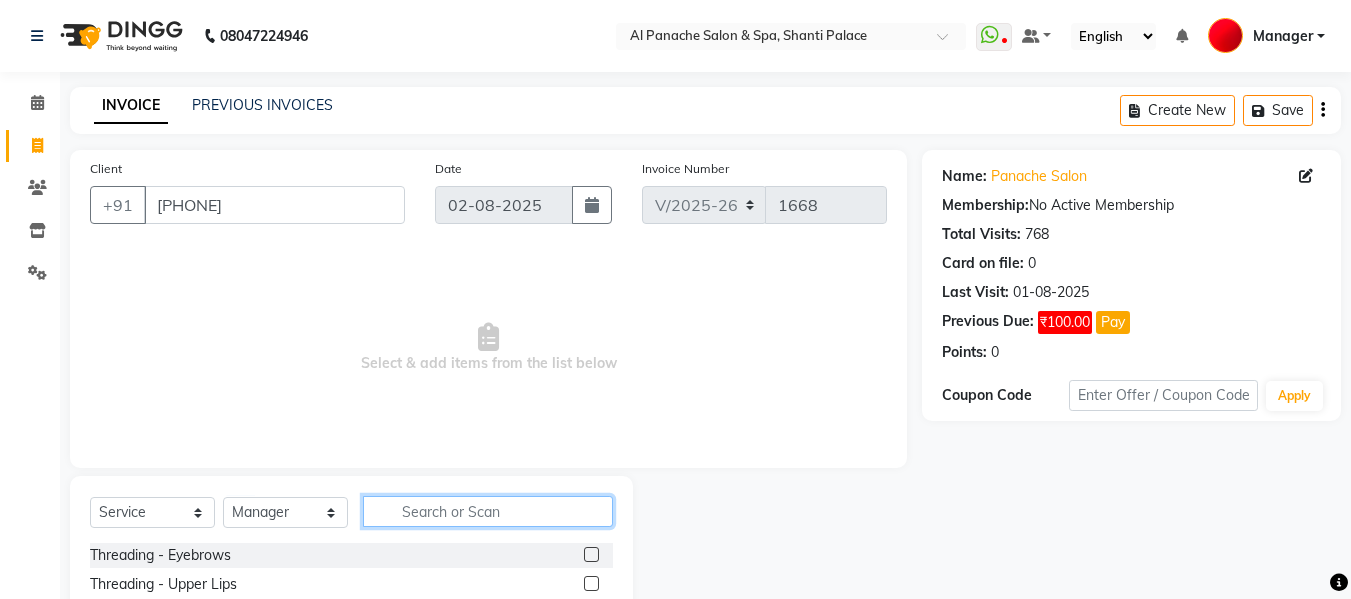 click 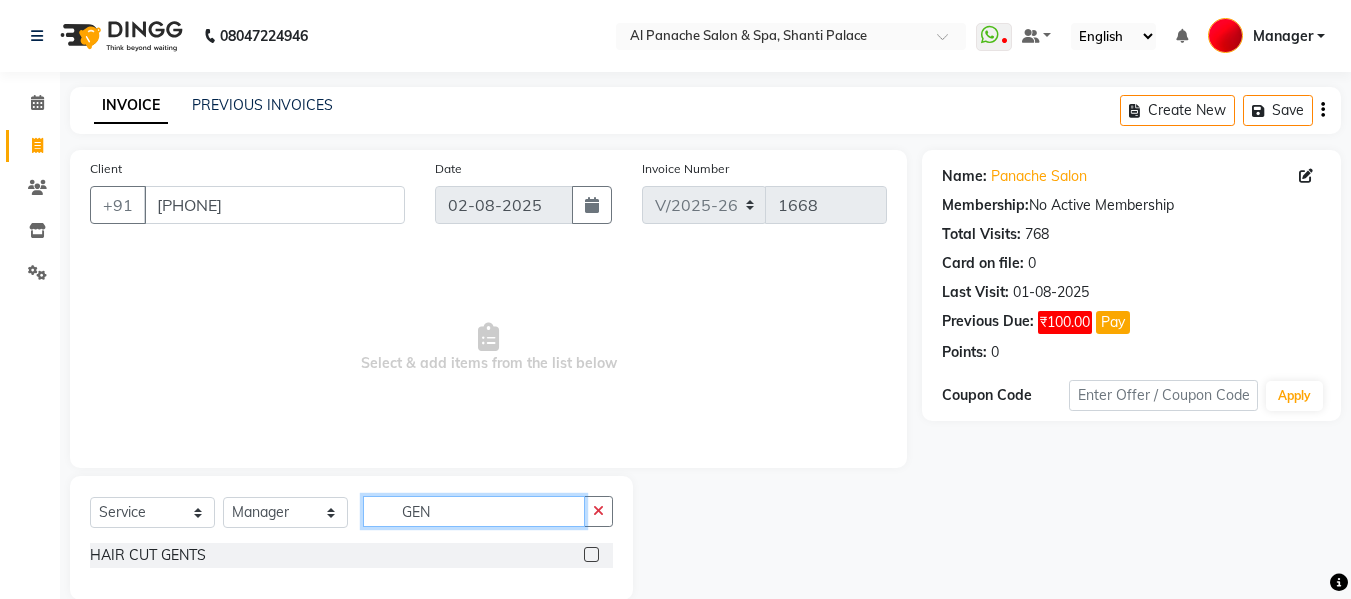 type on "GEN" 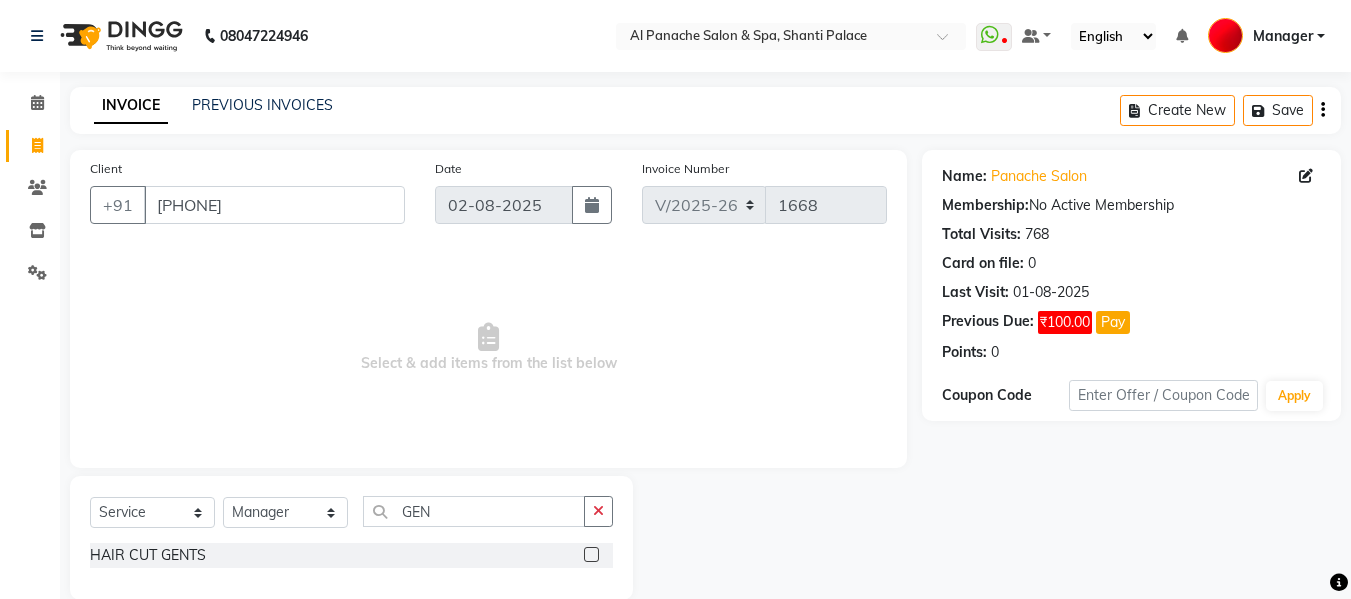 click 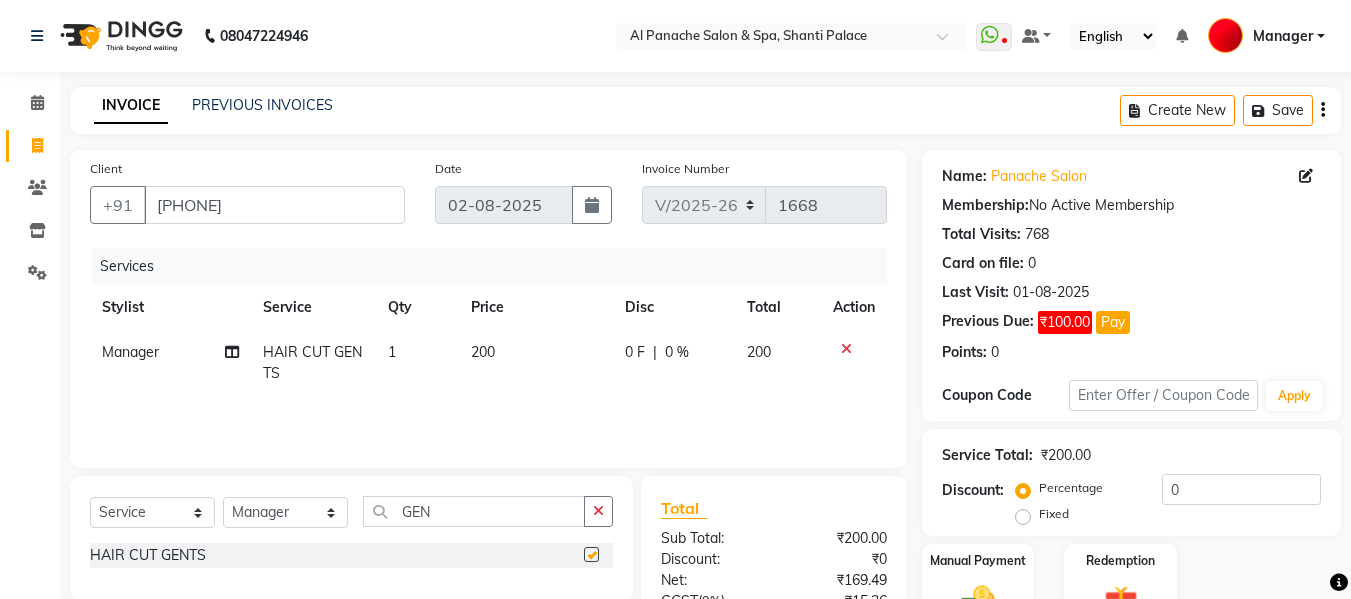 checkbox on "false" 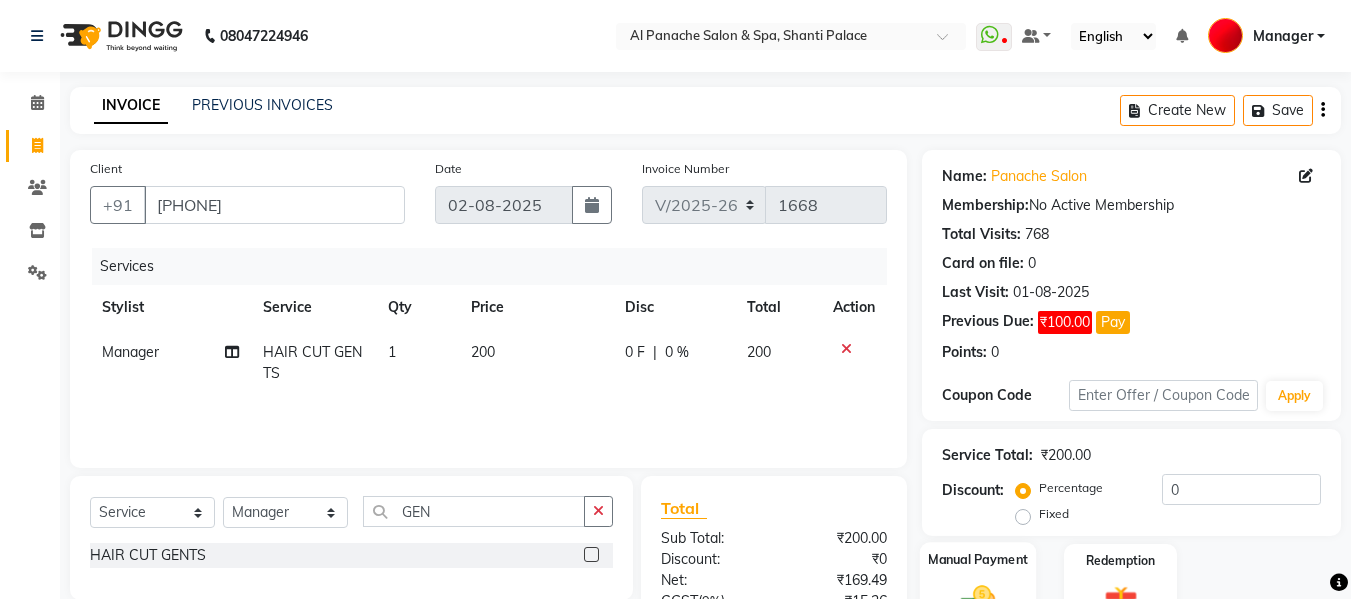 click on "Manual Payment" 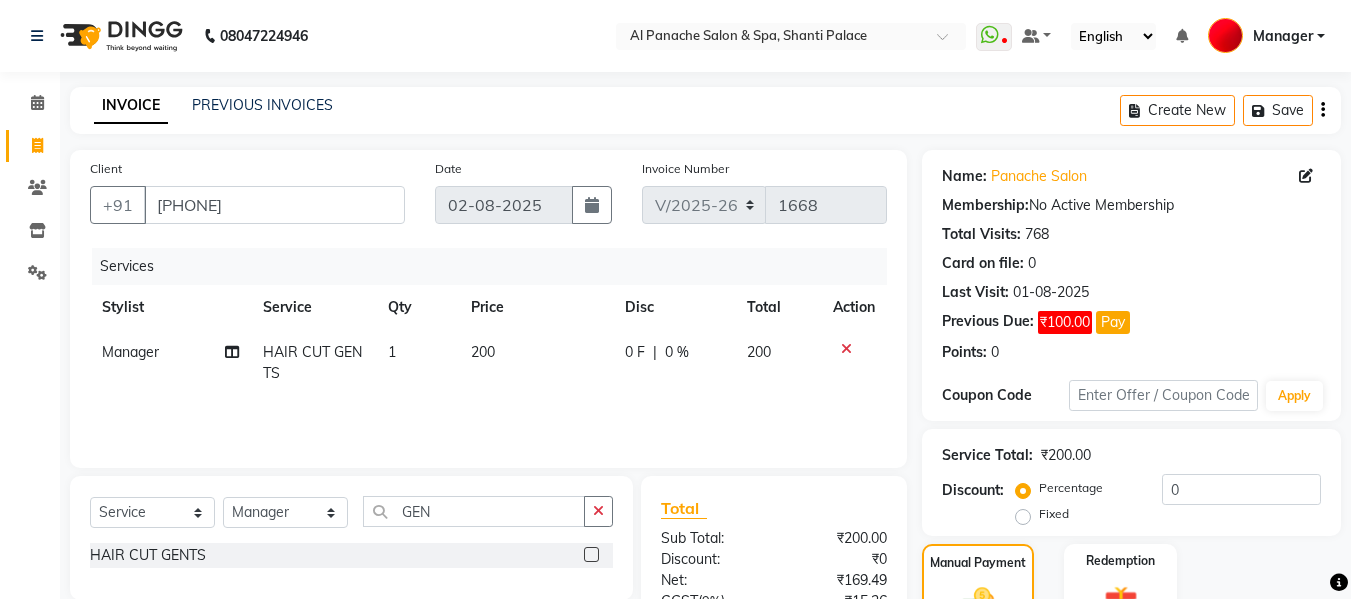 scroll, scrollTop: 235, scrollLeft: 0, axis: vertical 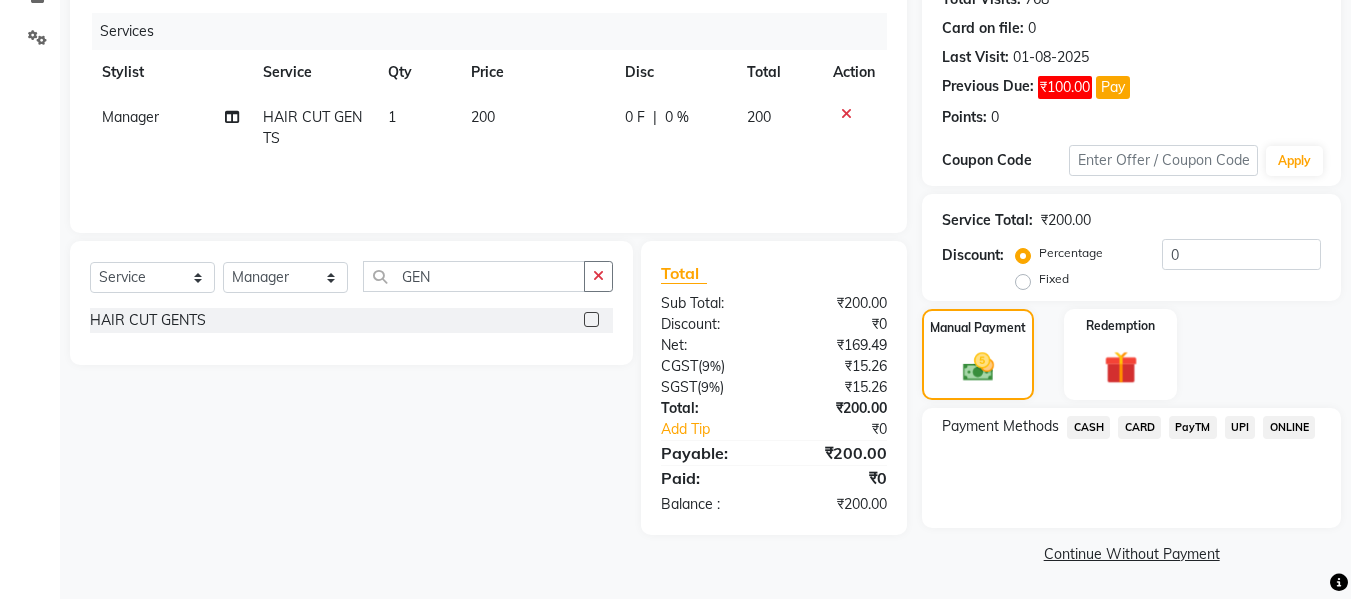 click on "CASH" 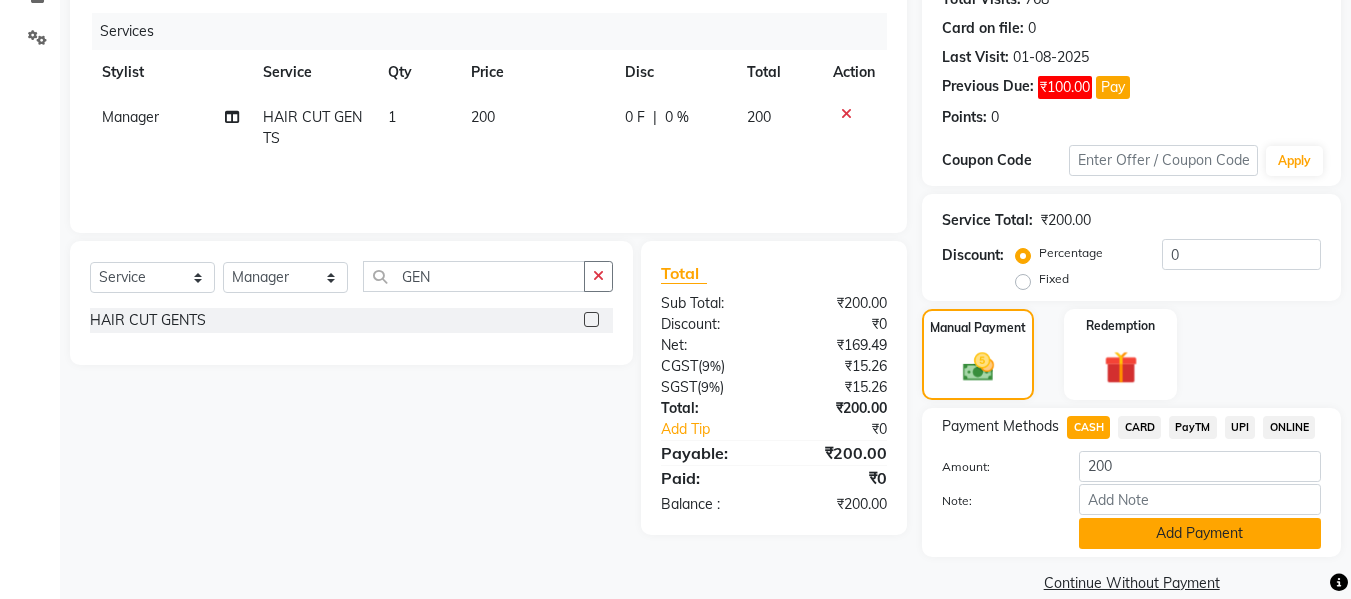 click on "Add Payment" 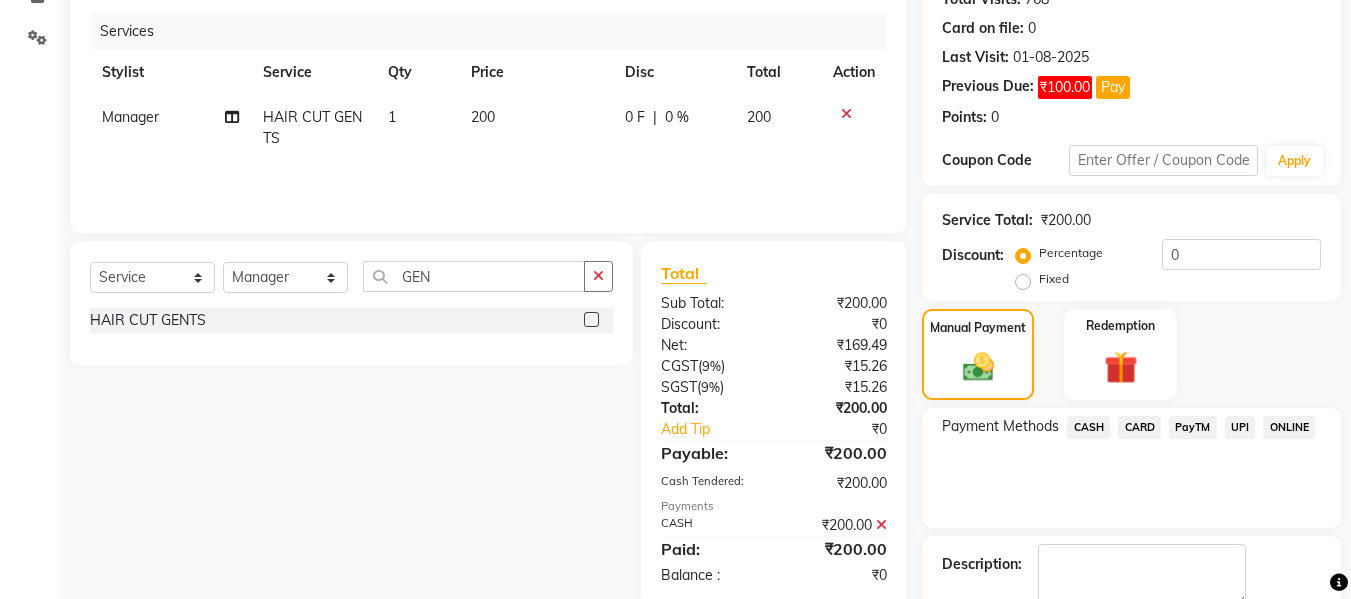 scroll, scrollTop: 348, scrollLeft: 0, axis: vertical 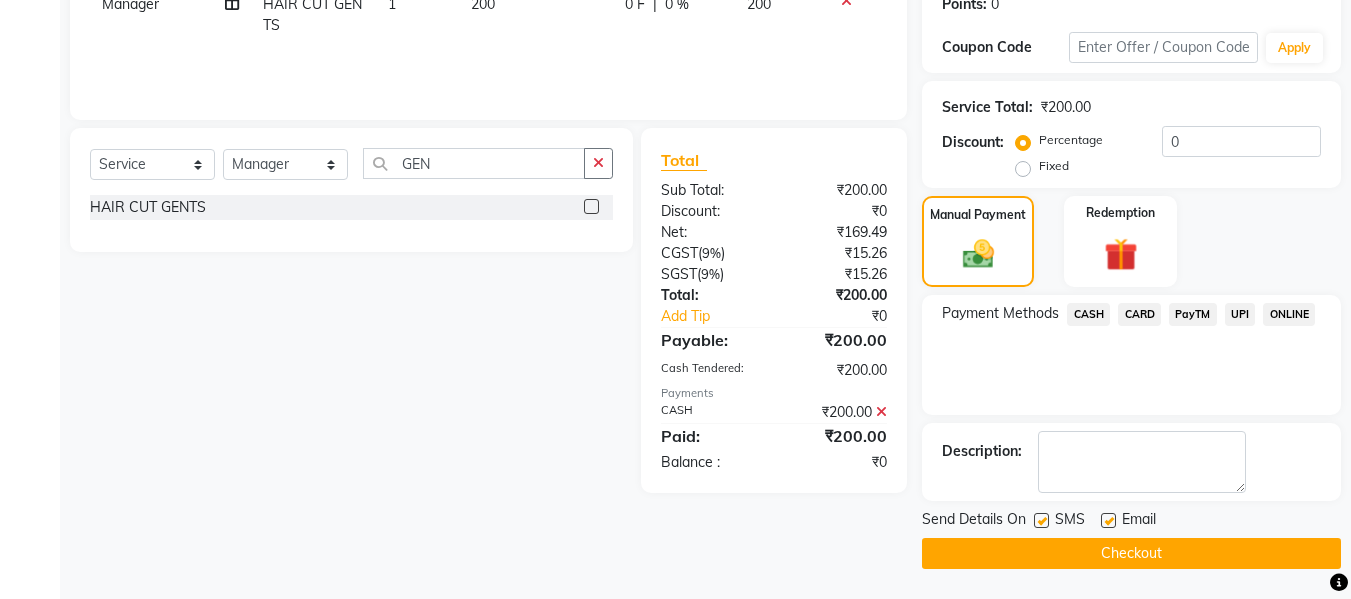 click on "Checkout" 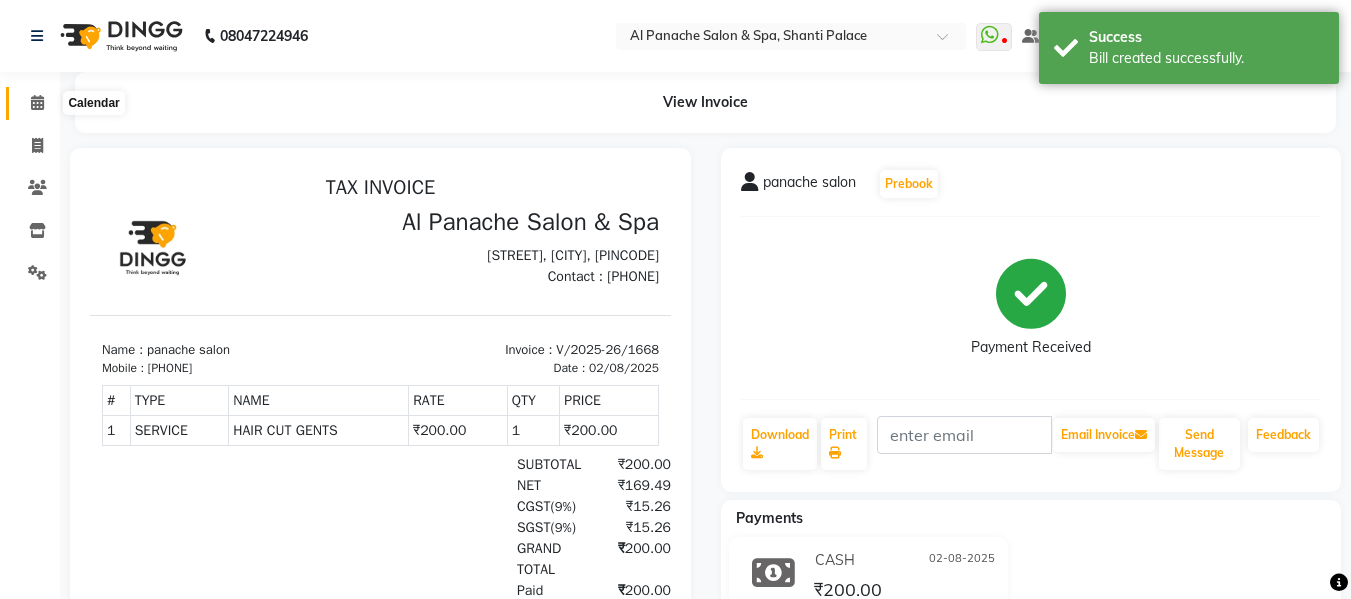 scroll, scrollTop: 0, scrollLeft: 0, axis: both 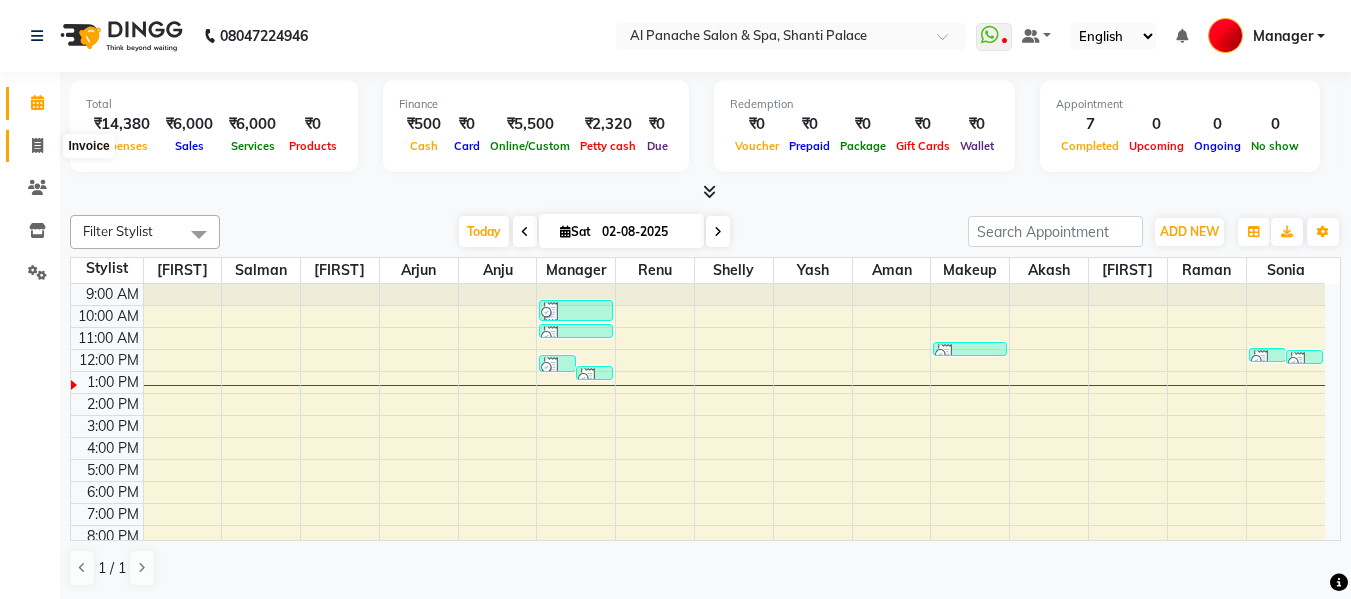 click 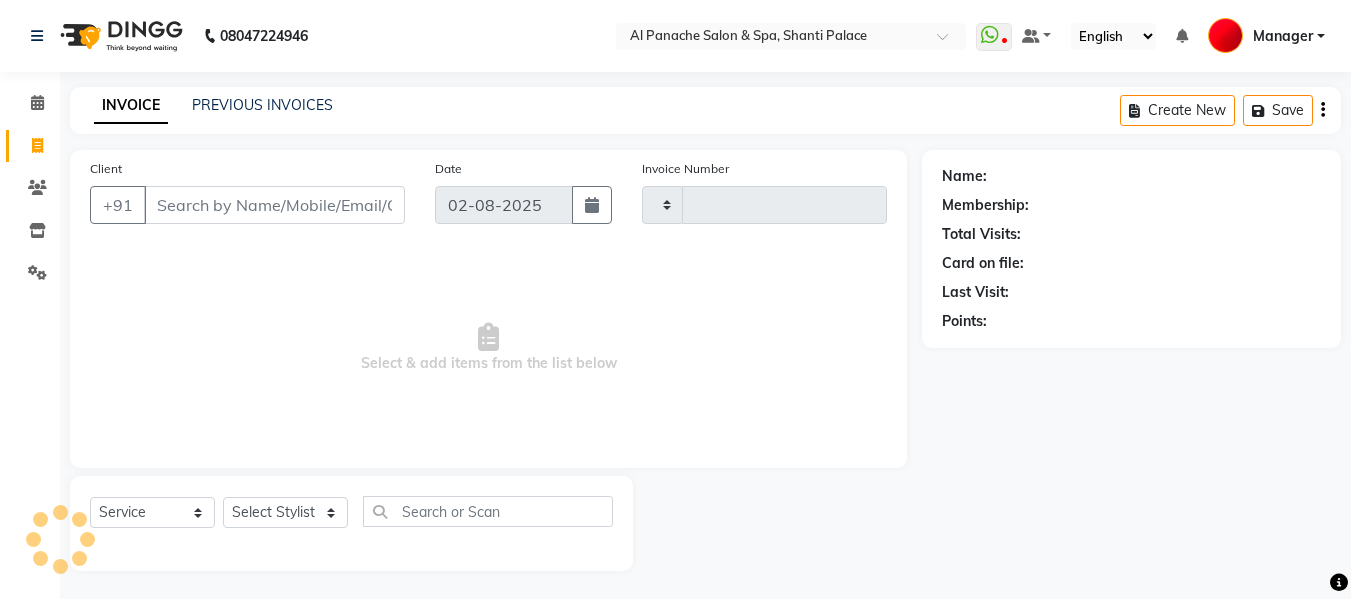 type on "1669" 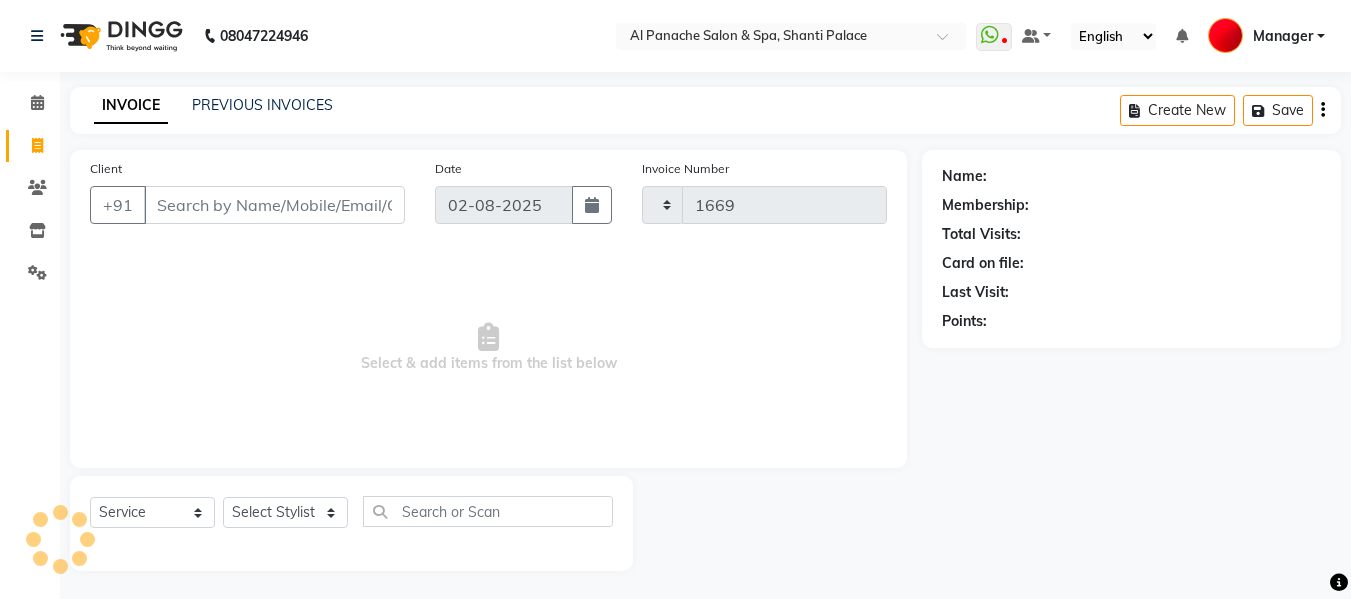 select on "751" 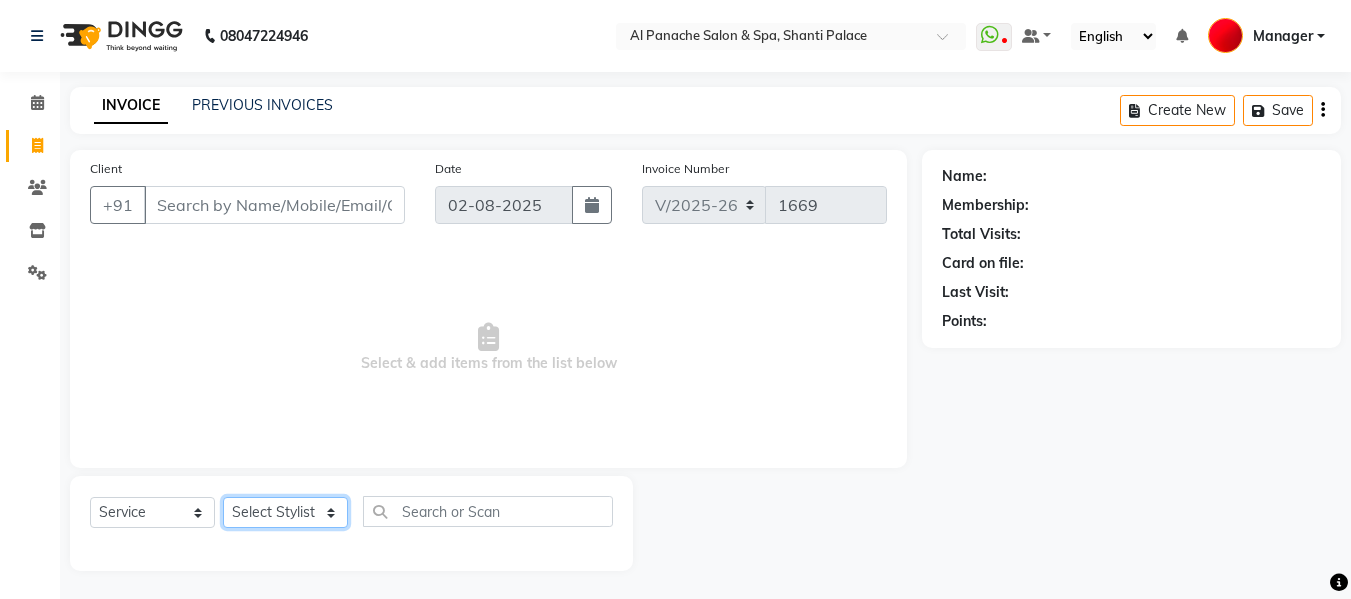 click on "Select Stylist" 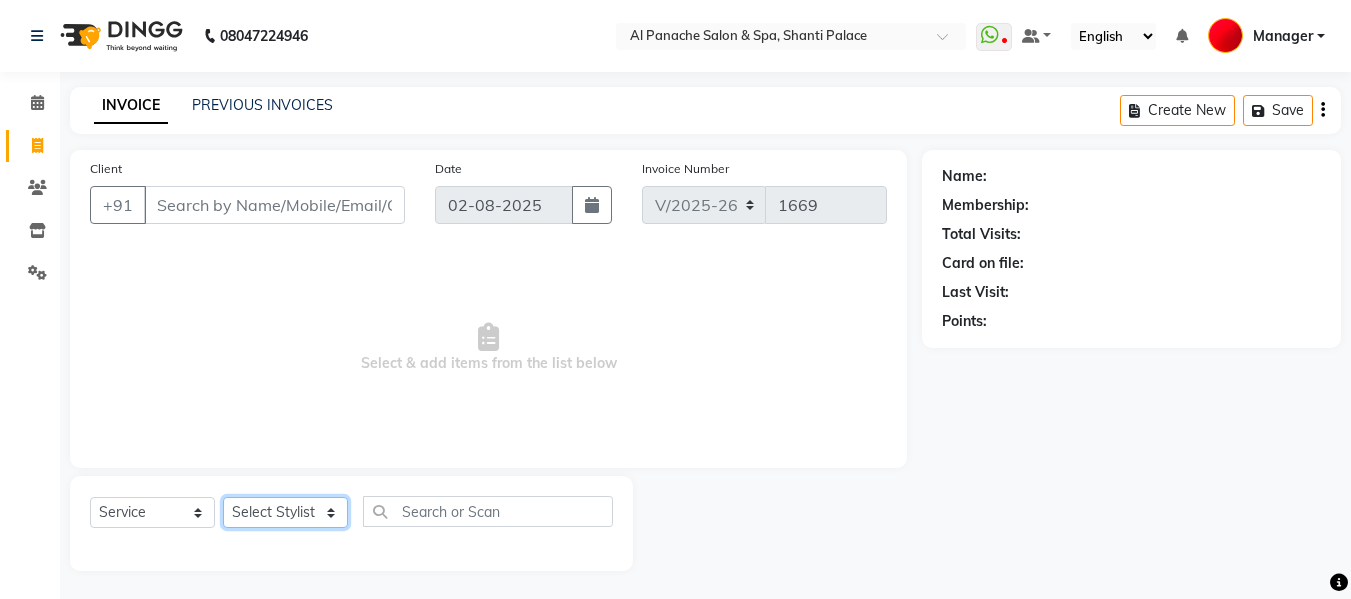 select on "12074" 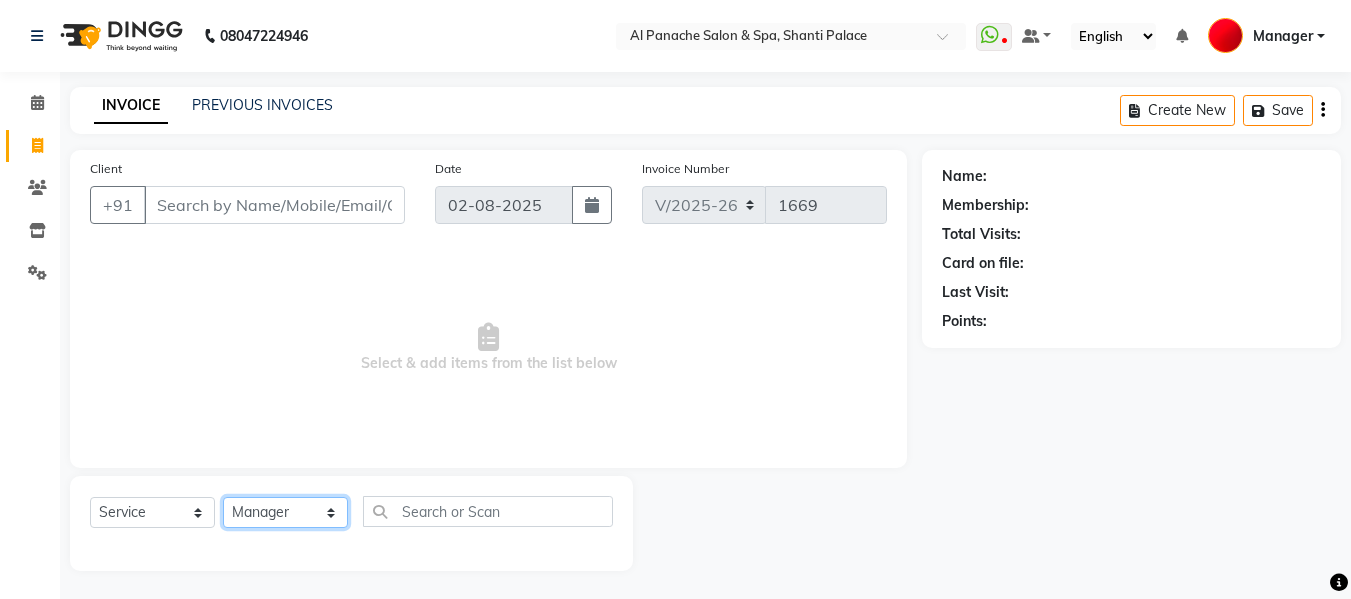 click on "Select Stylist [FIRST] [LAST] [FIRST] [LAST] [FIRST] [LAST] [FIRST] [LAST] [FIRST] [LAST] [FIRST] [LAST] [FIRST] [LAST] [FIRST] [LAST] [FIRST] [LAST] [FIRST] [LAST] [FIRST] [LAST] [FIRST] [LAST] [FIRST] [LAST]" 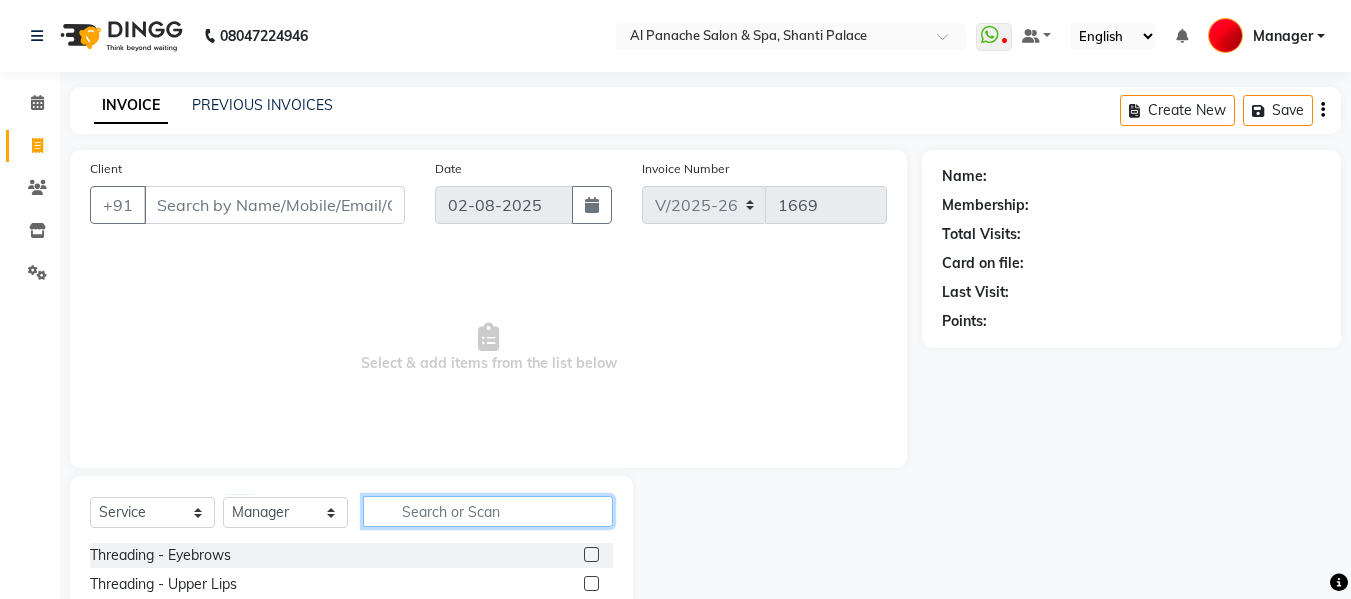 click 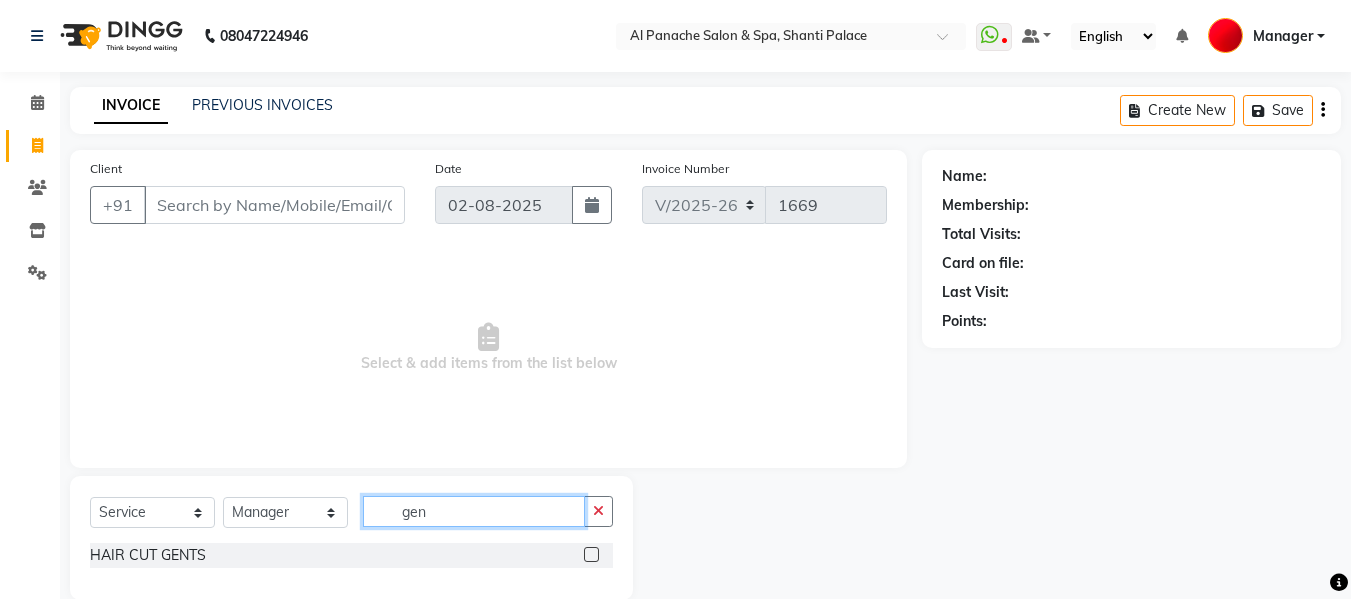 type on "gen" 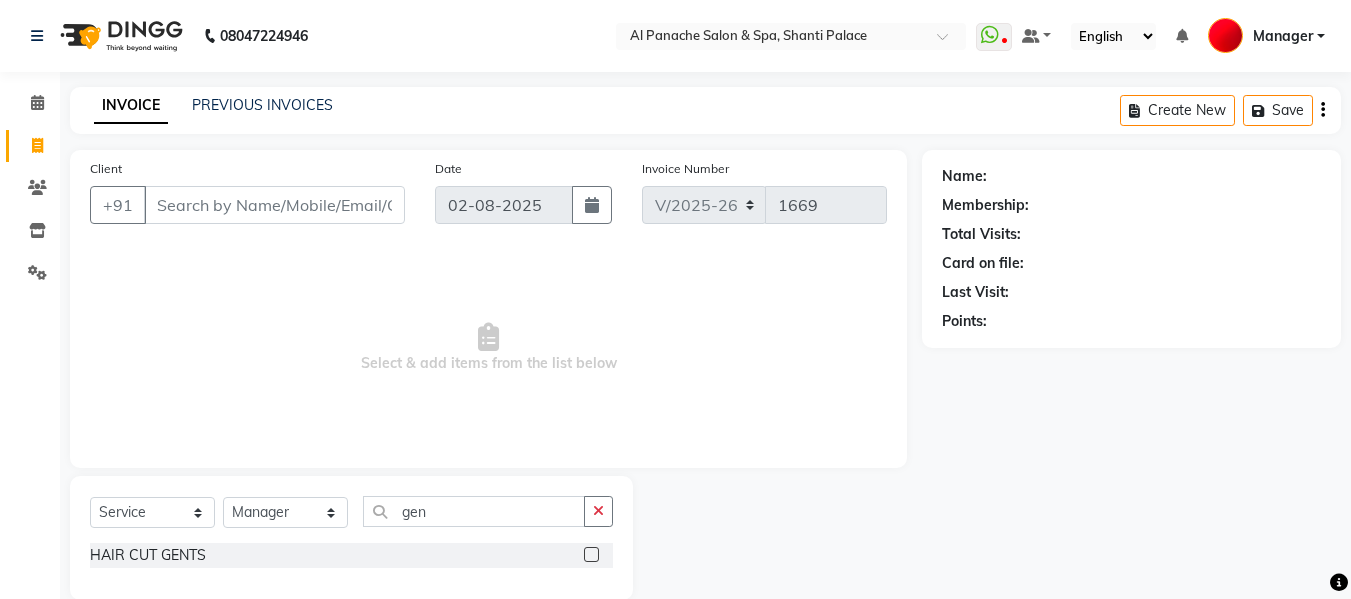 click 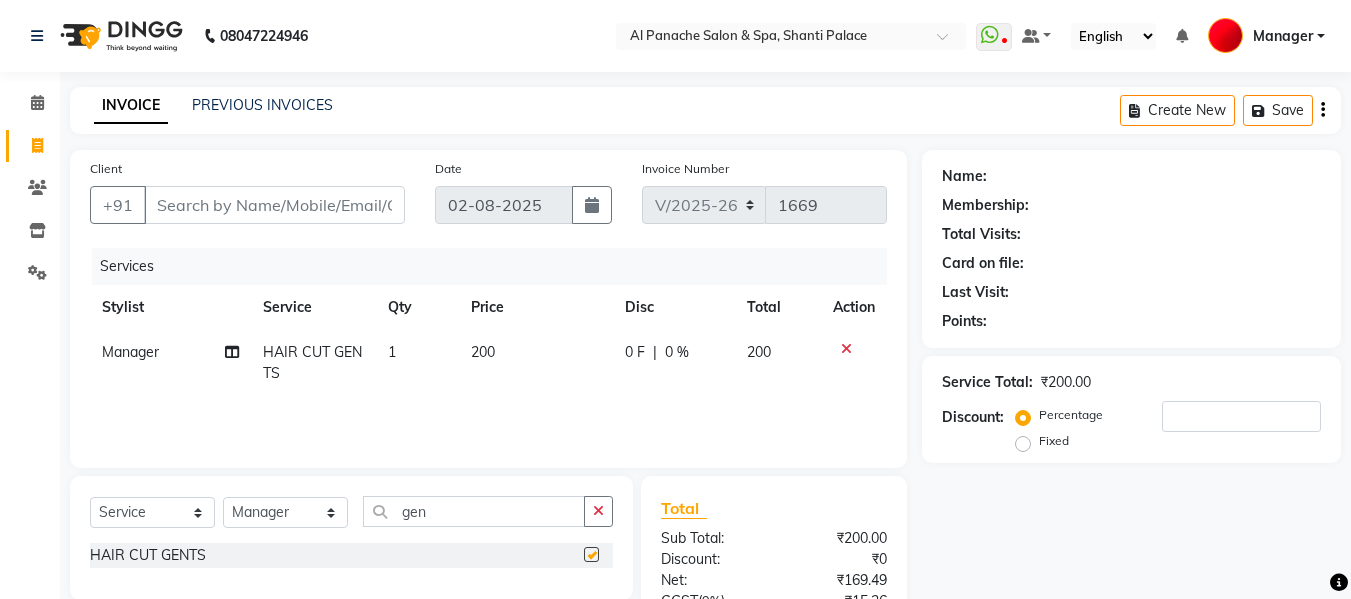 checkbox on "false" 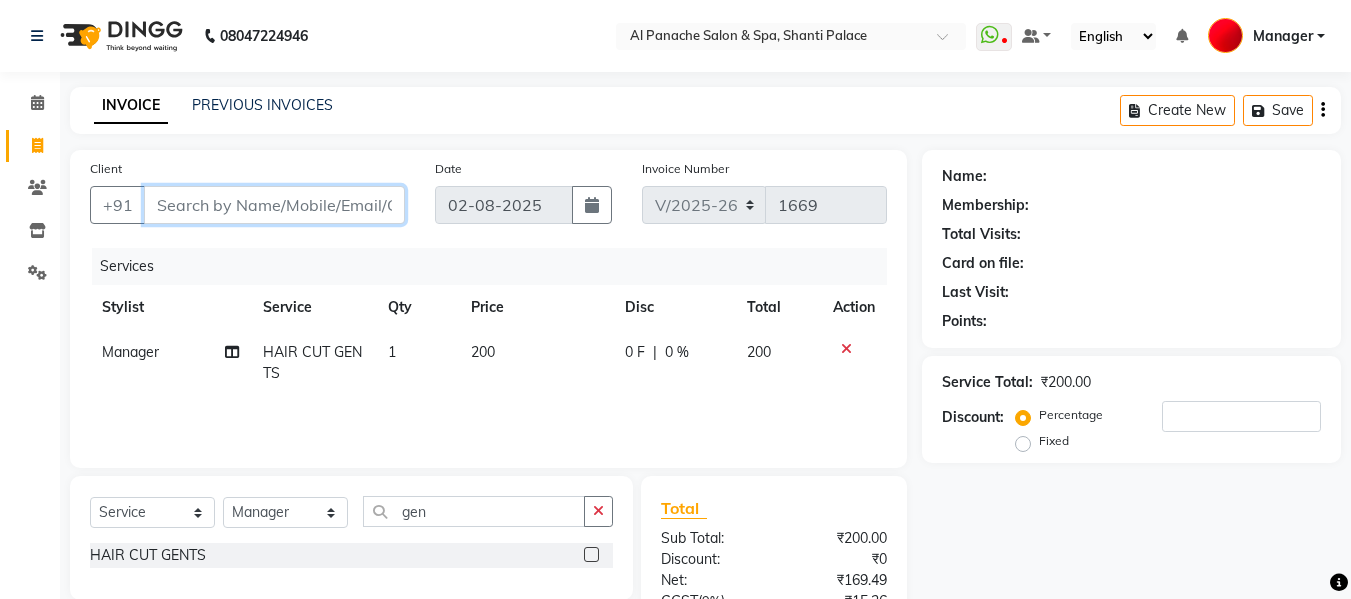 click on "Client" at bounding box center (274, 205) 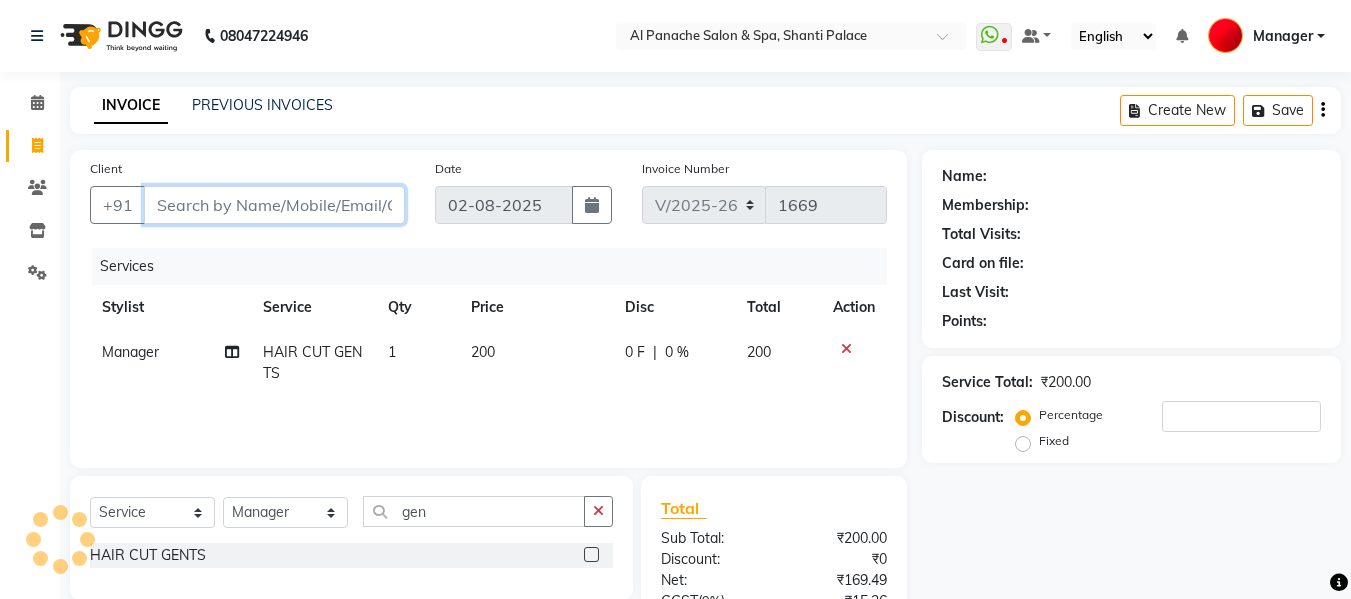 type on "p" 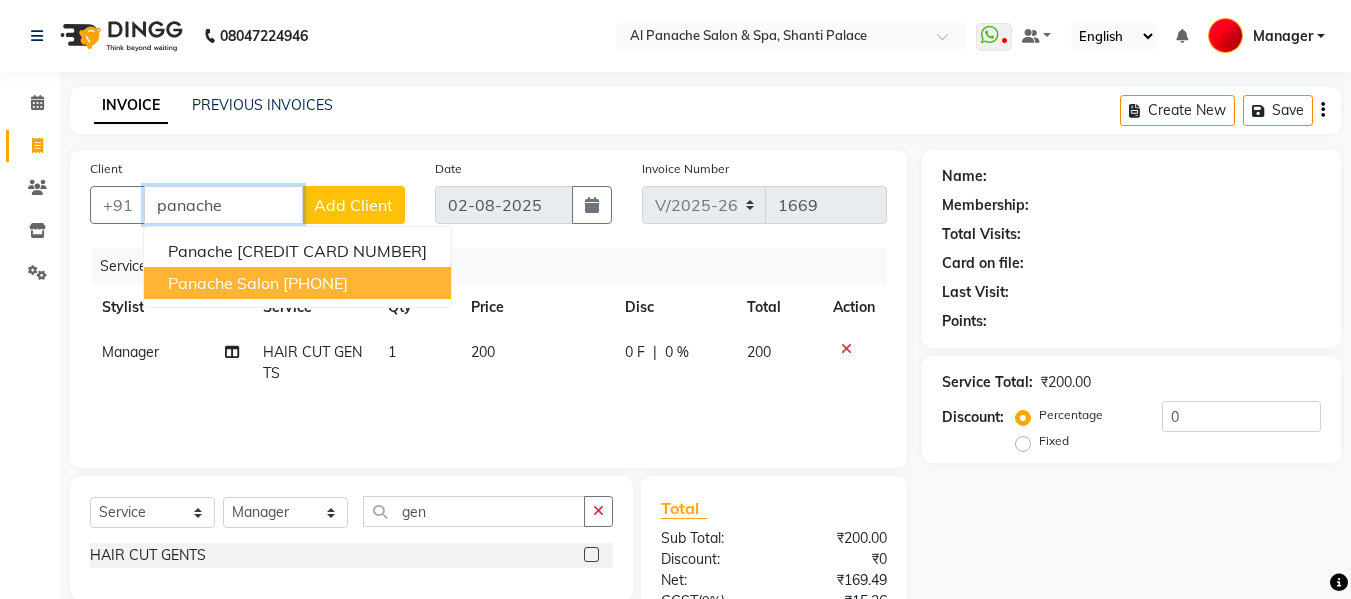 click on "[PHONE]" at bounding box center (315, 283) 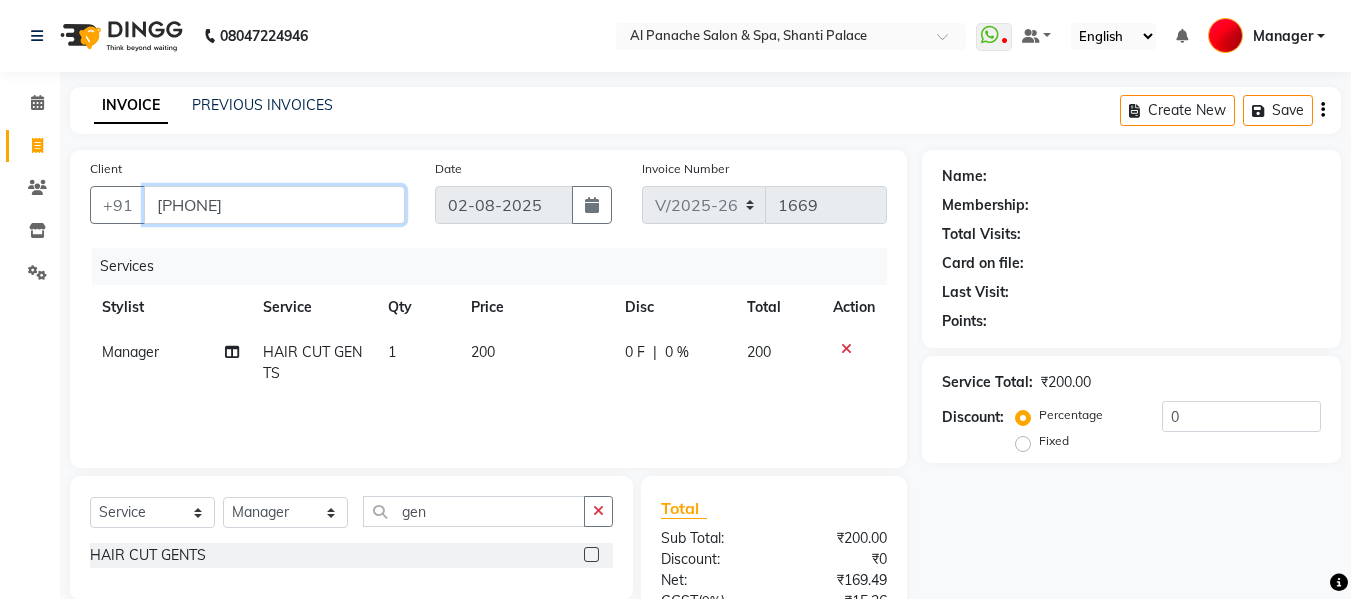 type on "[PHONE]" 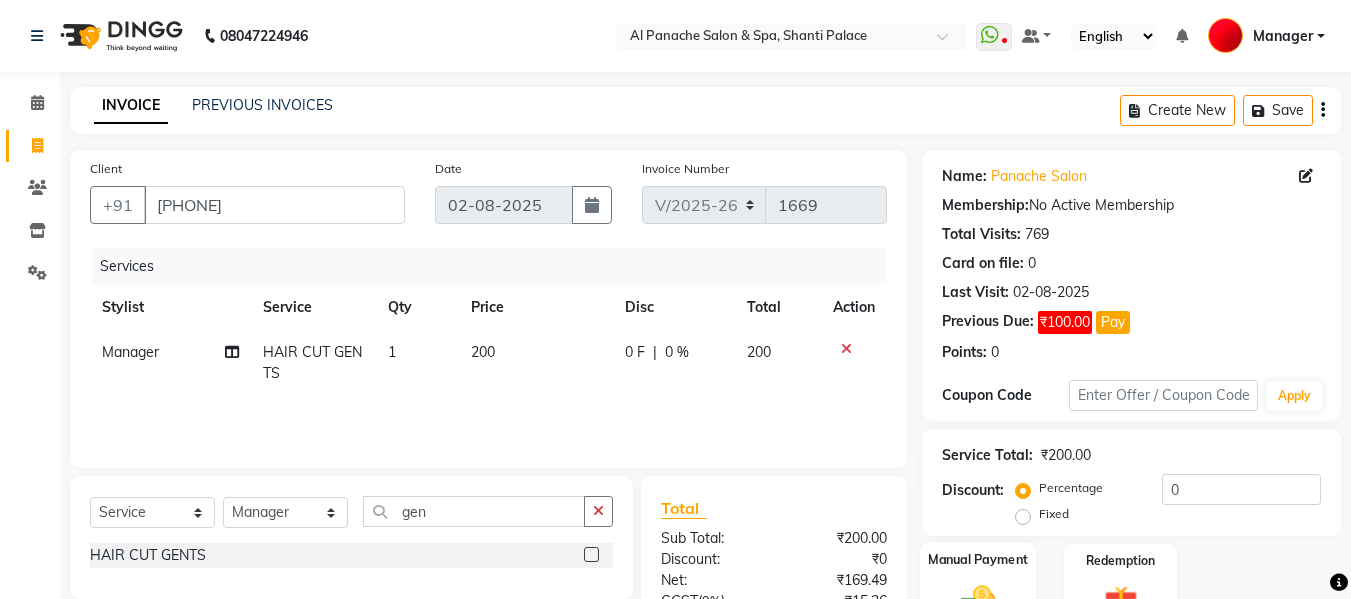 click on "Manual Payment" 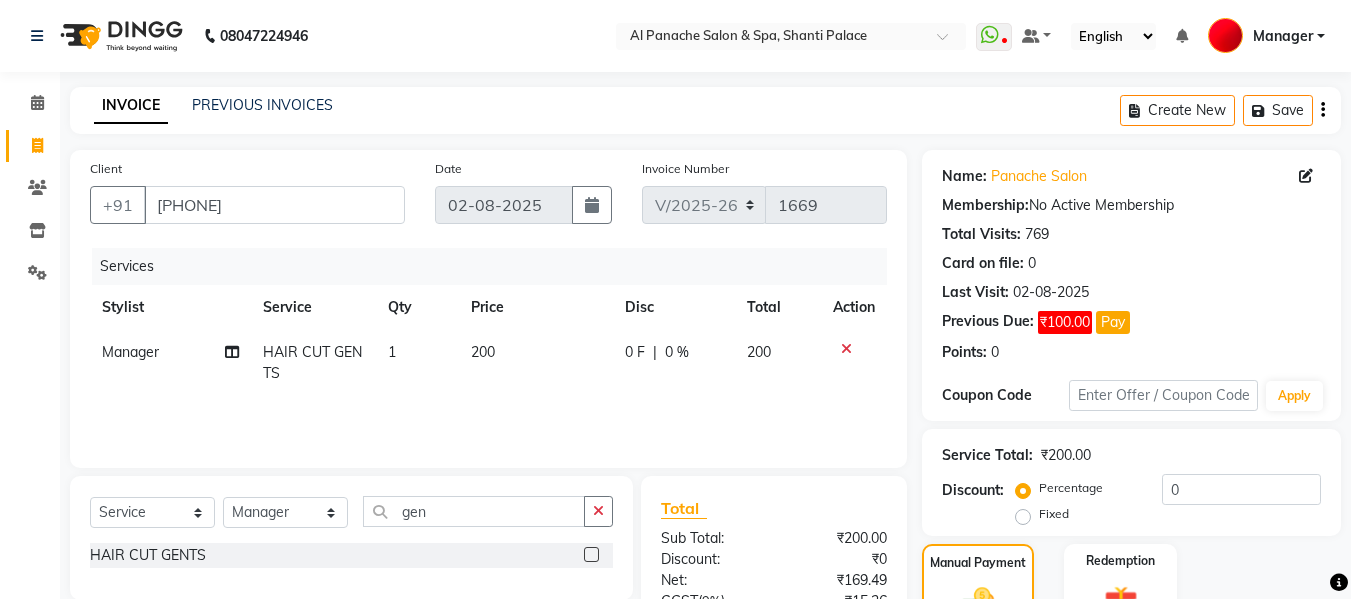 scroll, scrollTop: 235, scrollLeft: 0, axis: vertical 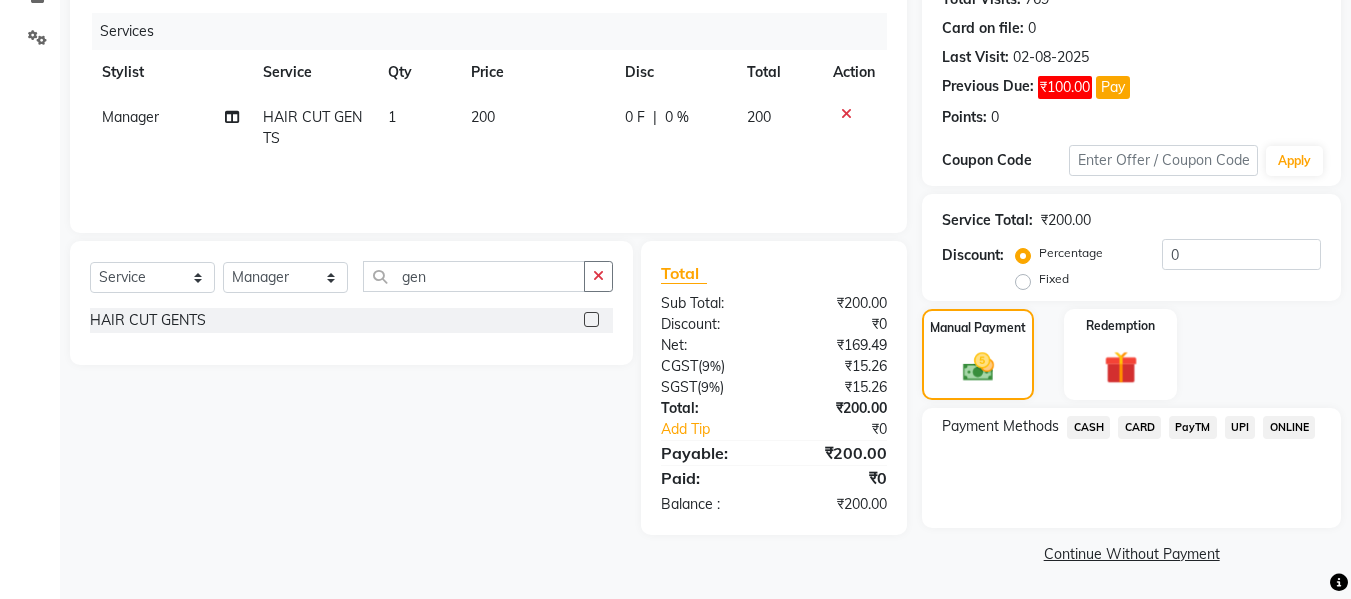 click on "UPI" 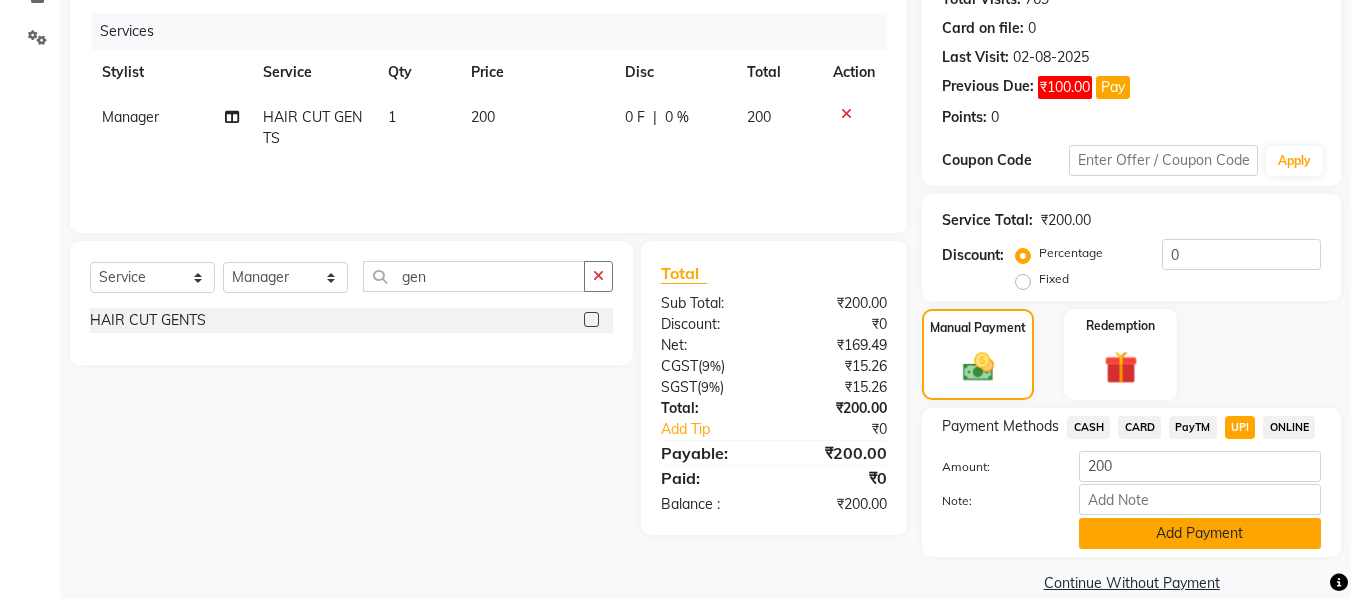 click on "Add Payment" 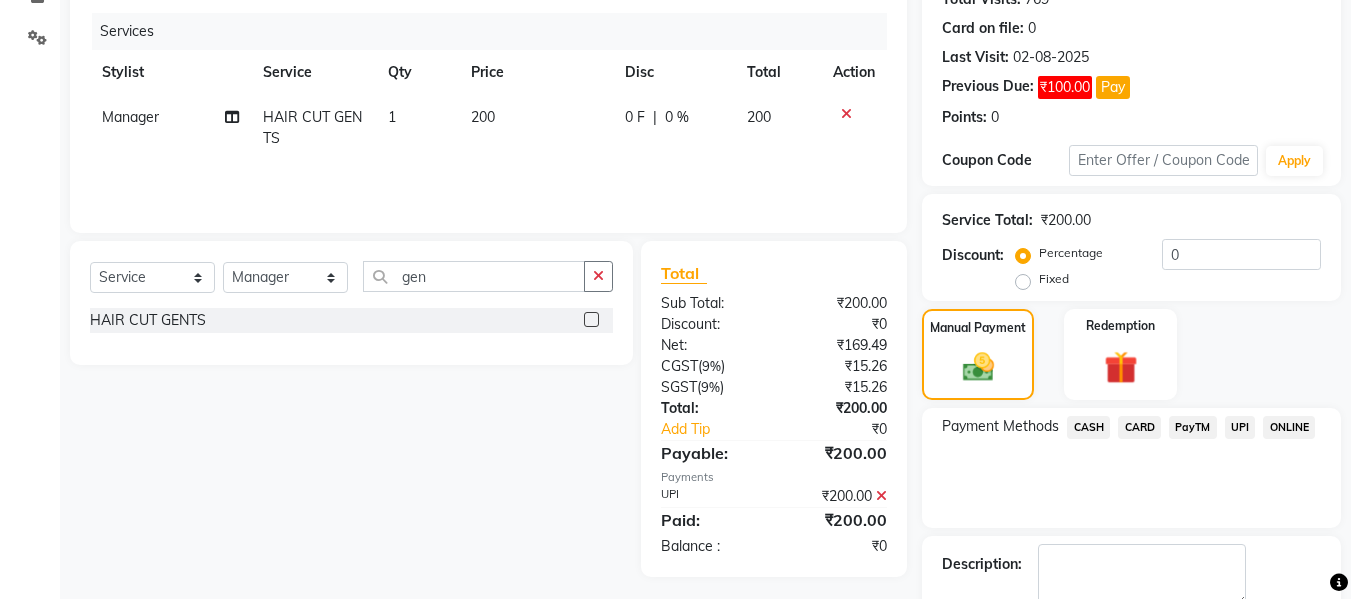 scroll, scrollTop: 348, scrollLeft: 0, axis: vertical 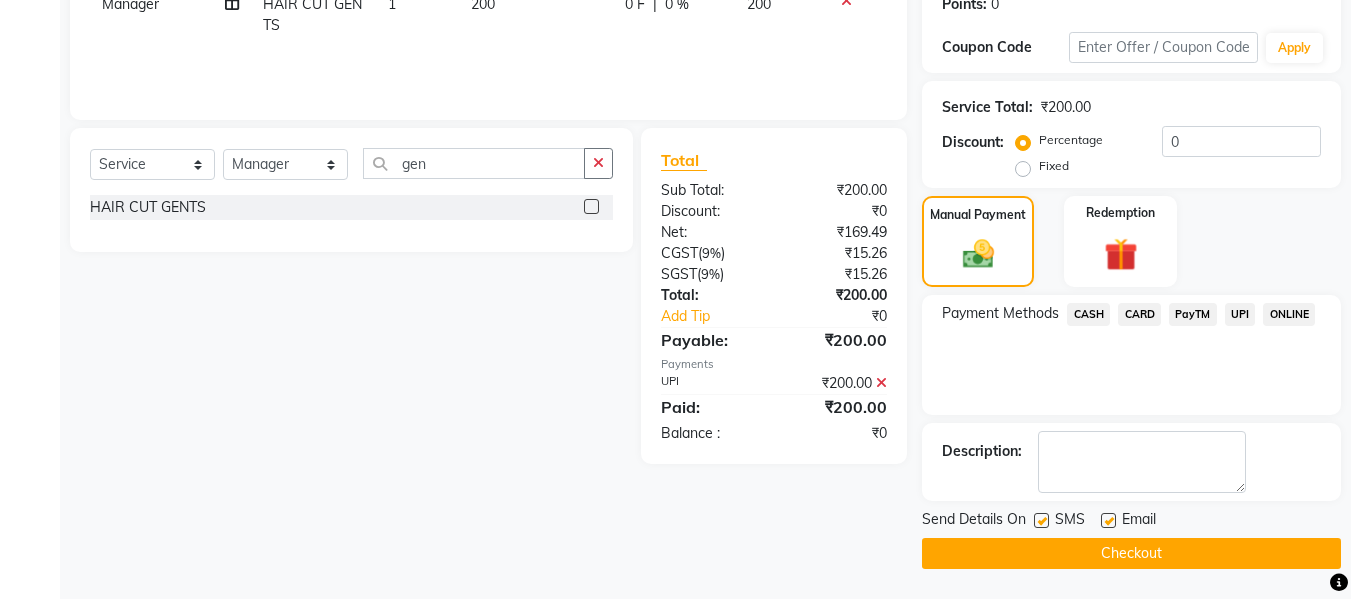 click on "Checkout" 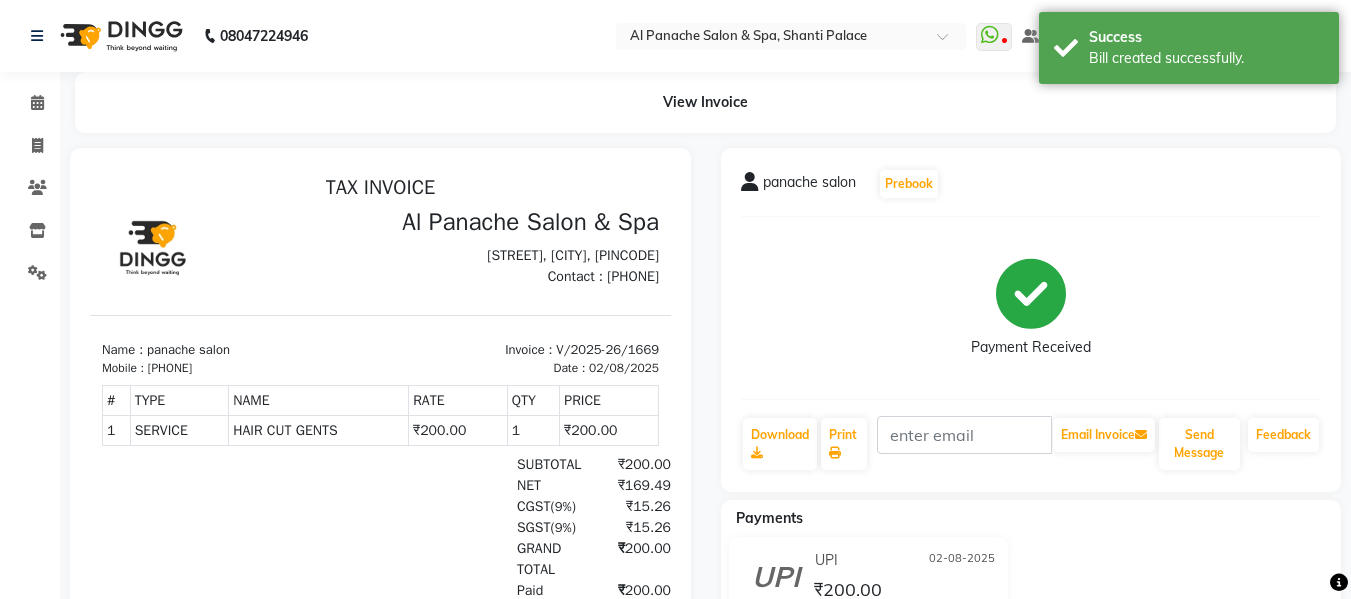 scroll, scrollTop: 0, scrollLeft: 0, axis: both 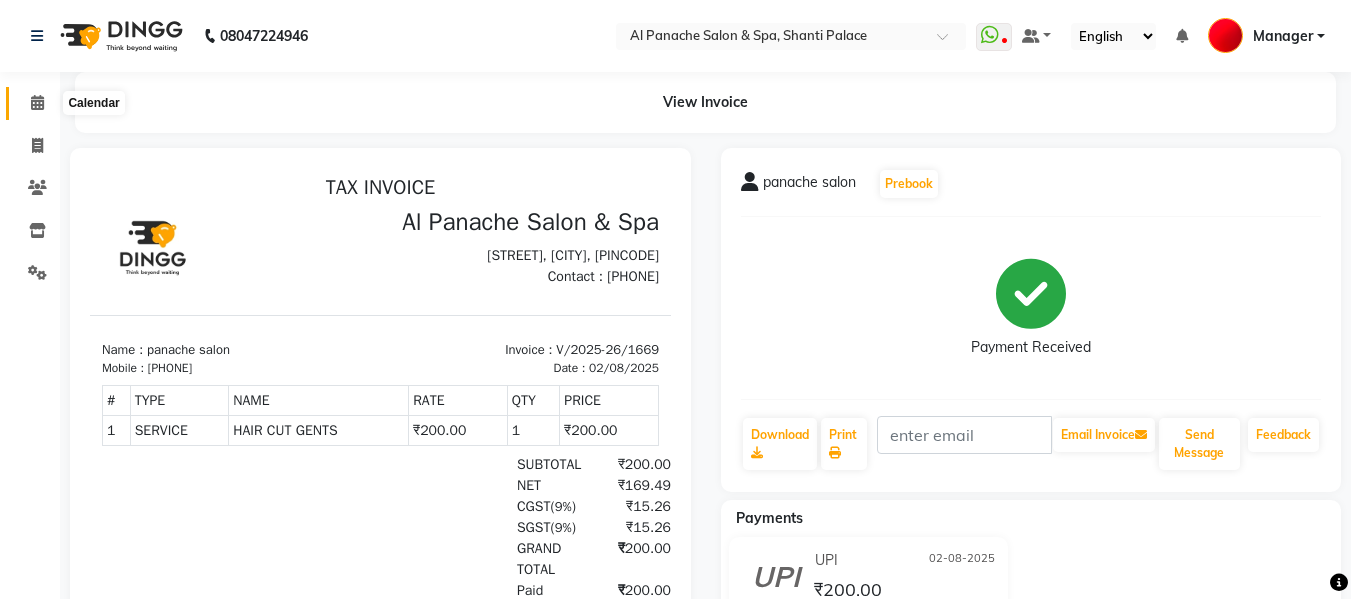 click 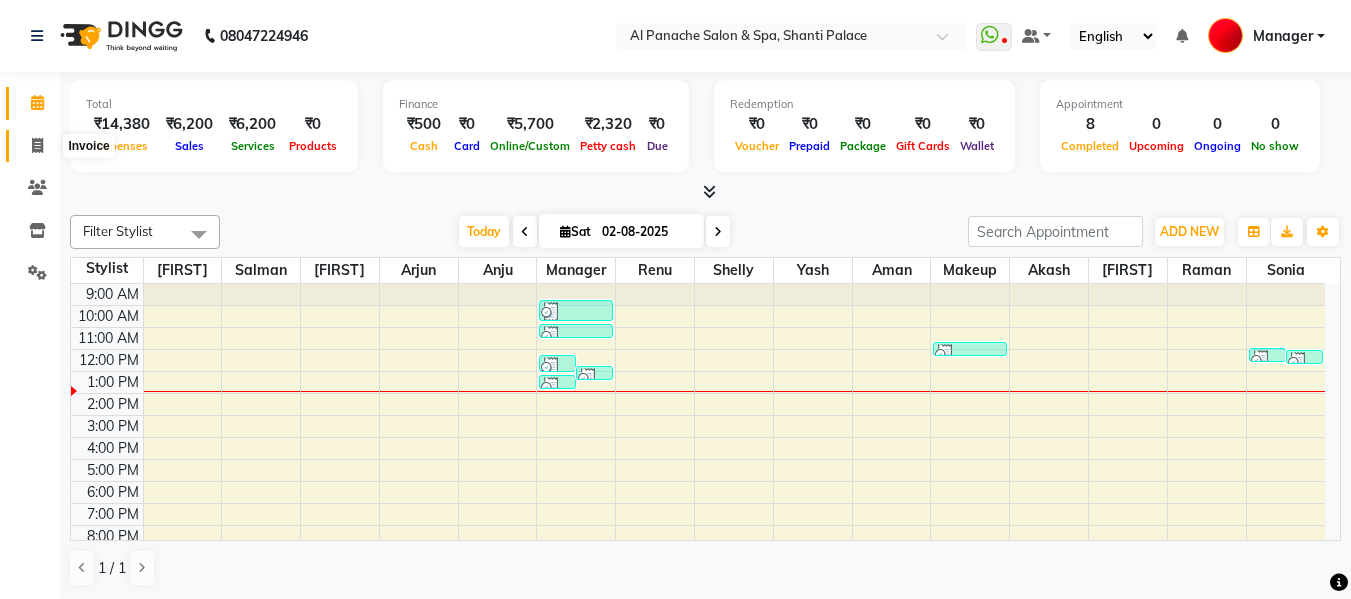 click 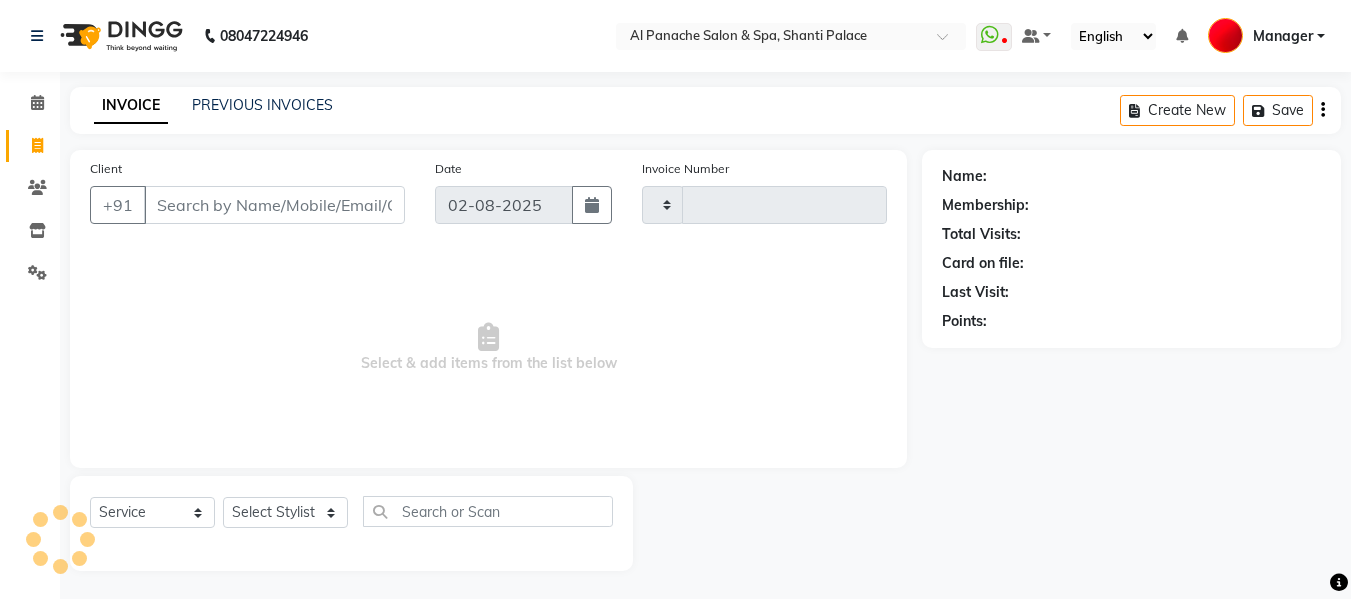 type on "1670" 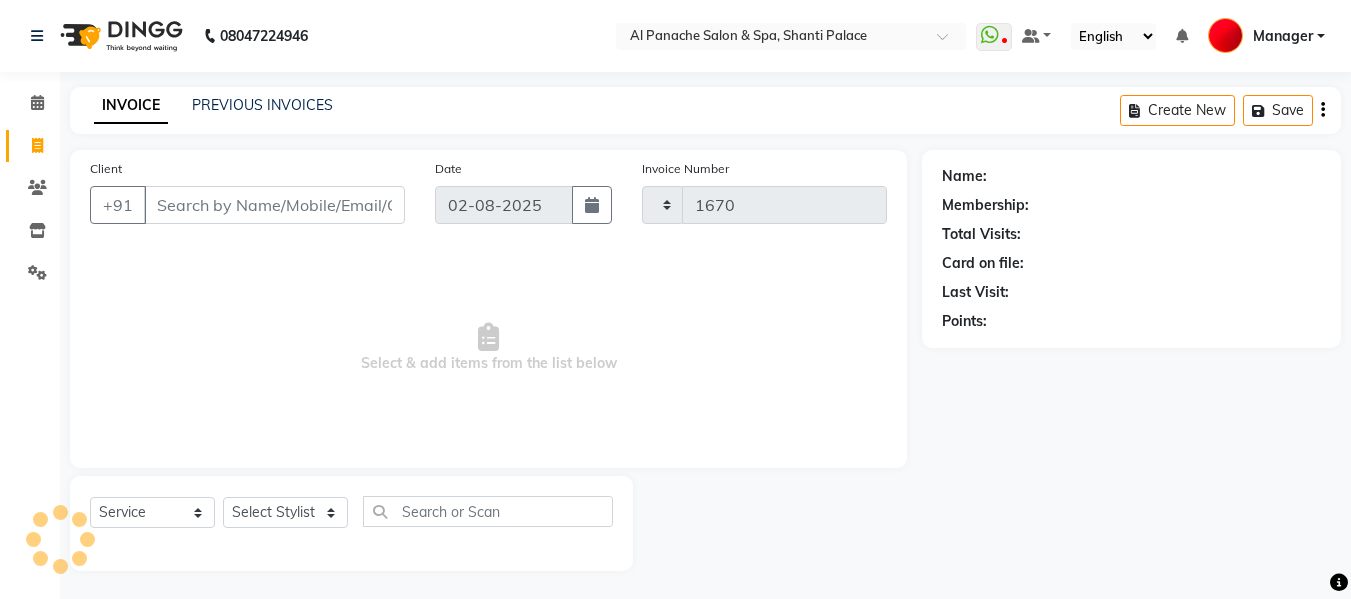 select on "751" 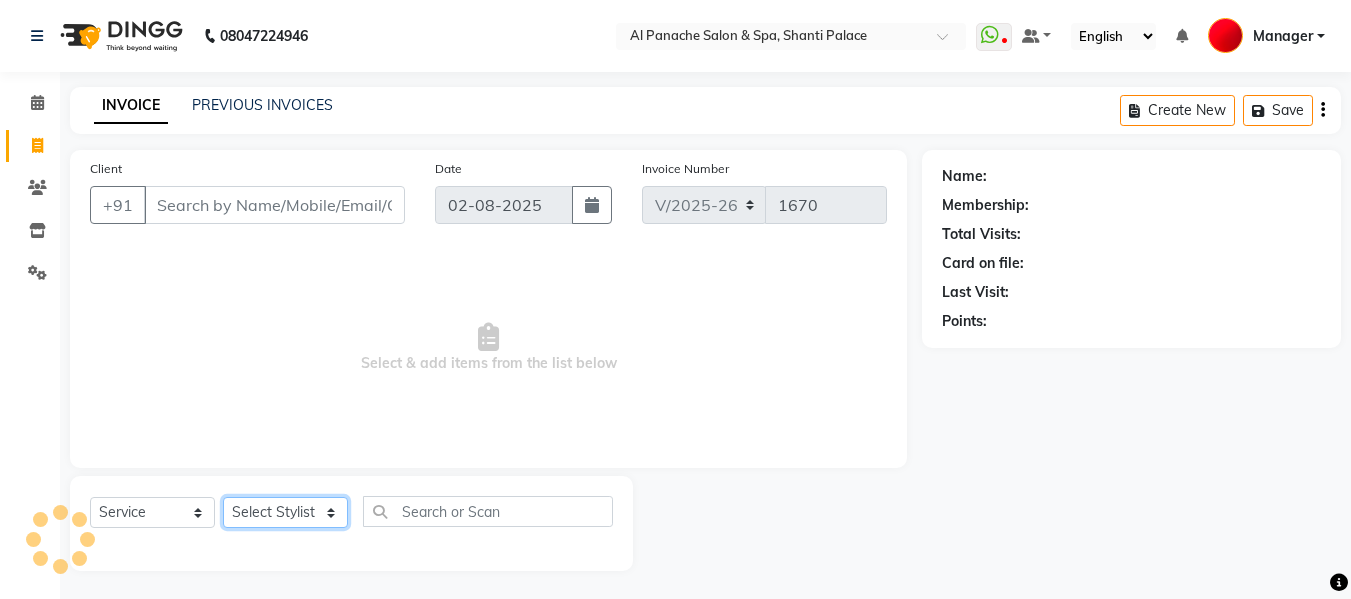 click on "Select Stylist" 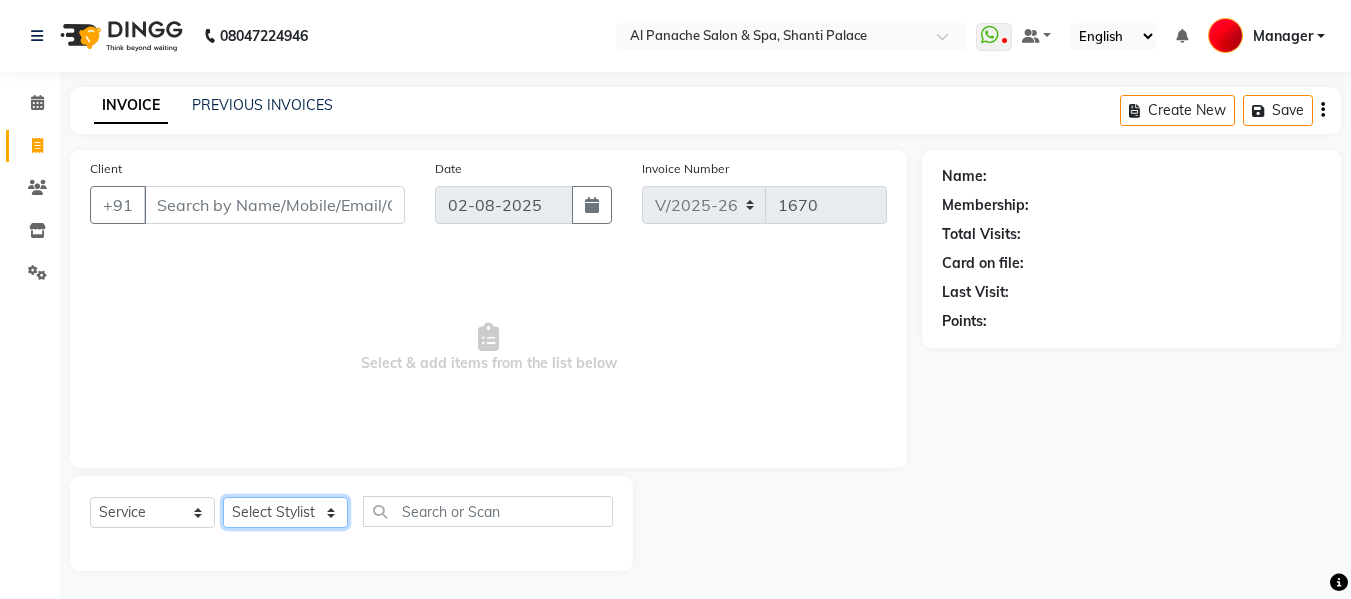 select on "12068" 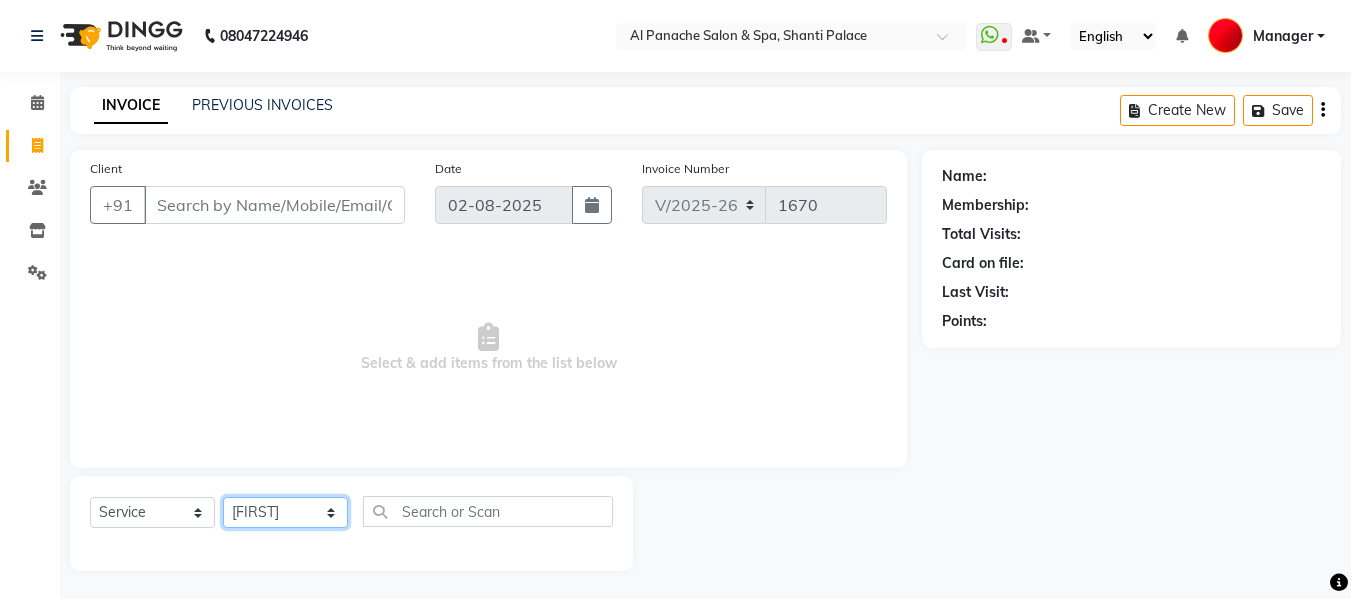click on "Select Stylist [FIRST] [LAST] [FIRST] [LAST] [FIRST] [LAST] [FIRST] [LAST] [FIRST] [LAST] [FIRST] [LAST] [FIRST] [LAST] [FIRST] [LAST] [FIRST] [LAST] [FIRST] [LAST] [FIRST] [LAST] [FIRST] [LAST] [FIRST] [LAST]" 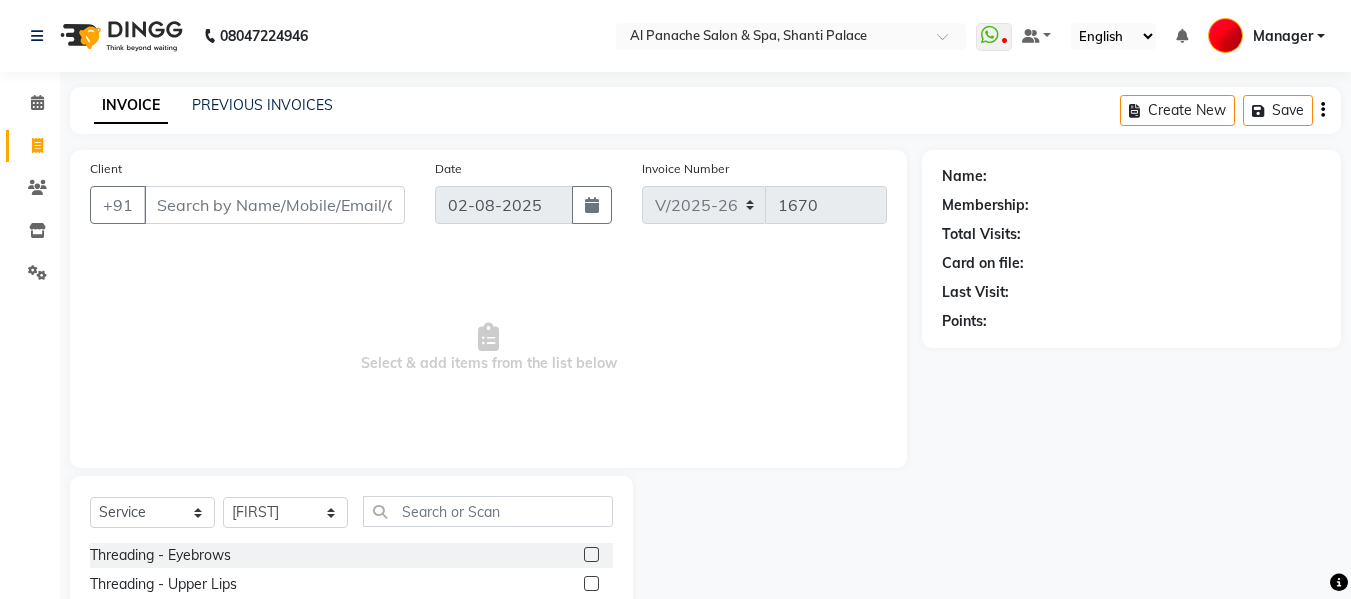 click 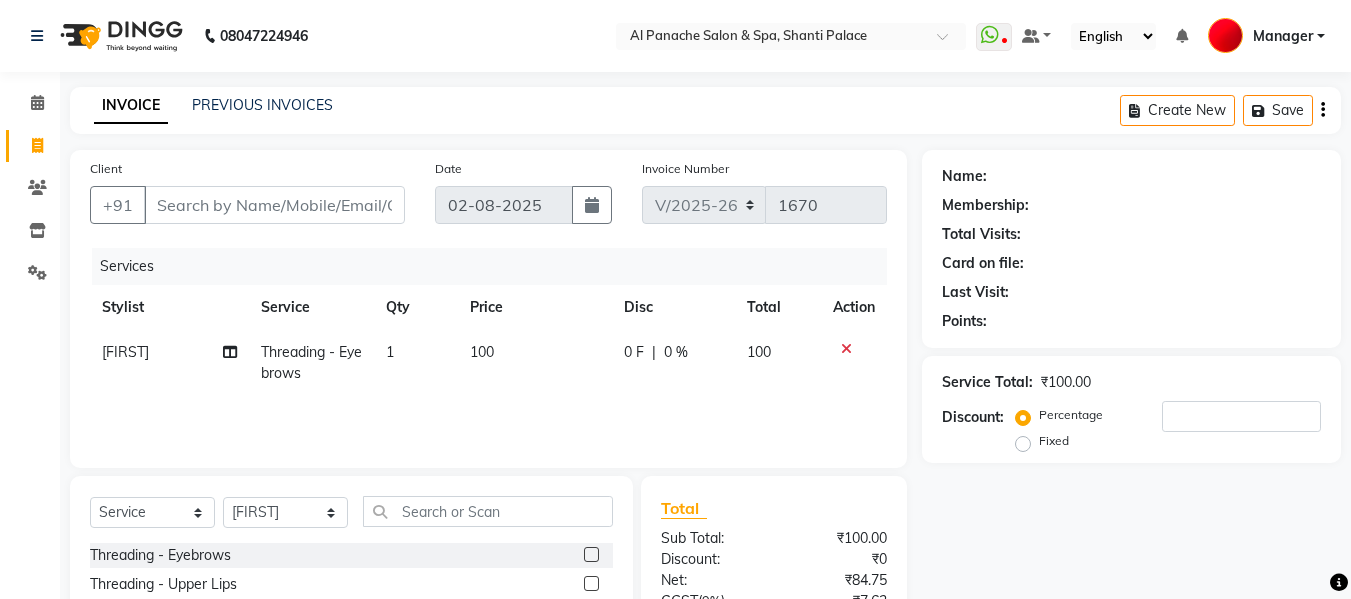 click 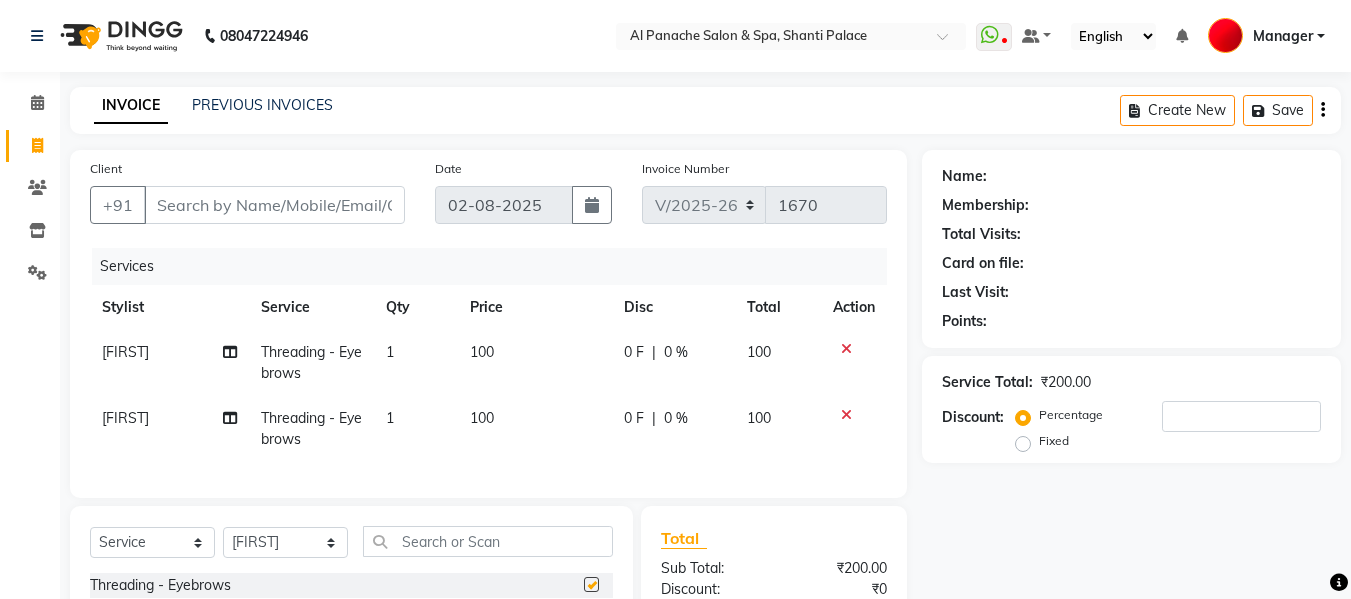 checkbox on "false" 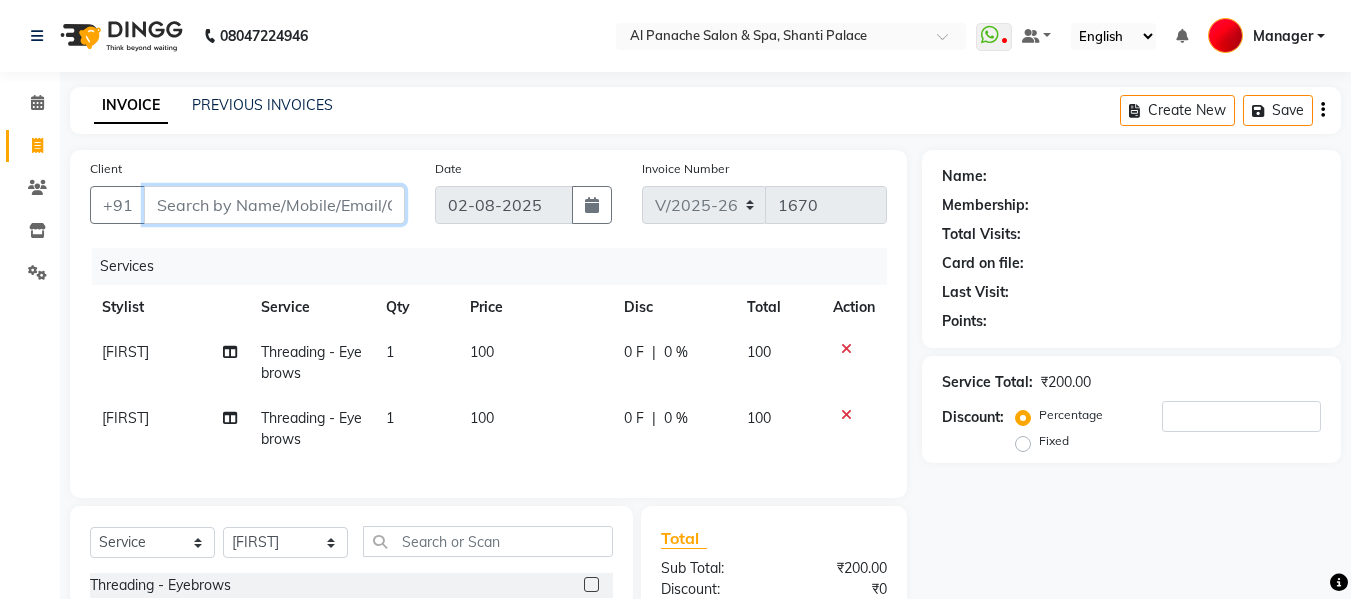 click on "Client" at bounding box center (274, 205) 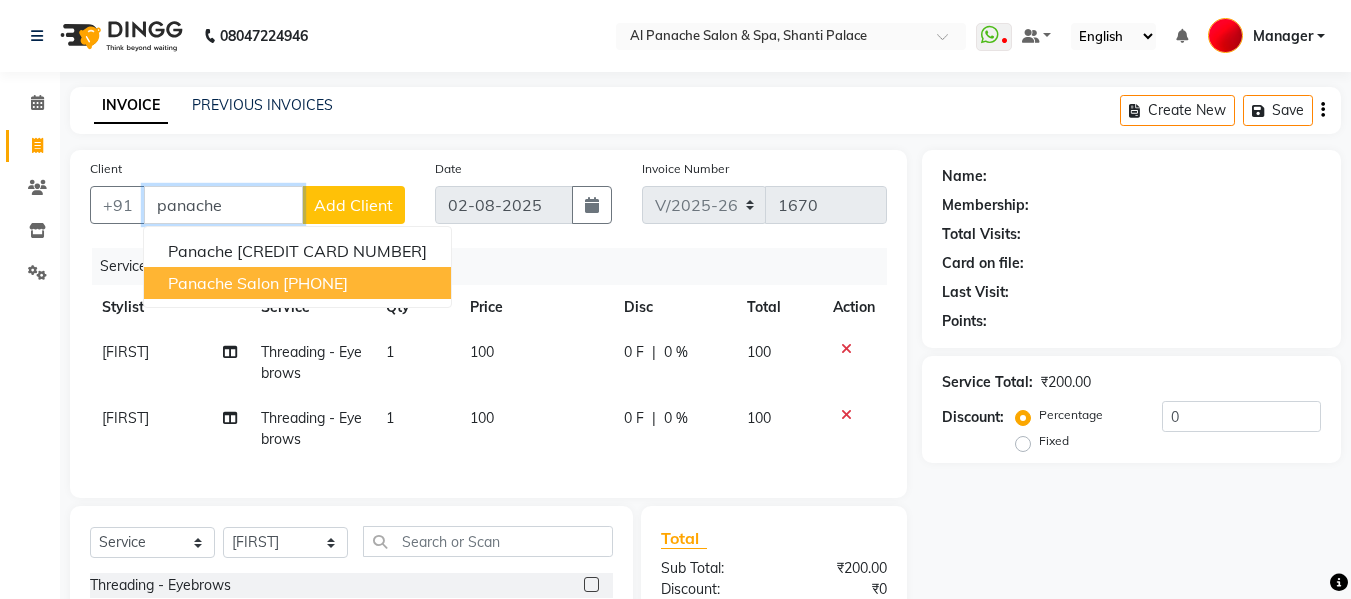 click on "[PHONE]" at bounding box center [315, 283] 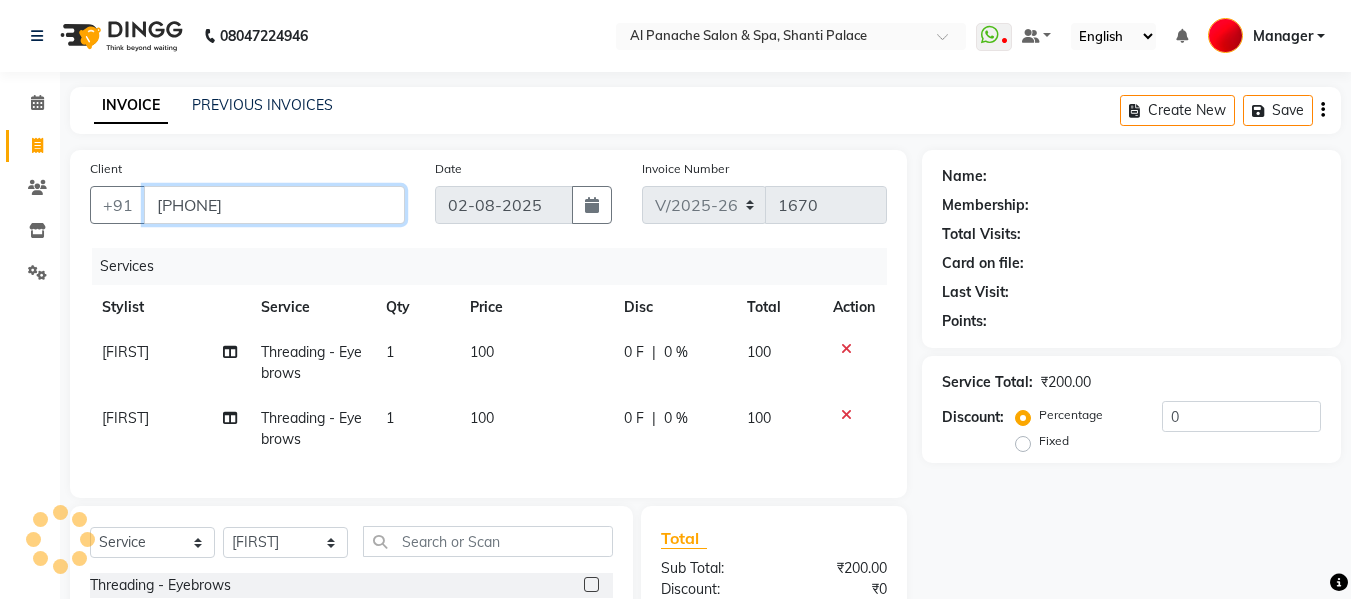 type on "[PHONE]" 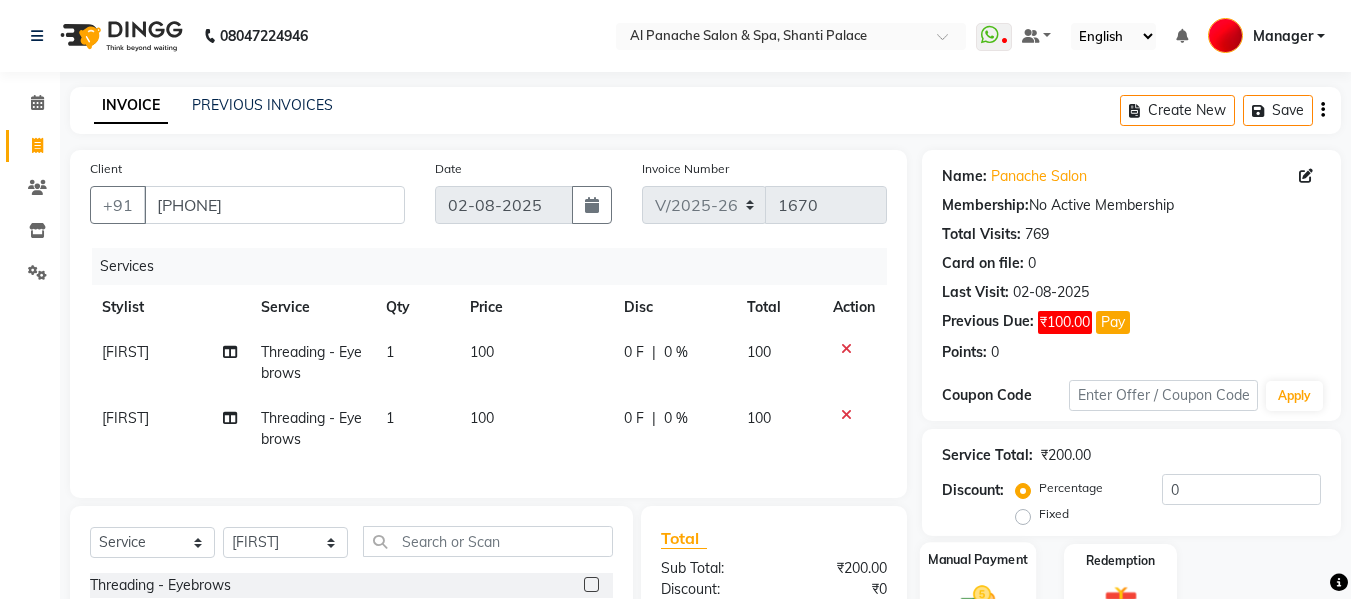 click on "Manual Payment" 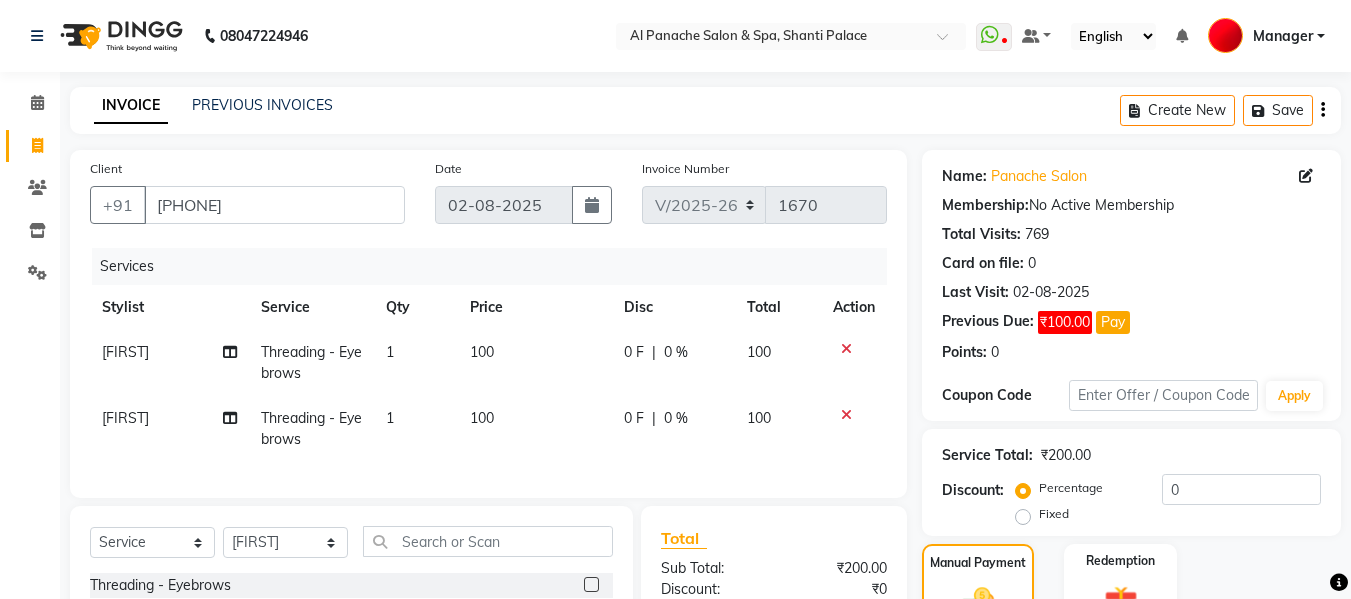 scroll, scrollTop: 247, scrollLeft: 0, axis: vertical 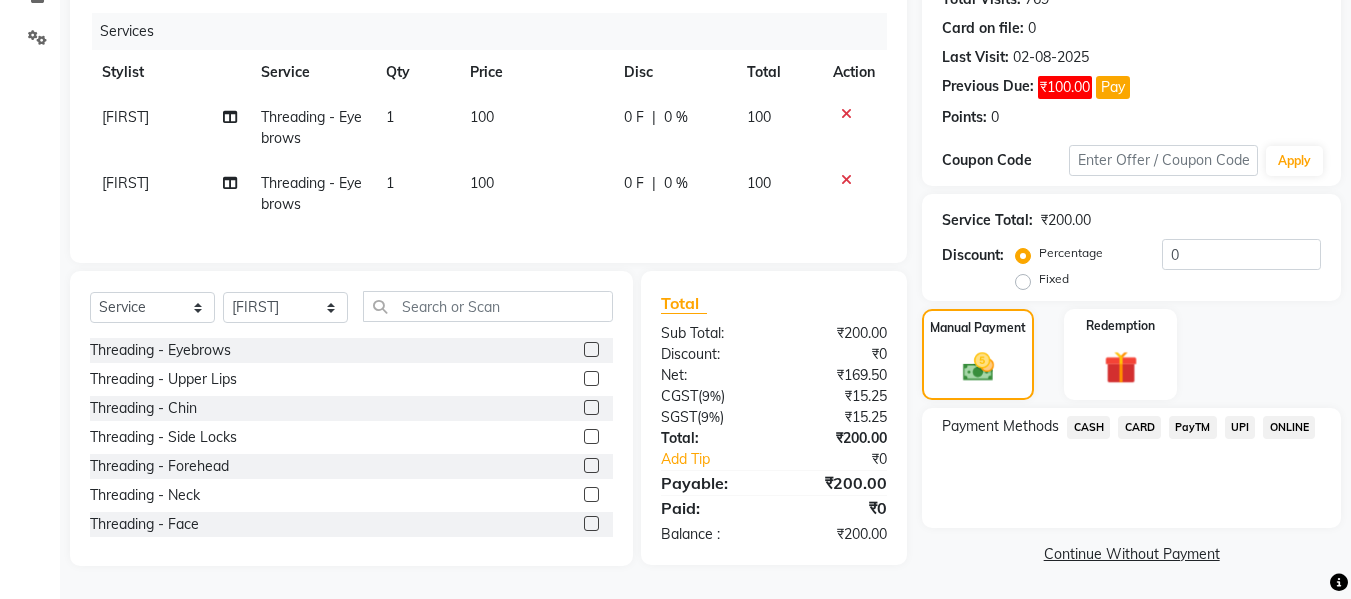click on "UPI" 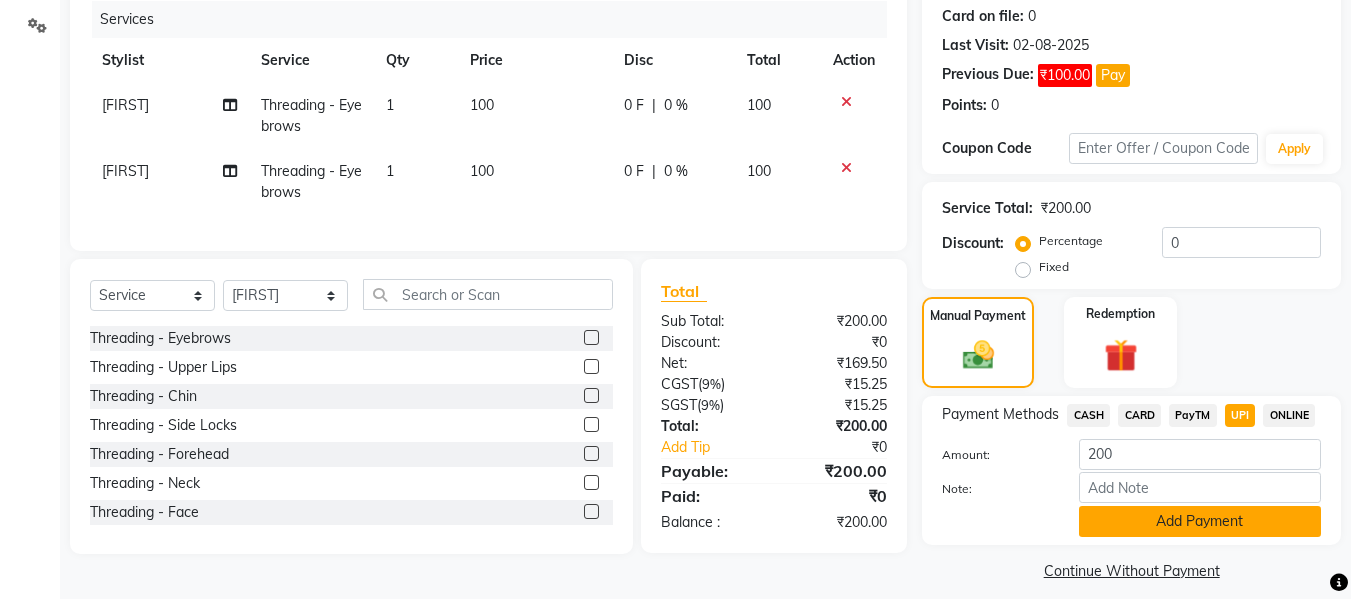 click on "Add Payment" 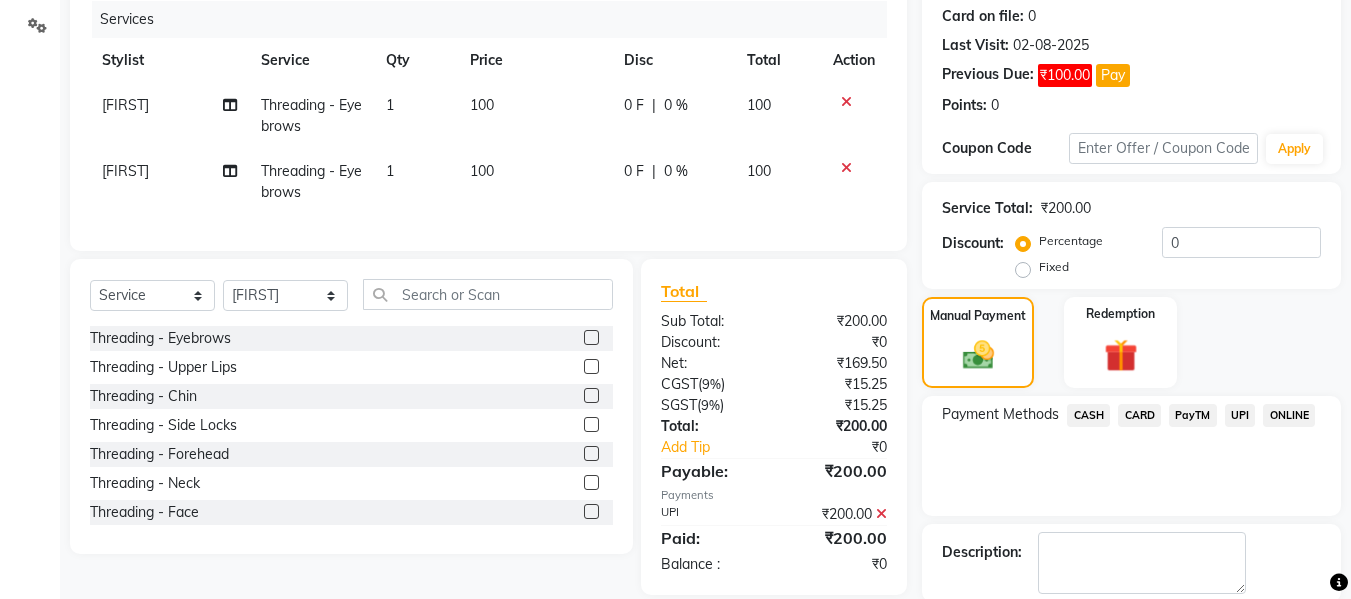 scroll, scrollTop: 348, scrollLeft: 0, axis: vertical 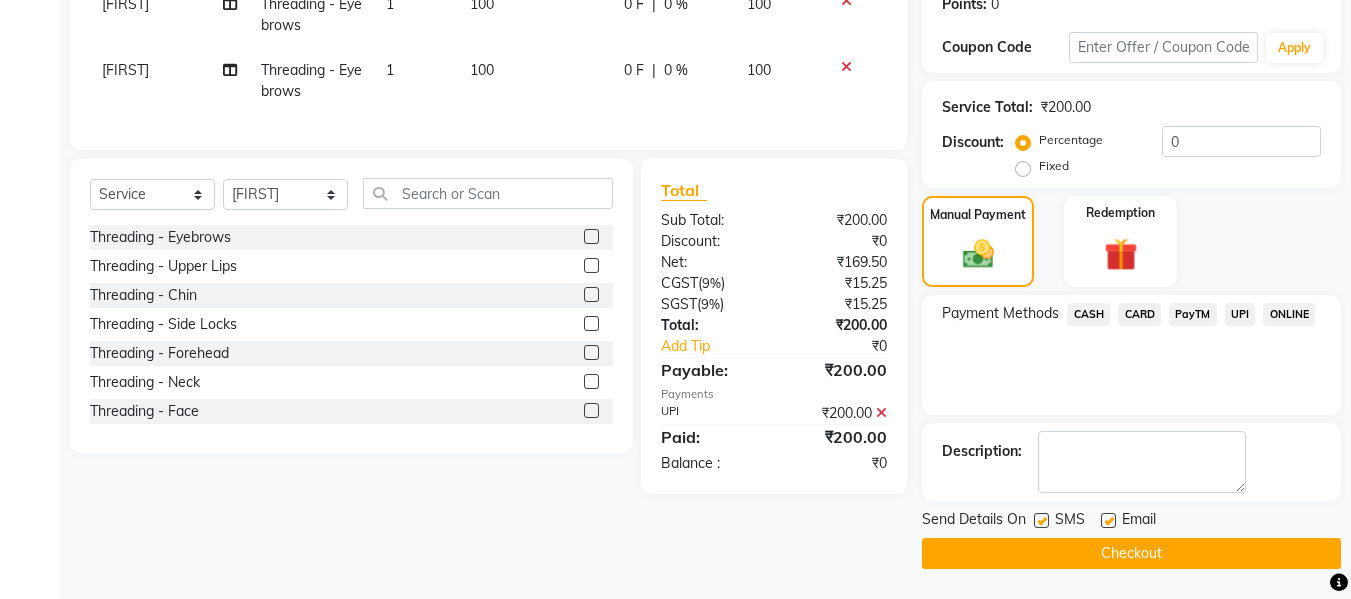 click on "Checkout" 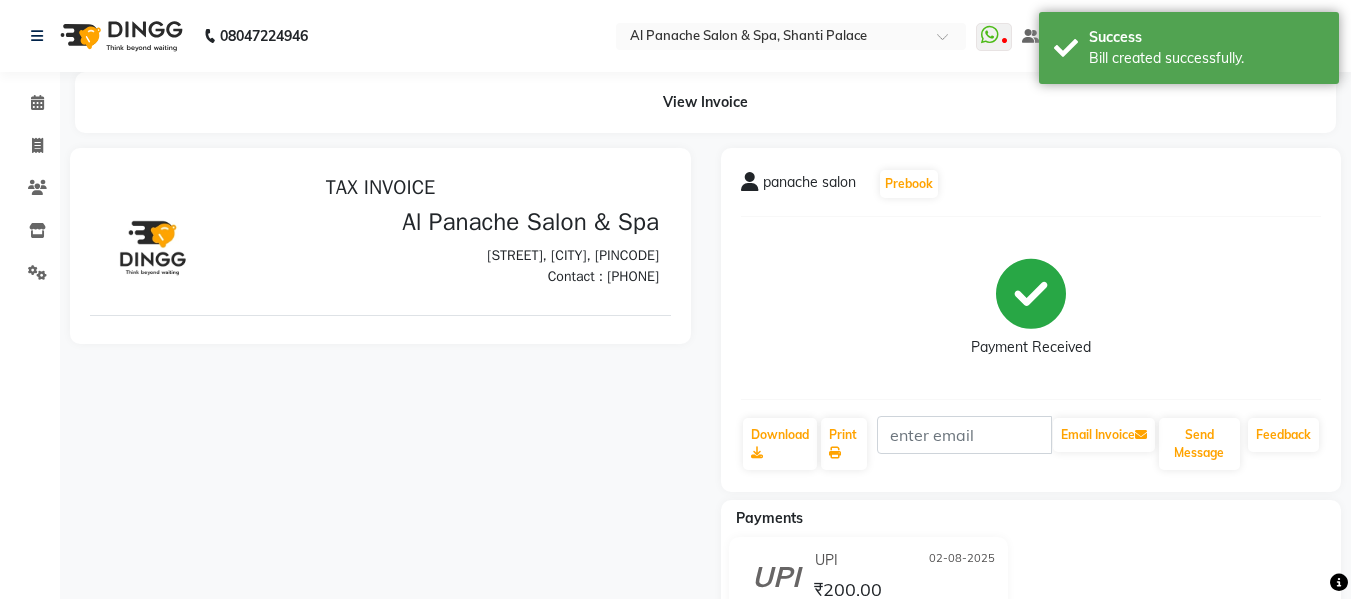 scroll, scrollTop: 0, scrollLeft: 0, axis: both 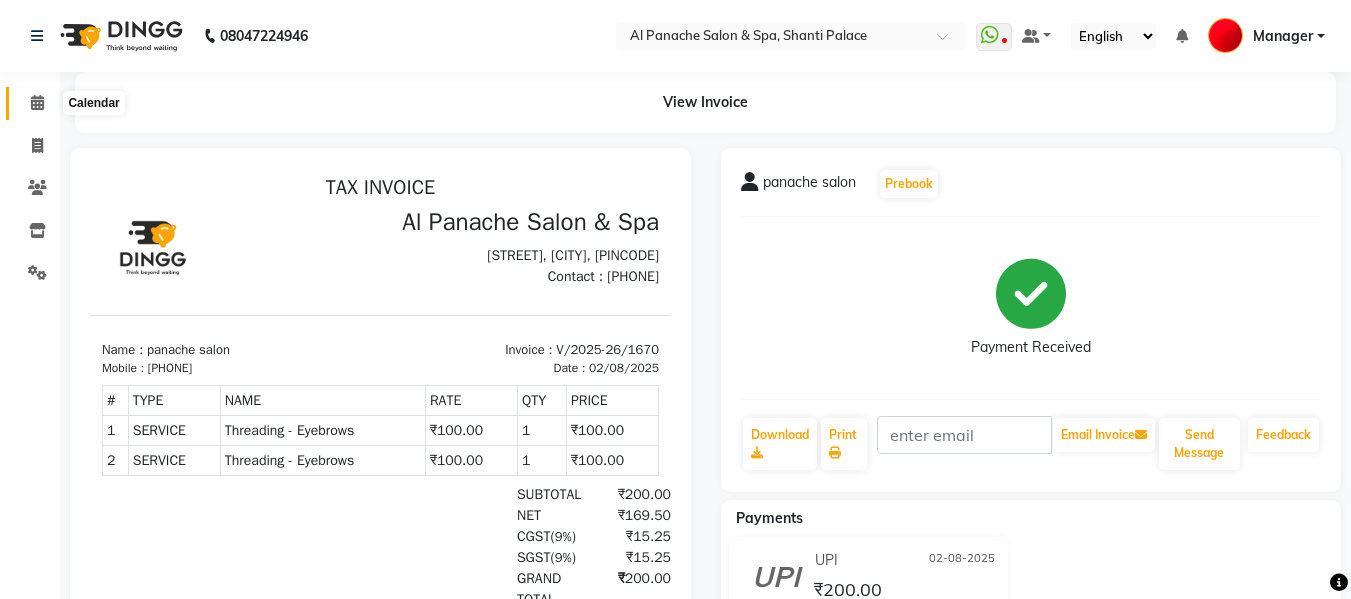 click 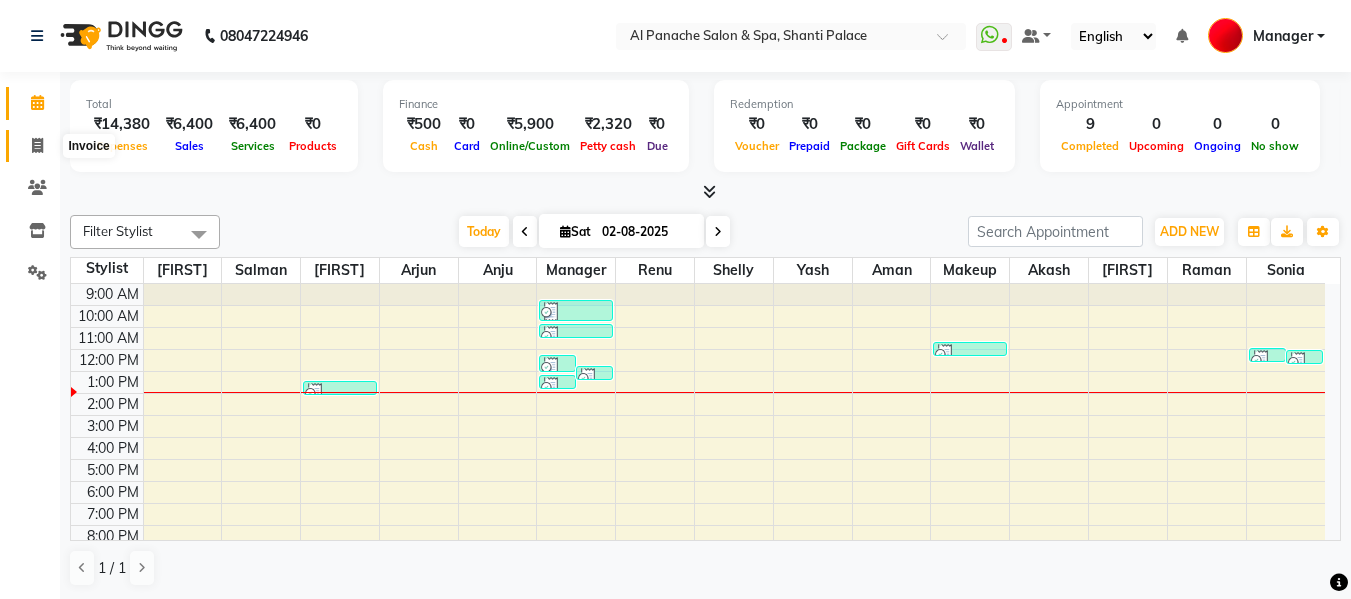 click 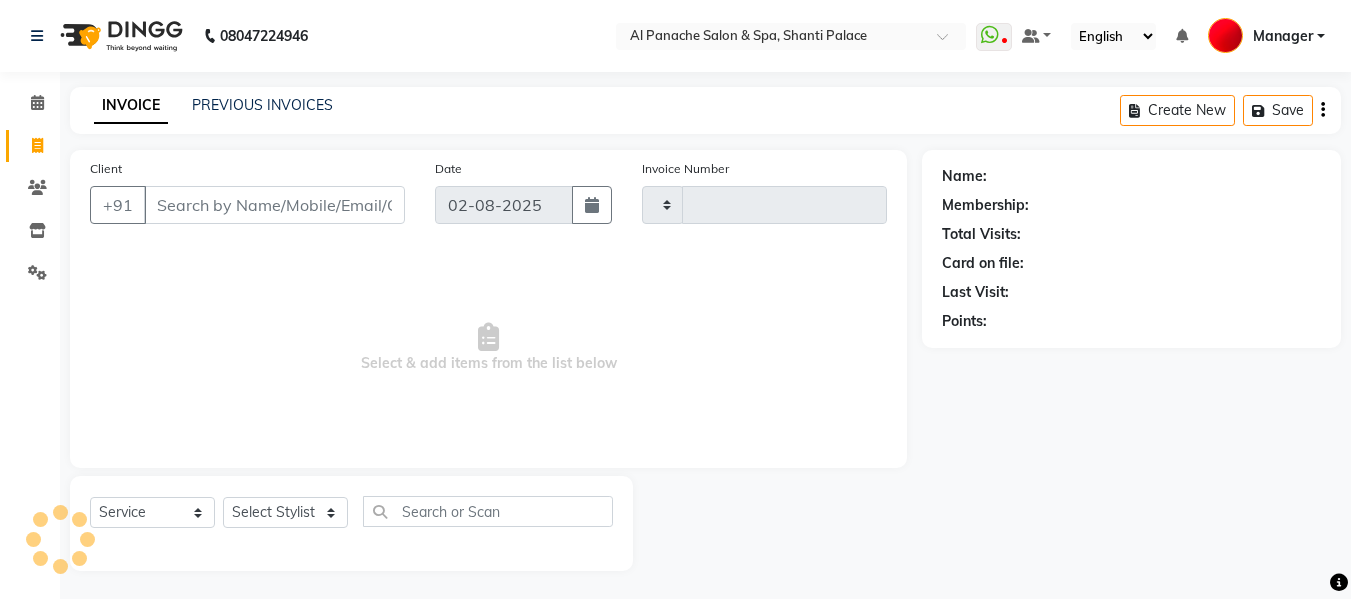 type on "1671" 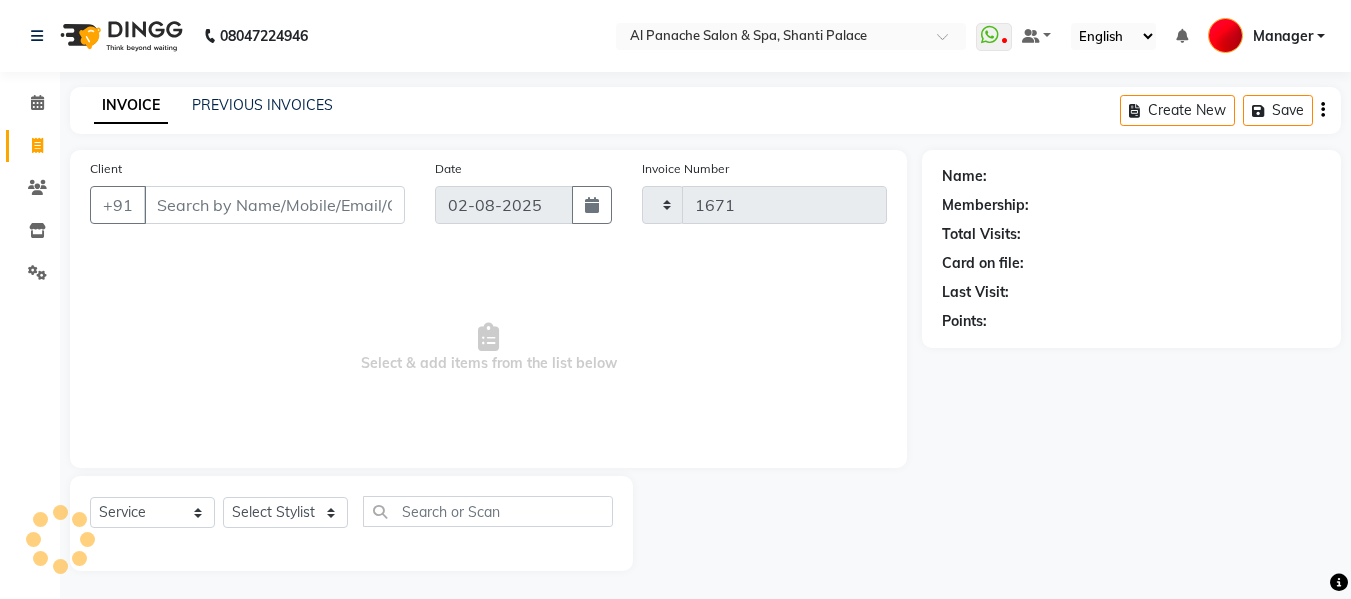 select on "751" 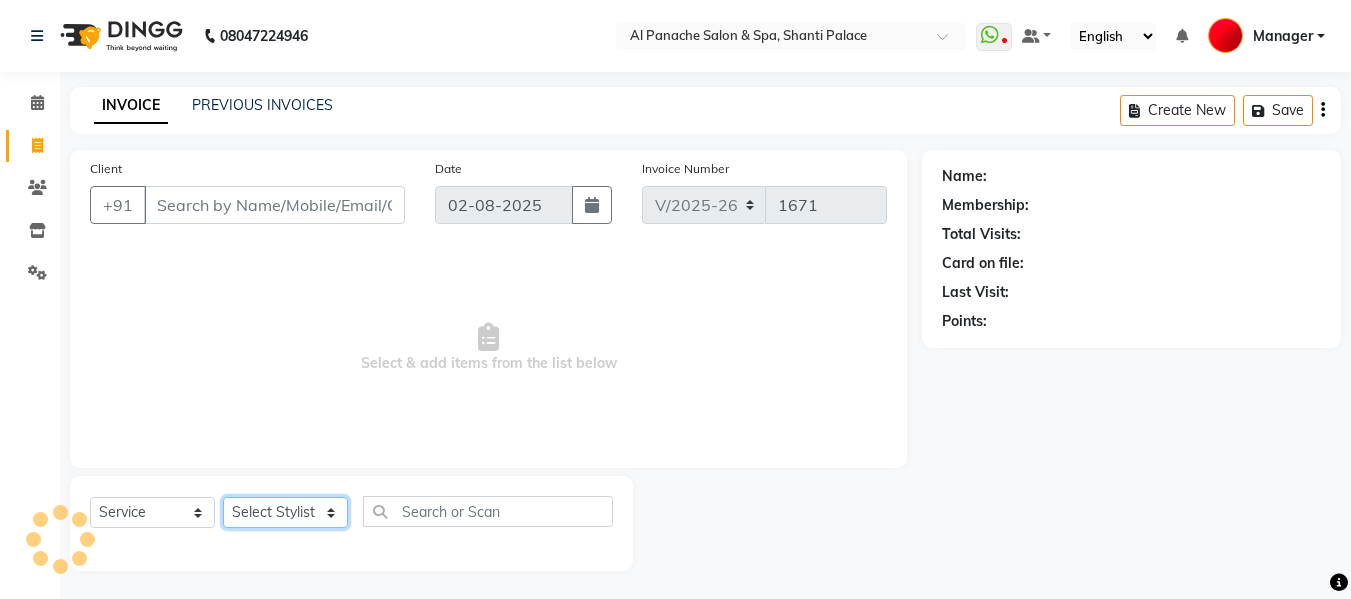 click on "Select Stylist" 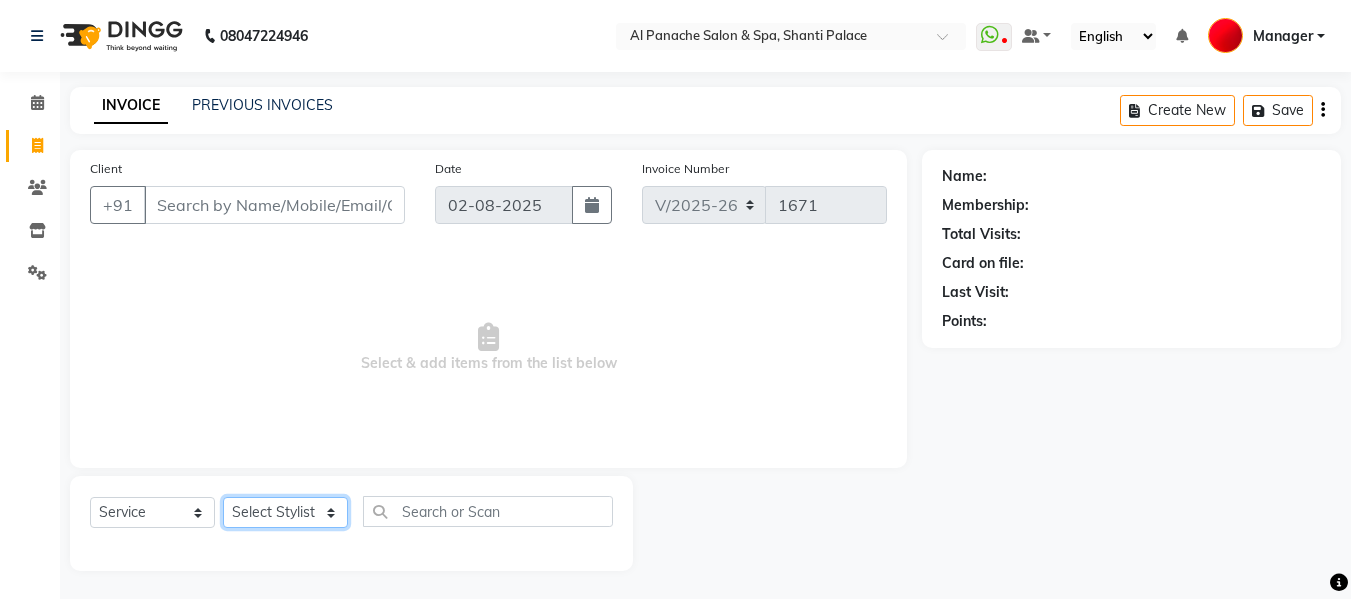 select on "31034" 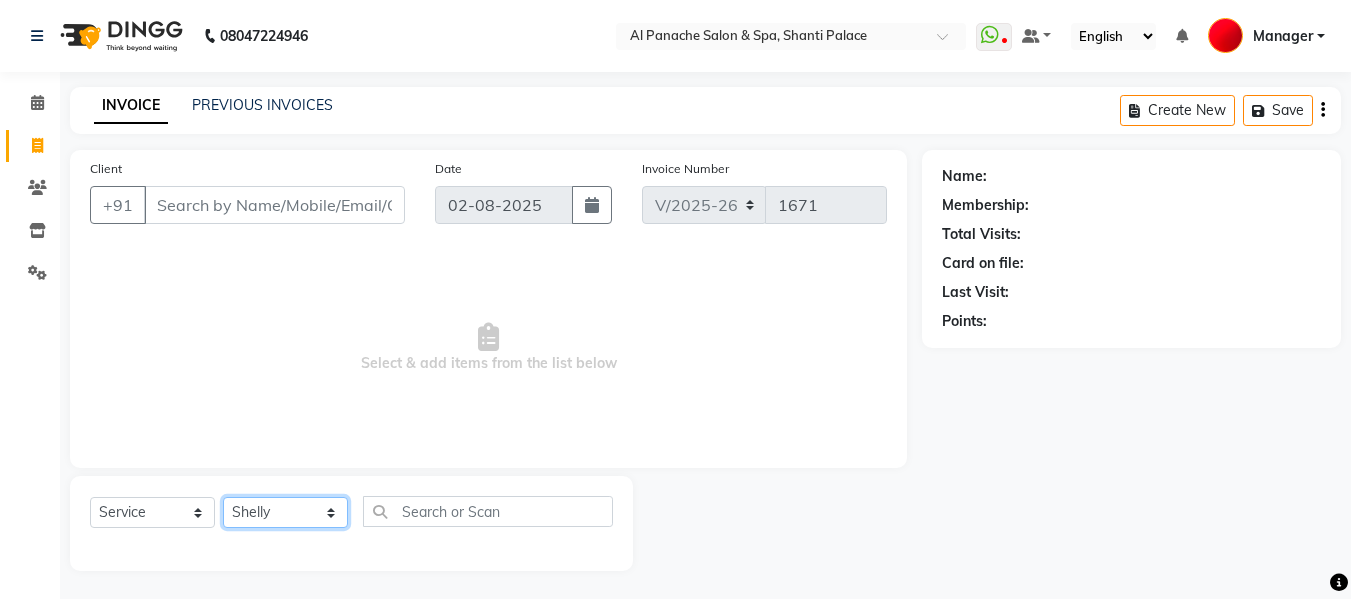 click on "Select Stylist [FIRST] [LAST] [FIRST] [LAST] [FIRST] [LAST] [FIRST] [LAST] [FIRST] [LAST] [FIRST] [LAST] [FIRST] [LAST] [FIRST] [LAST] [FIRST] [LAST] [FIRST] [LAST] [FIRST] [LAST] [FIRST] [LAST] [FIRST] [LAST]" 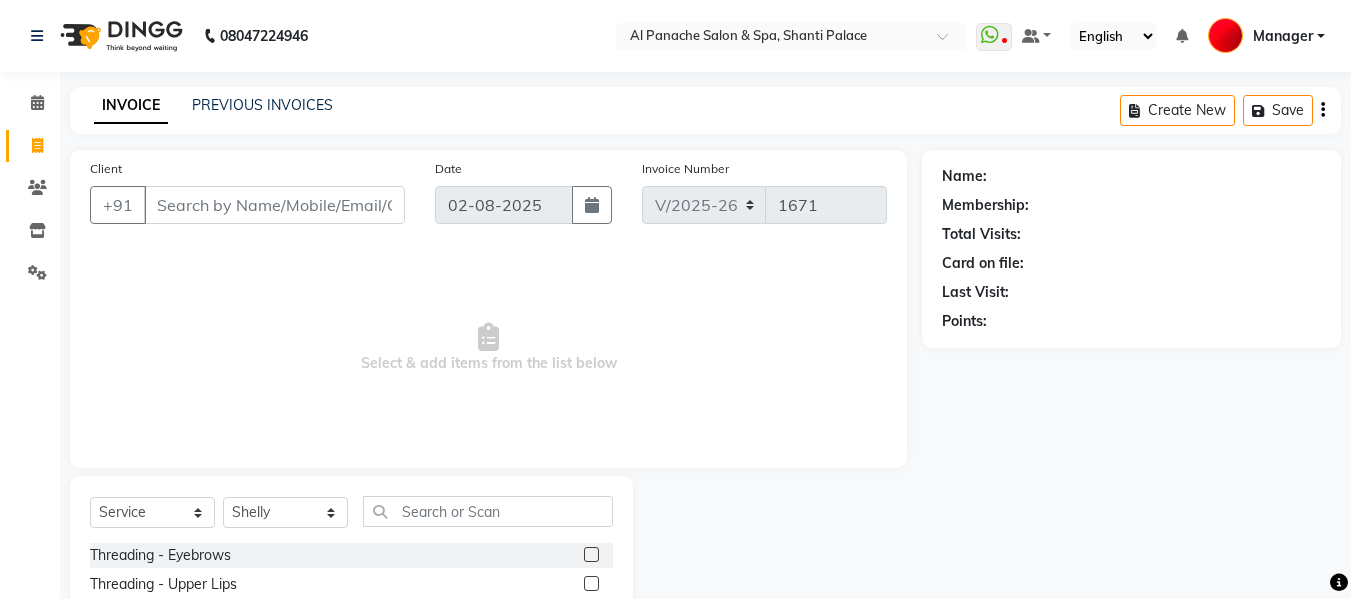 click 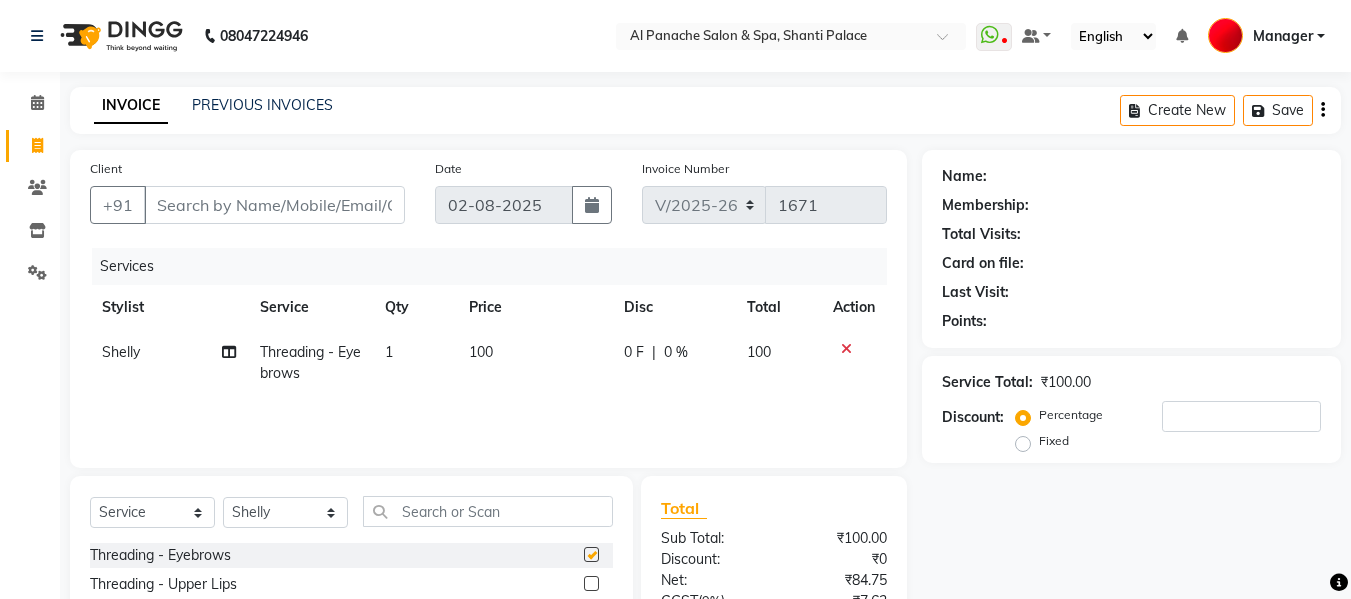 checkbox on "false" 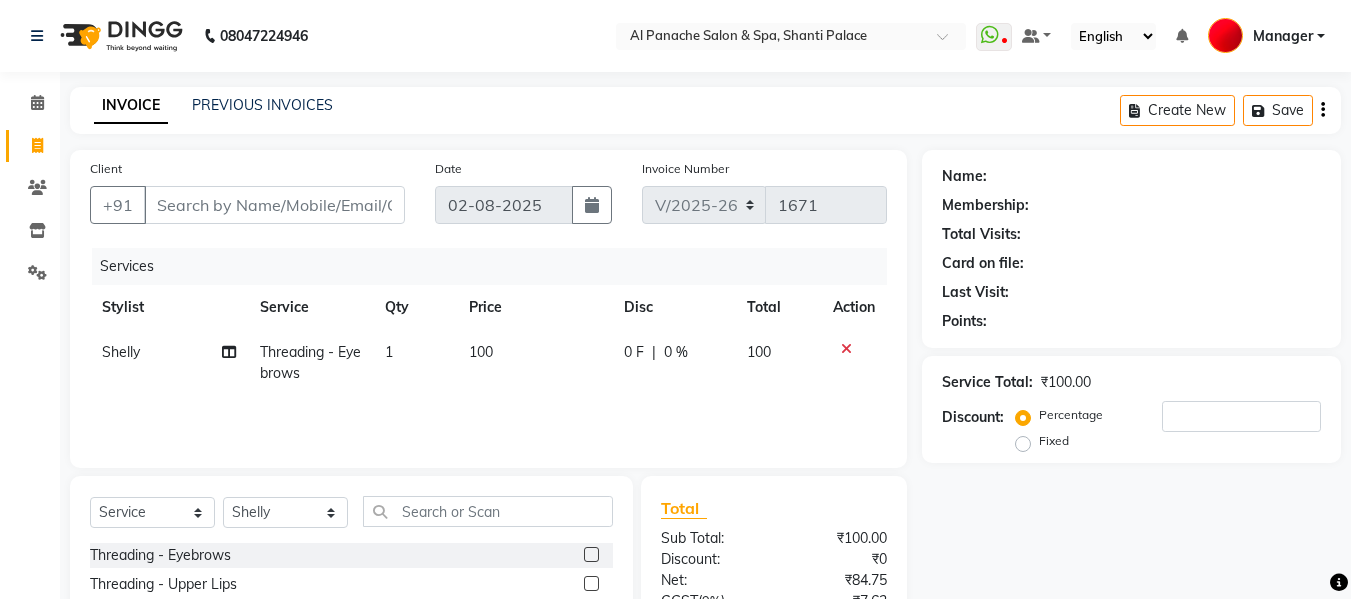 click 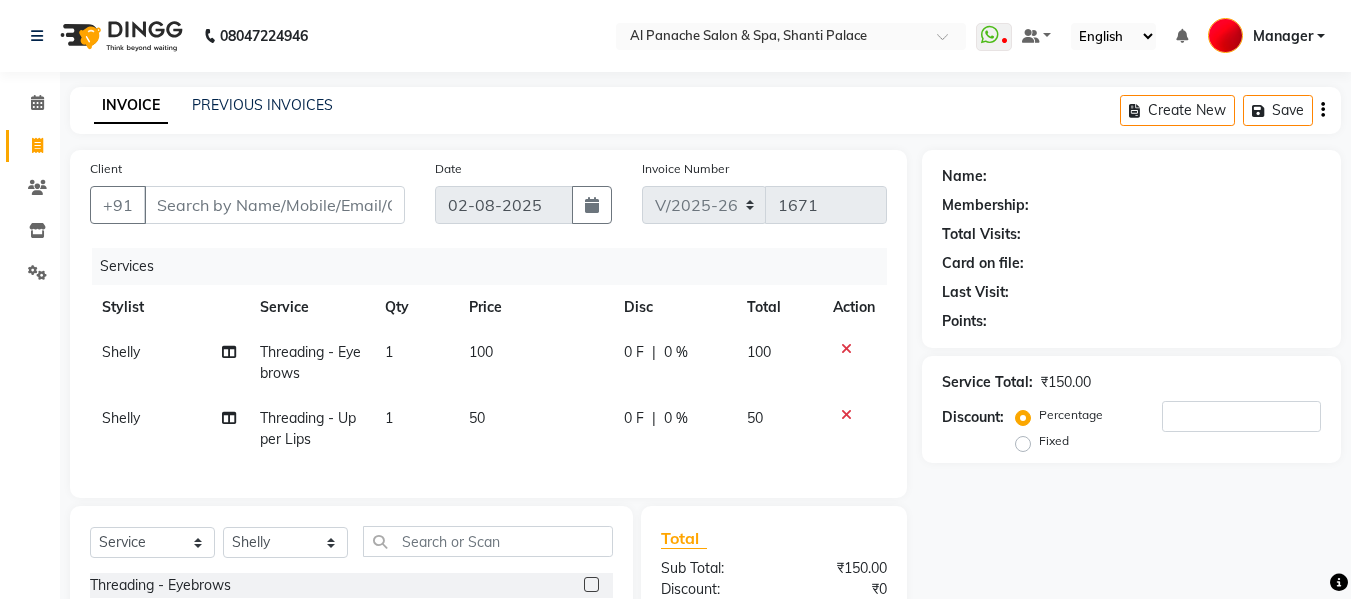 checkbox on "false" 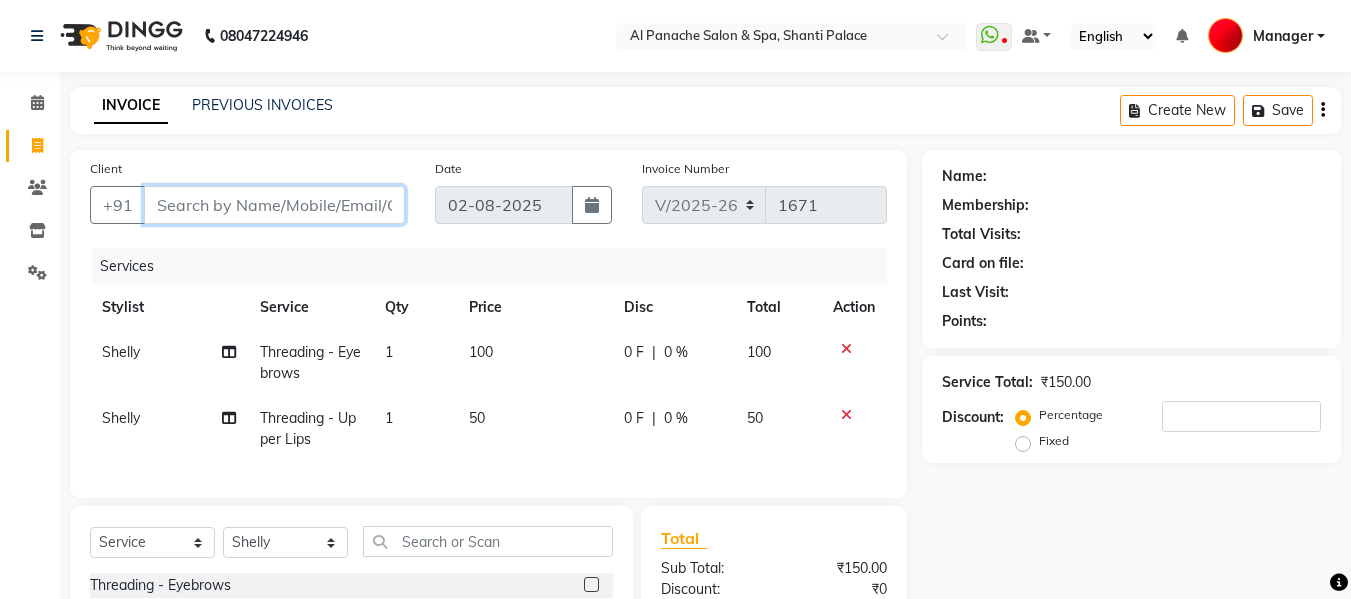 click on "Client" at bounding box center [274, 205] 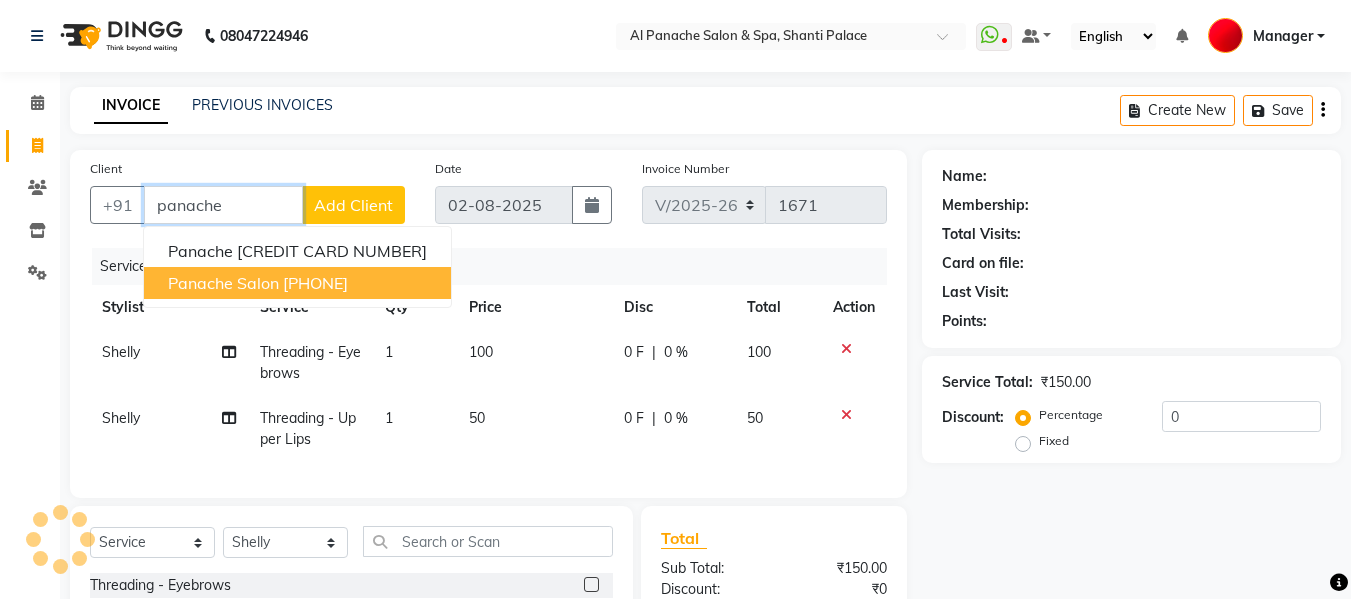 click on "[PHONE]" at bounding box center [315, 283] 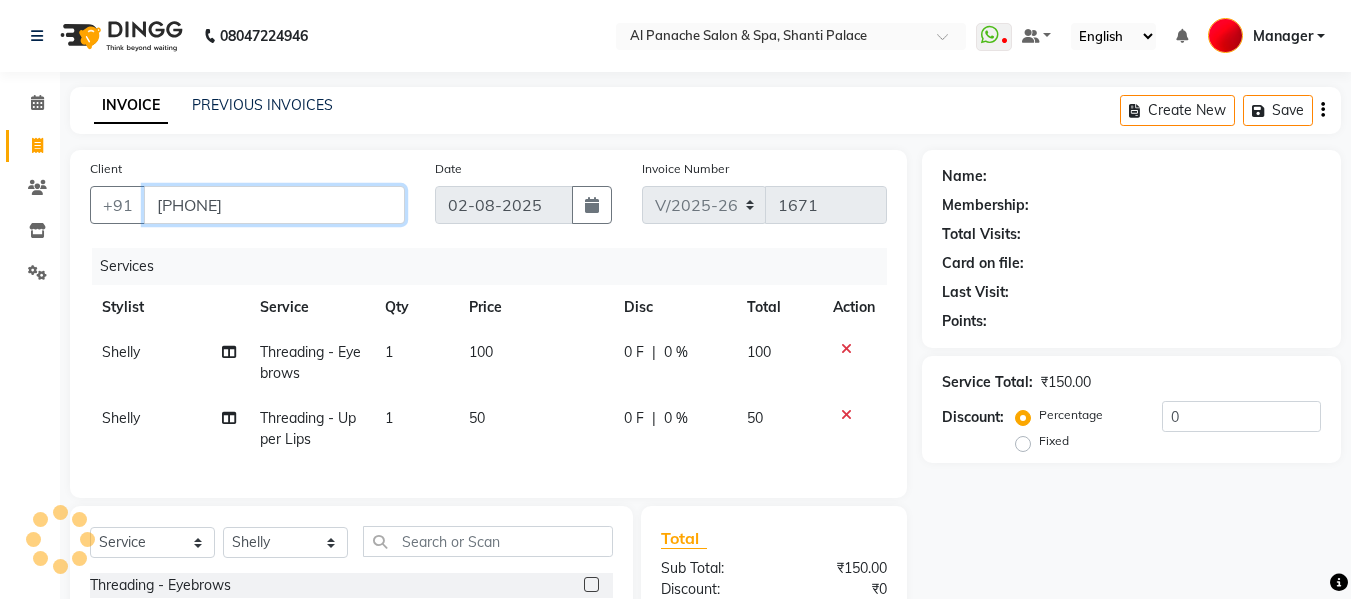 type on "[PHONE]" 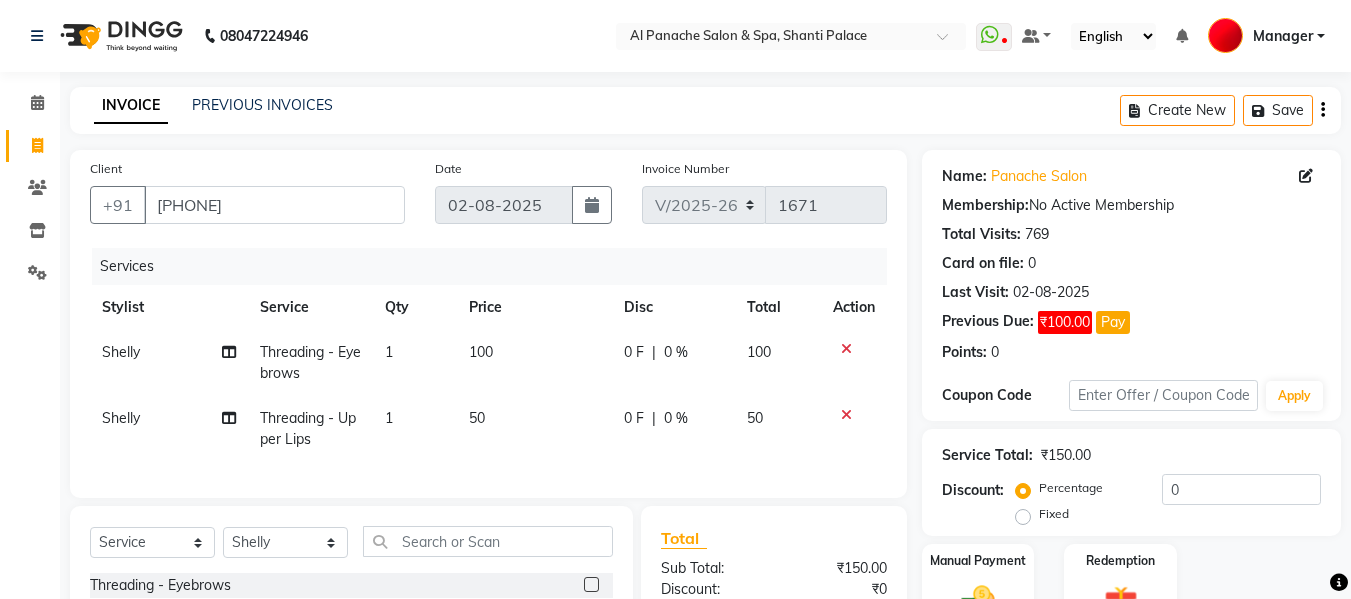scroll, scrollTop: 247, scrollLeft: 0, axis: vertical 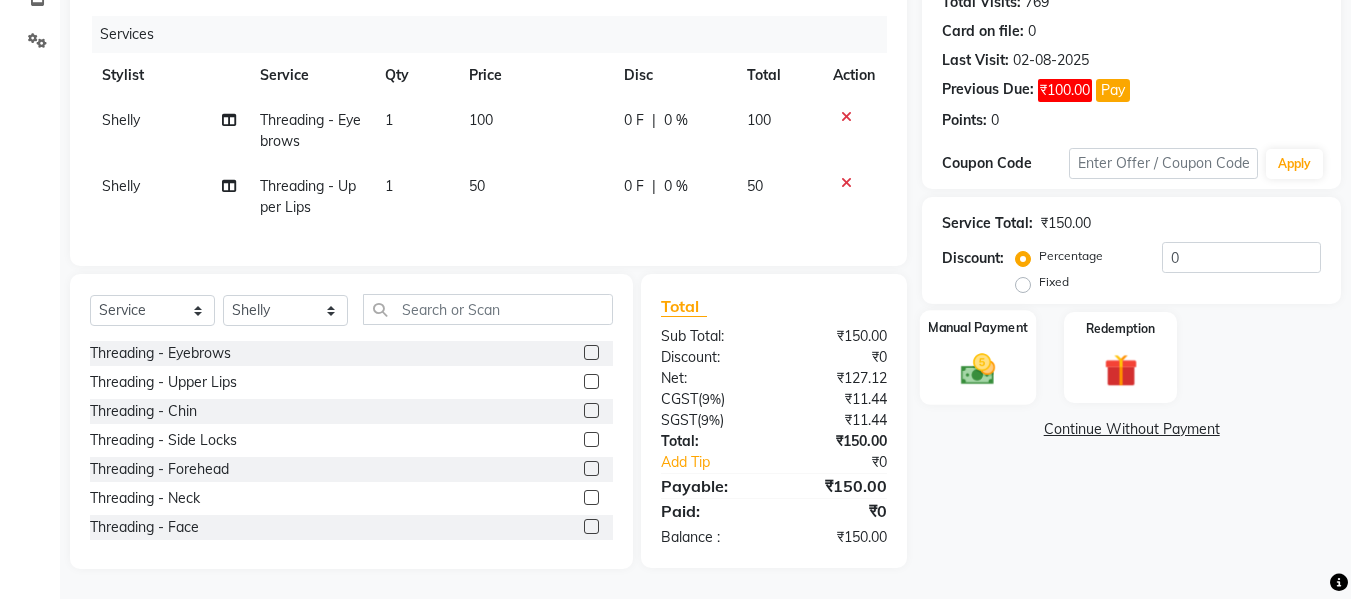 click 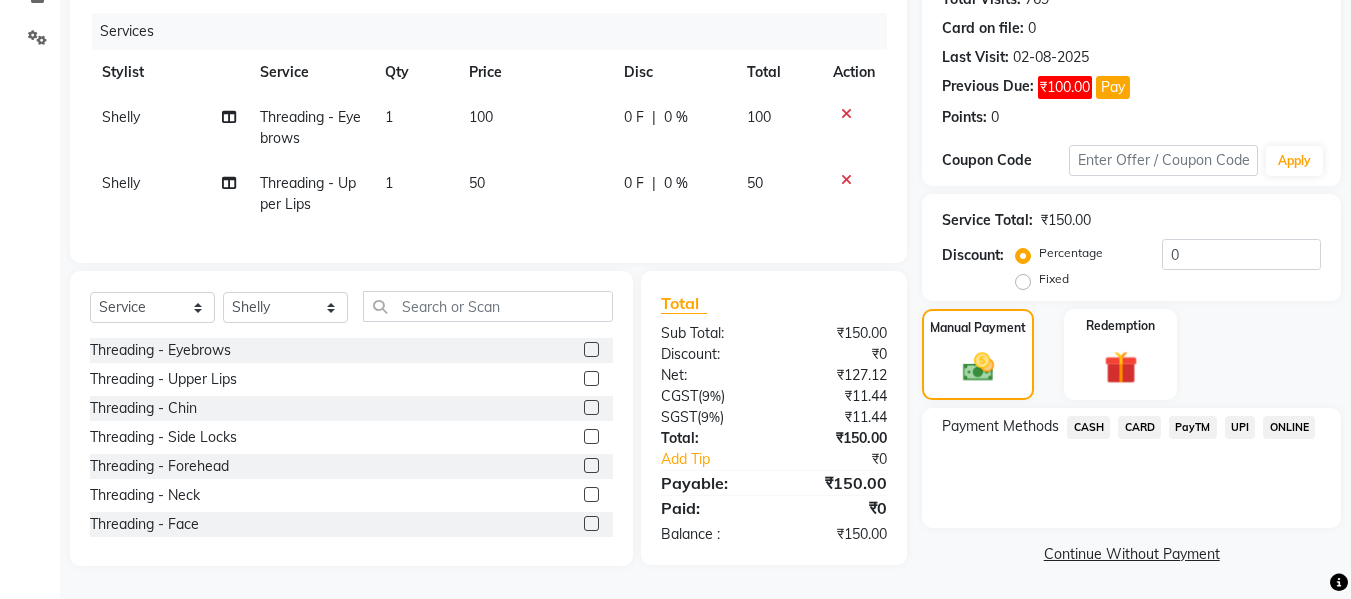 click on "UPI" 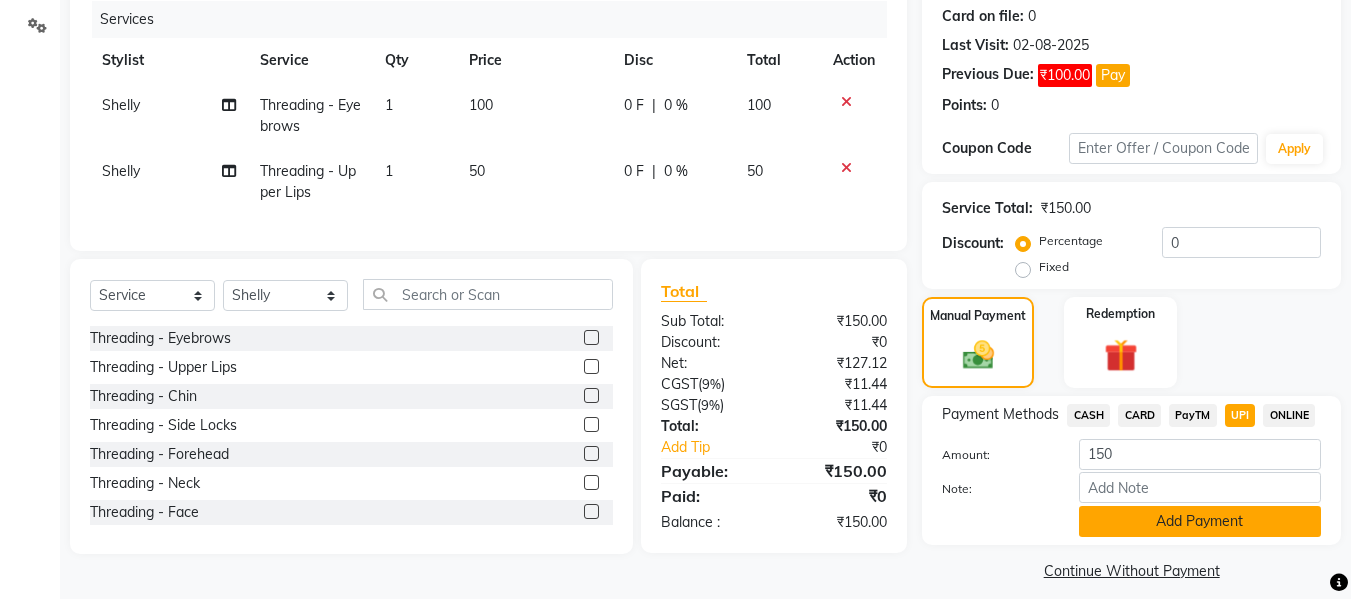 click on "Add Payment" 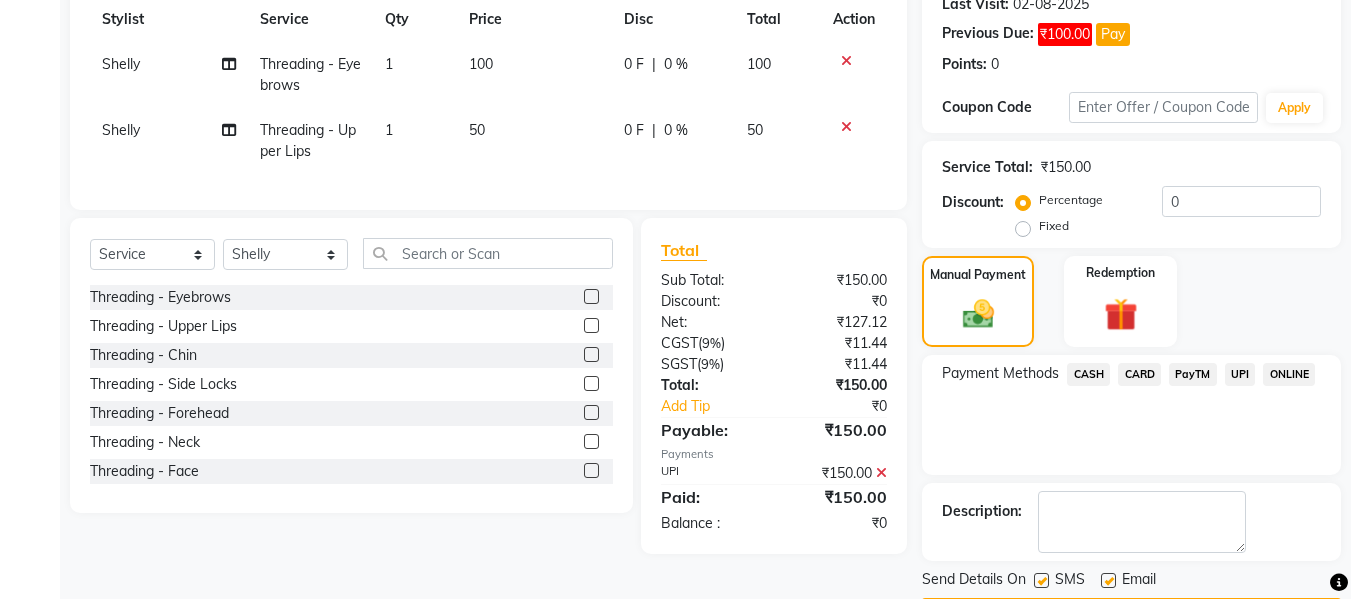scroll, scrollTop: 348, scrollLeft: 0, axis: vertical 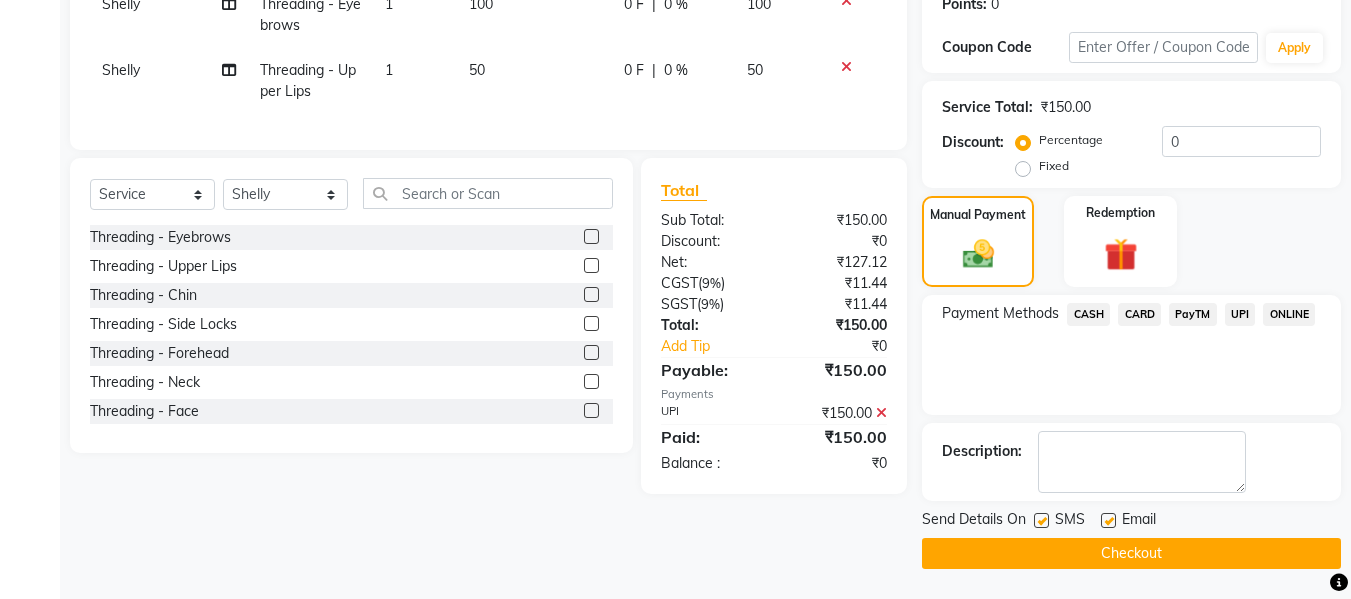click on "Checkout" 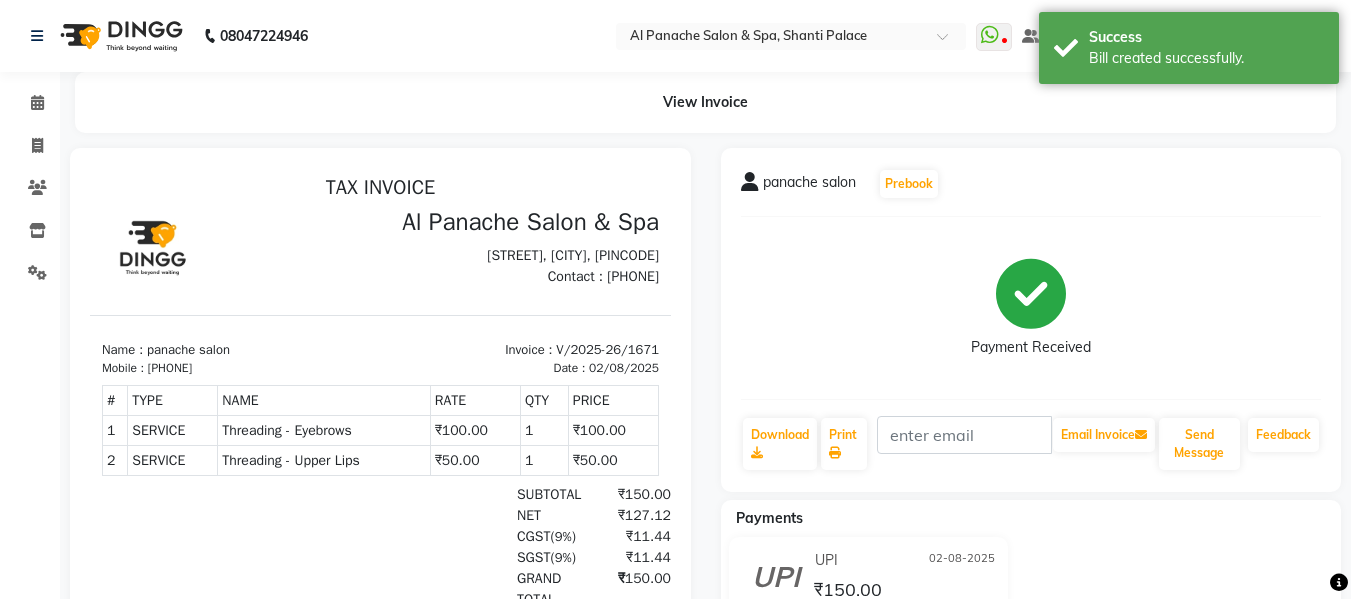scroll, scrollTop: 0, scrollLeft: 0, axis: both 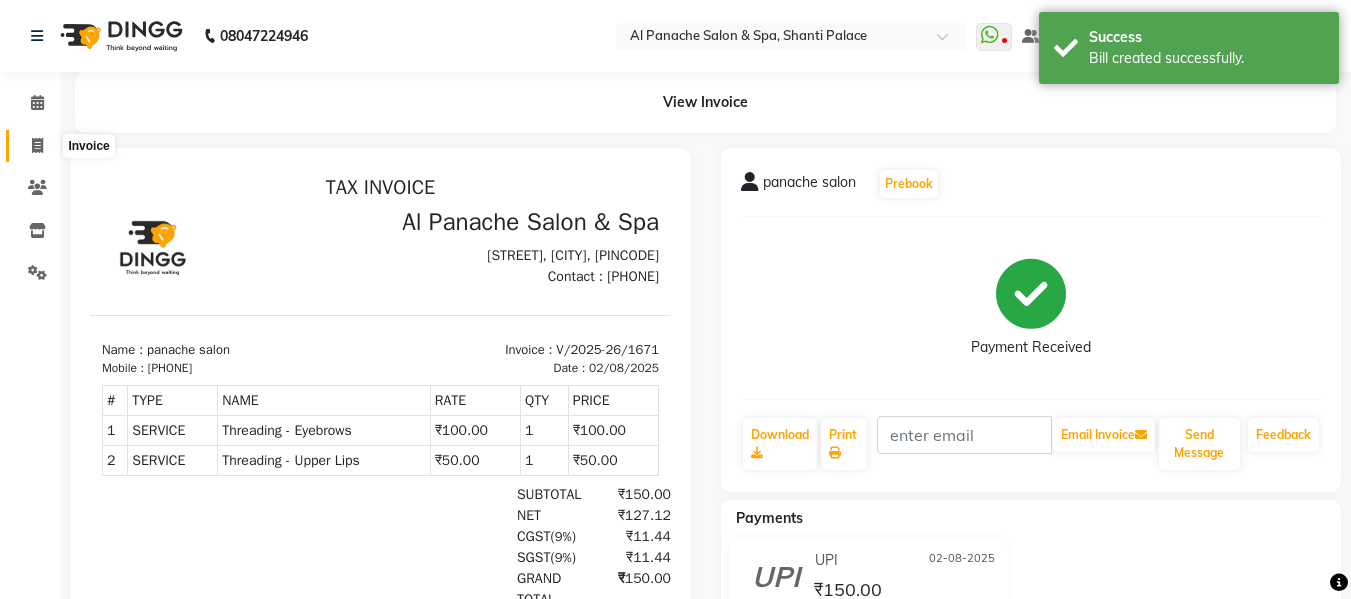 click 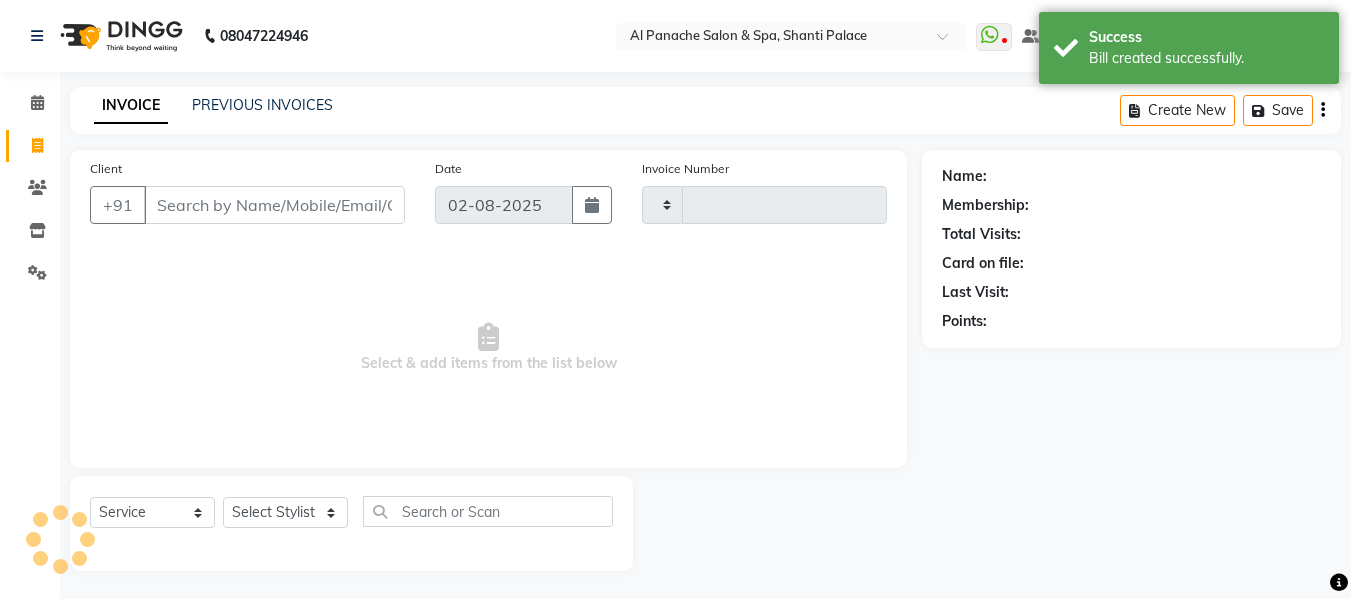 scroll, scrollTop: 2, scrollLeft: 0, axis: vertical 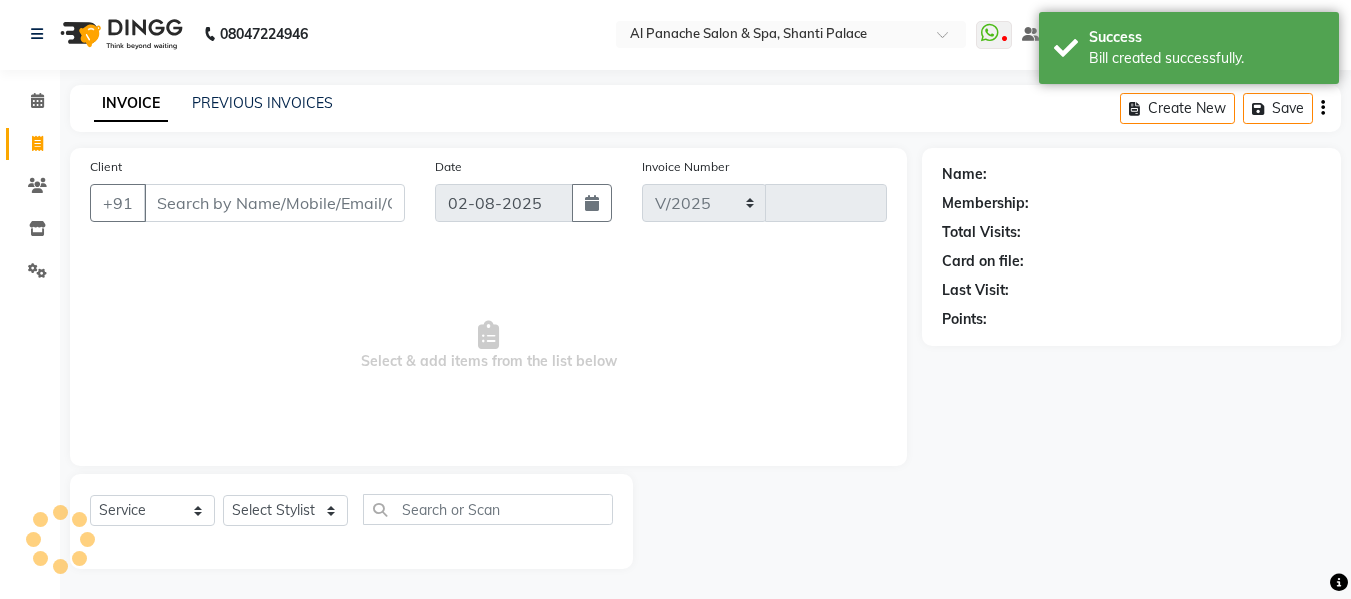select on "751" 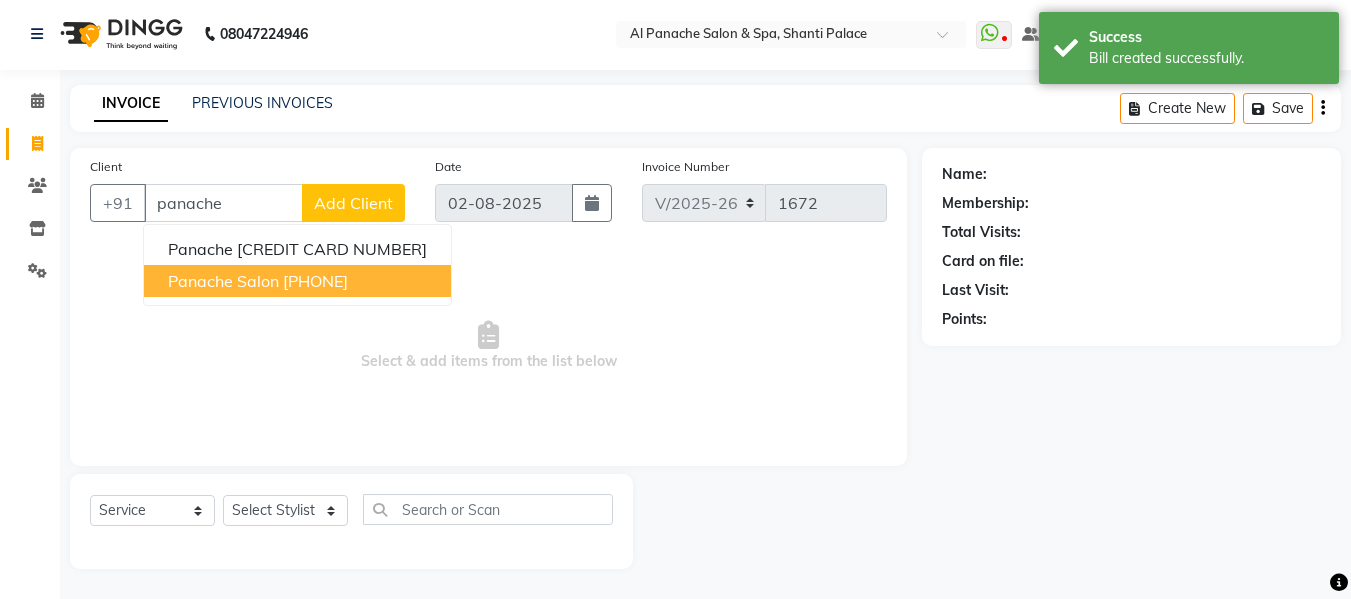click on "[PHONE]" at bounding box center (315, 281) 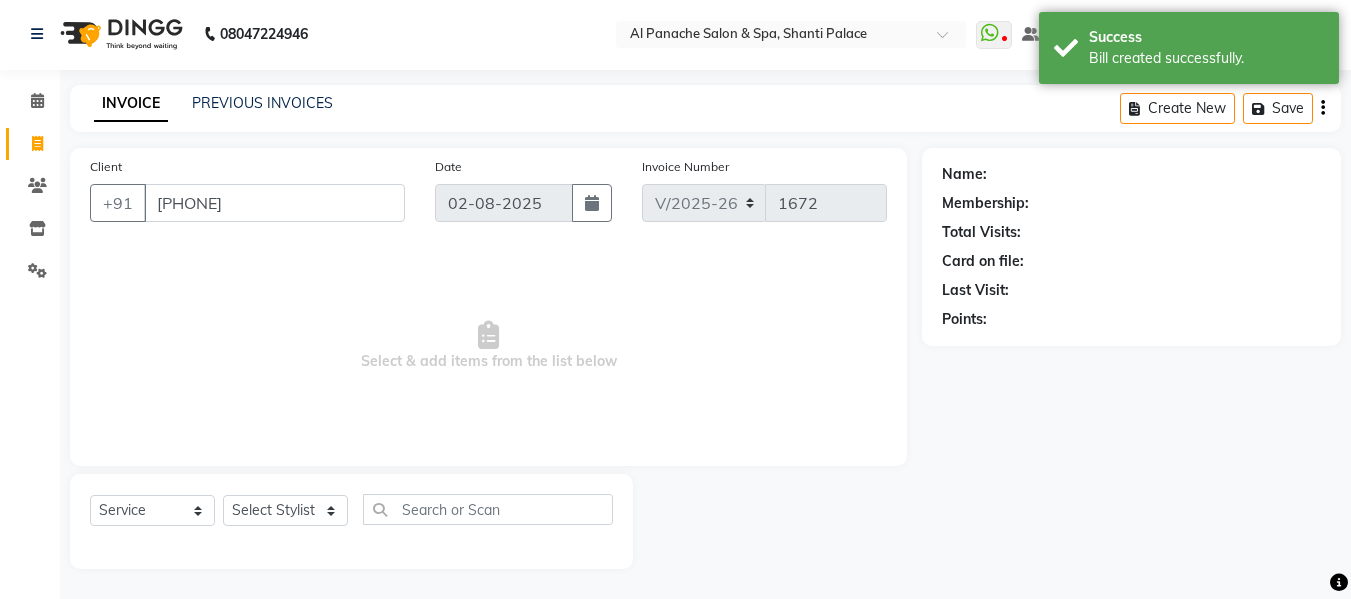 type on "[PHONE]" 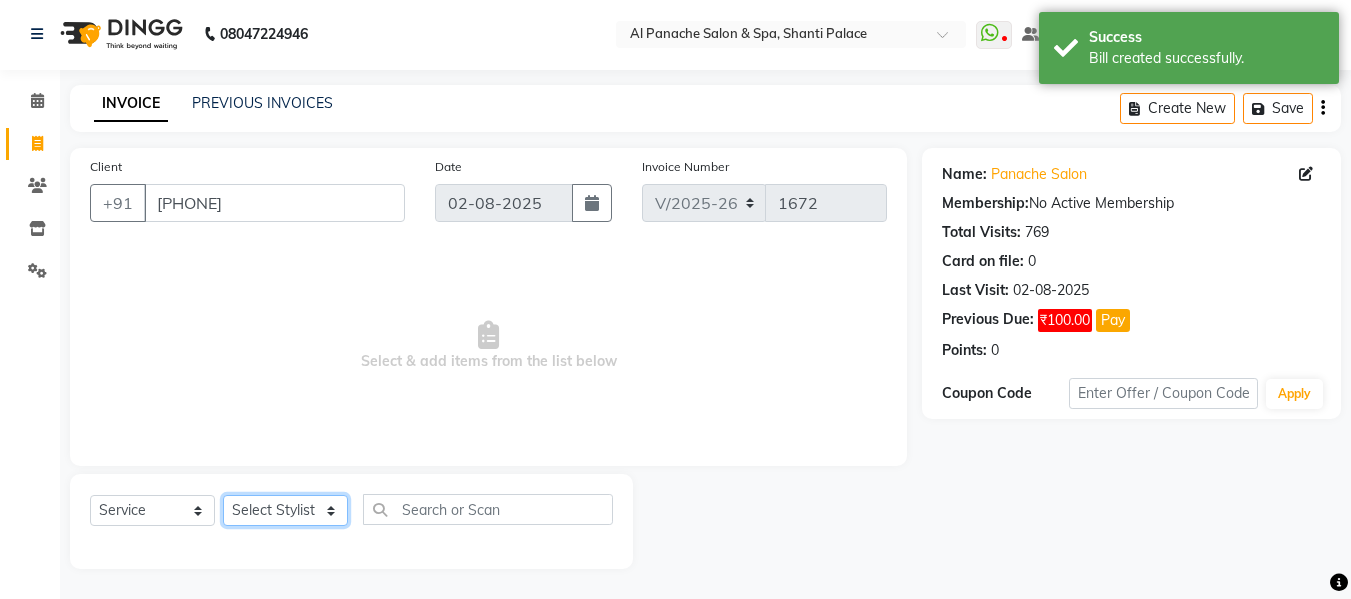 click on "Select Stylist [FIRST] [LAST] [FIRST] [LAST] [FIRST] [LAST] [FIRST] [LAST] [FIRST] [LAST] [FIRST] [LAST] [FIRST] [LAST] [FIRST] [LAST] [FIRST] [LAST] [FIRST] [LAST] [FIRST] [LAST] [FIRST] [LAST] [FIRST] [LAST]" 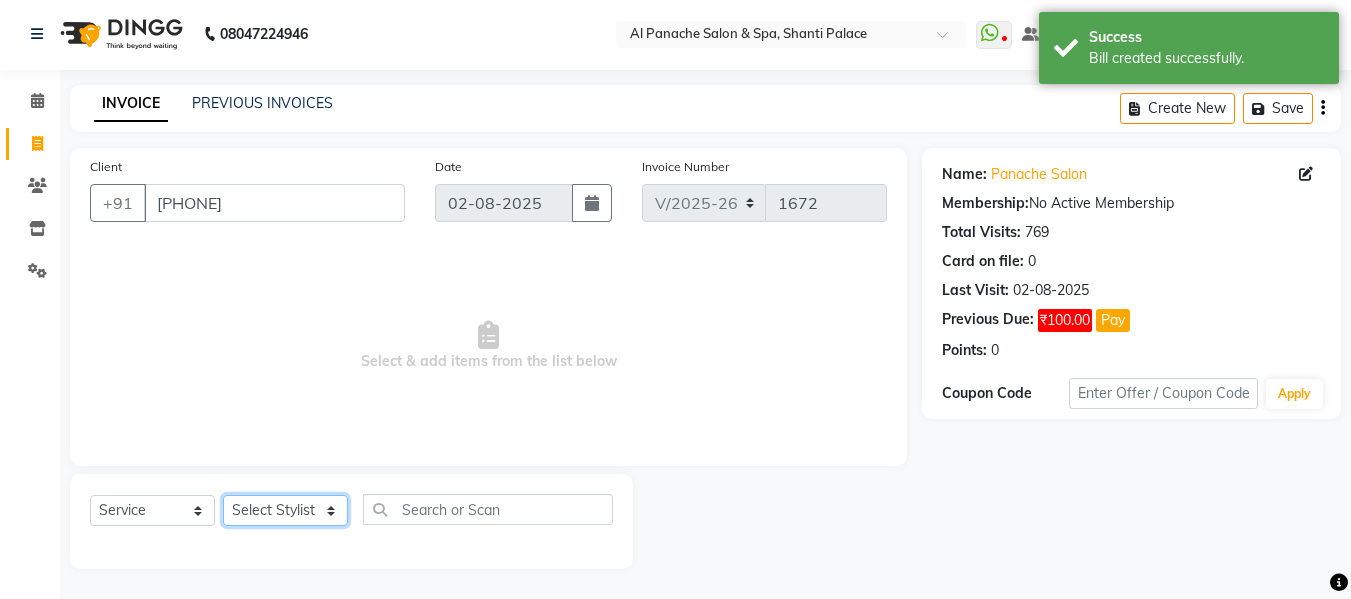 select on "12067" 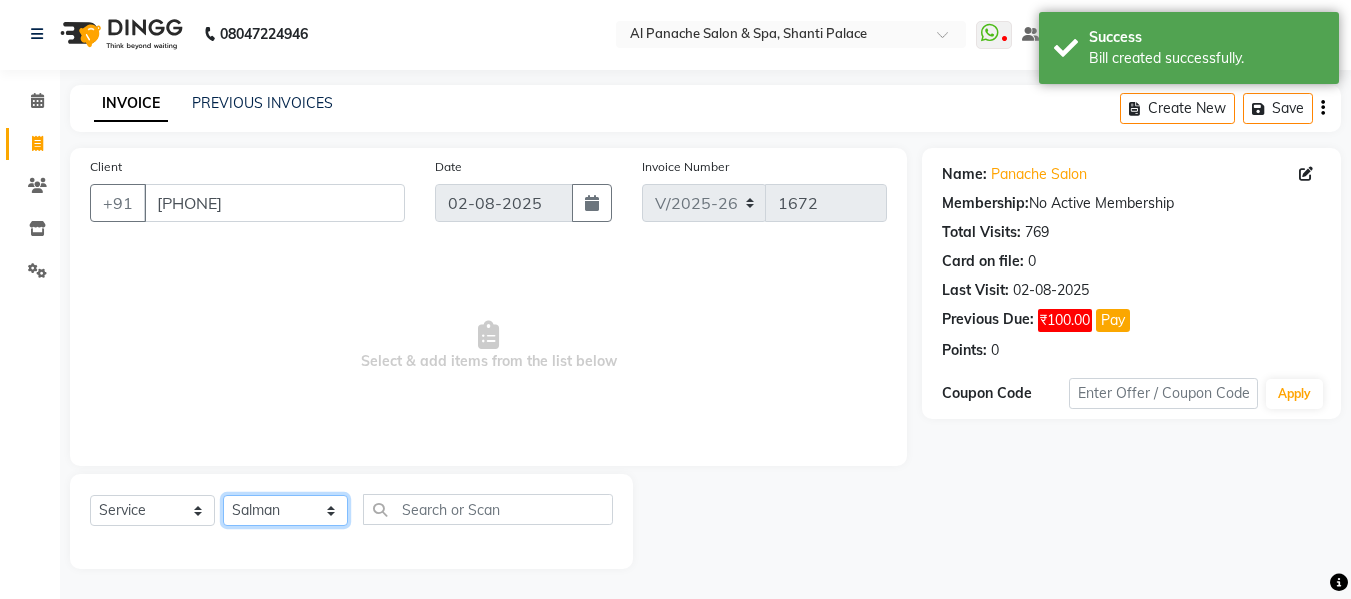 click on "Select Stylist [FIRST] [LAST] [FIRST] [LAST] [FIRST] [LAST] [FIRST] [LAST] [FIRST] [LAST] [FIRST] [LAST] [FIRST] [LAST] [FIRST] [LAST] [FIRST] [LAST] [FIRST] [LAST] [FIRST] [LAST] [FIRST] [LAST] [FIRST] [LAST]" 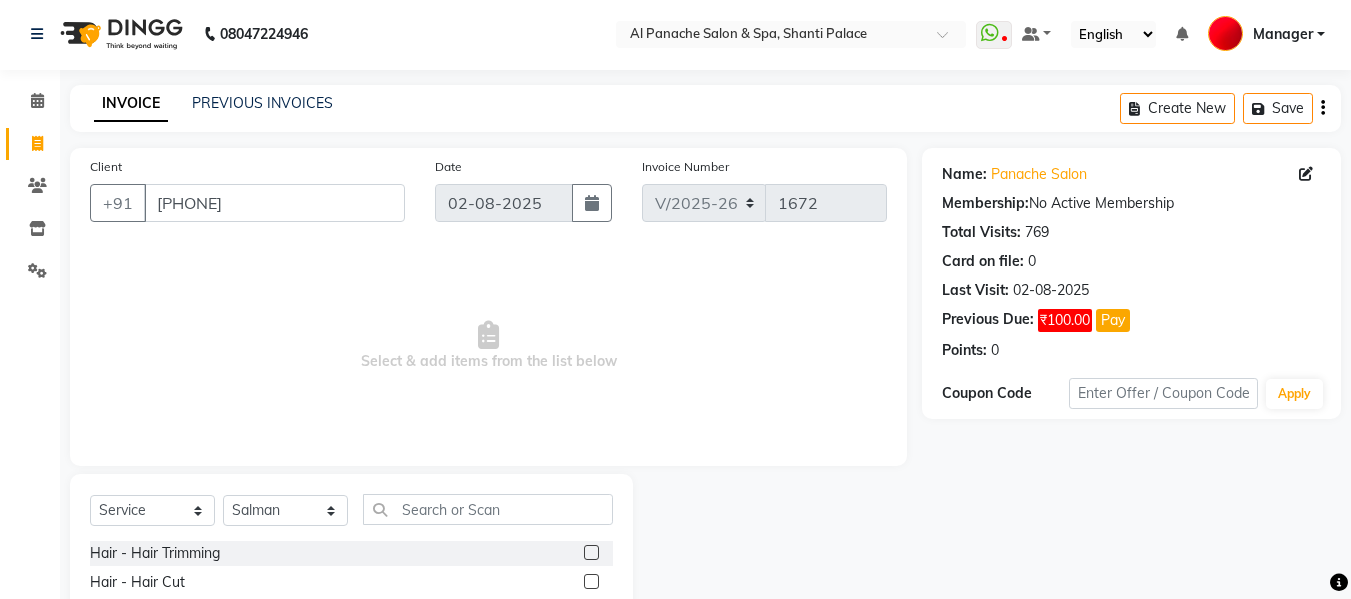click 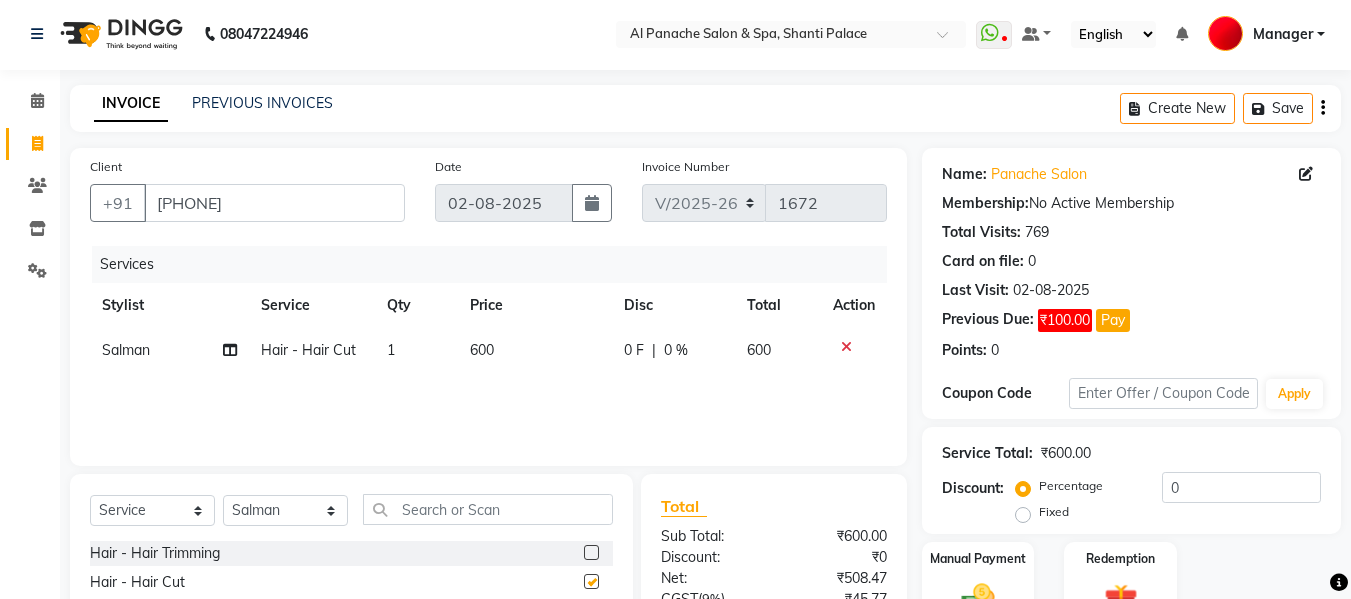 checkbox on "false" 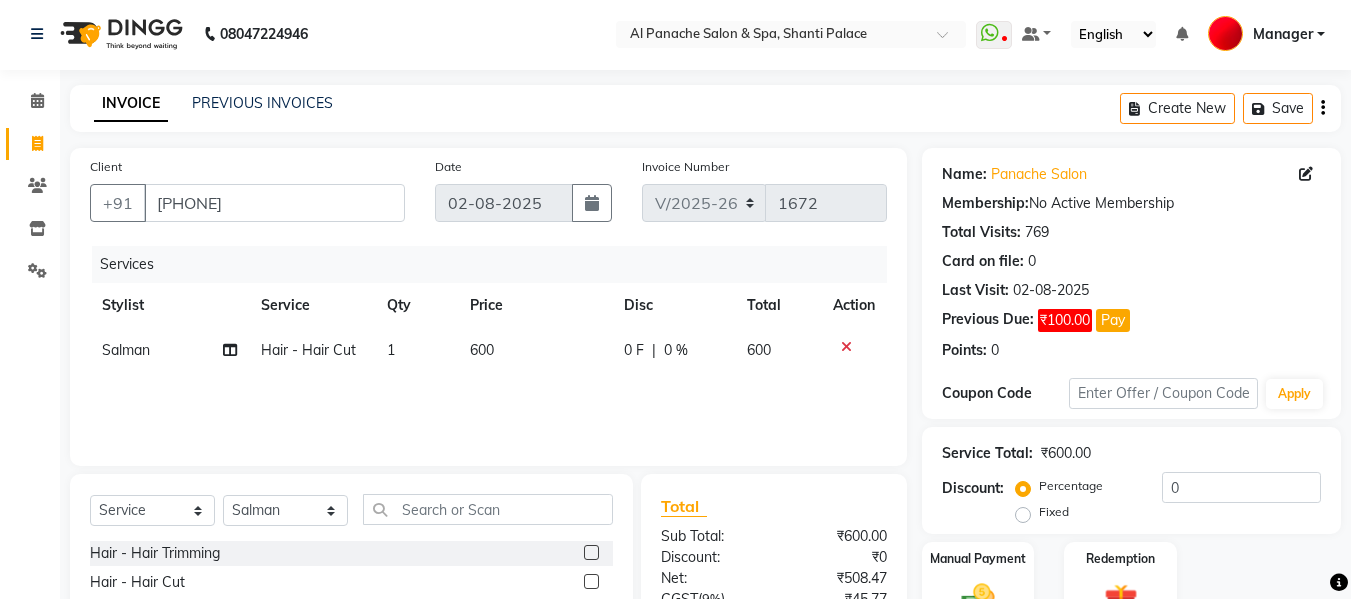 click on "600" 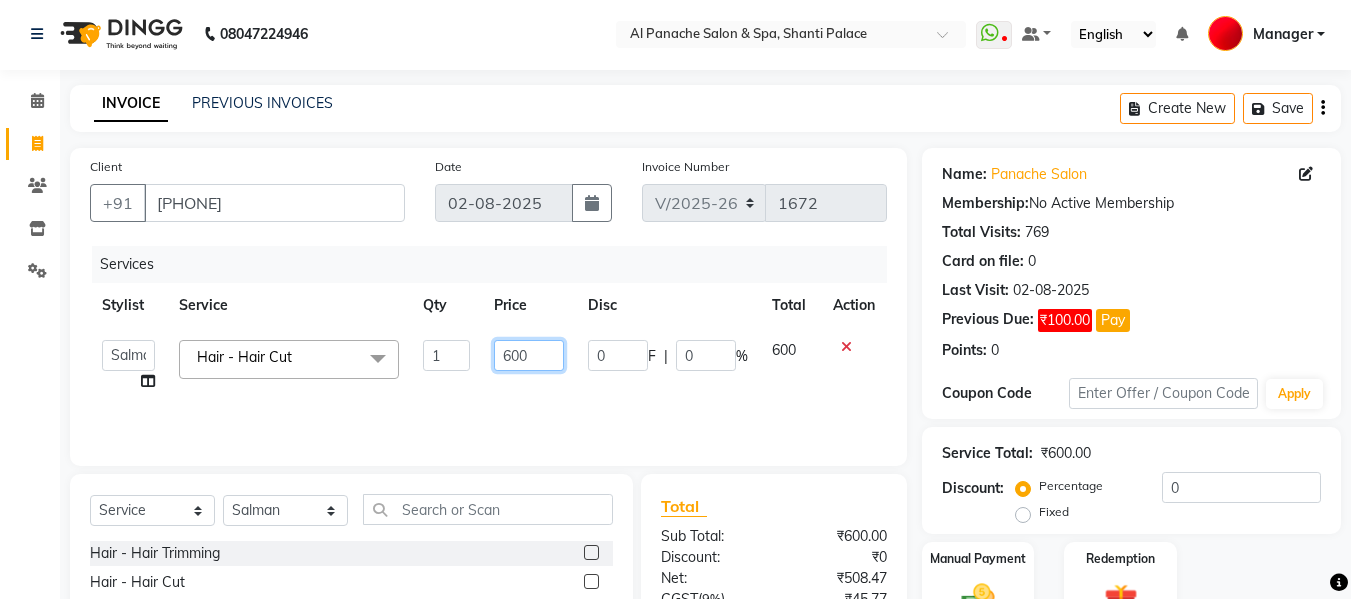 click on "600" 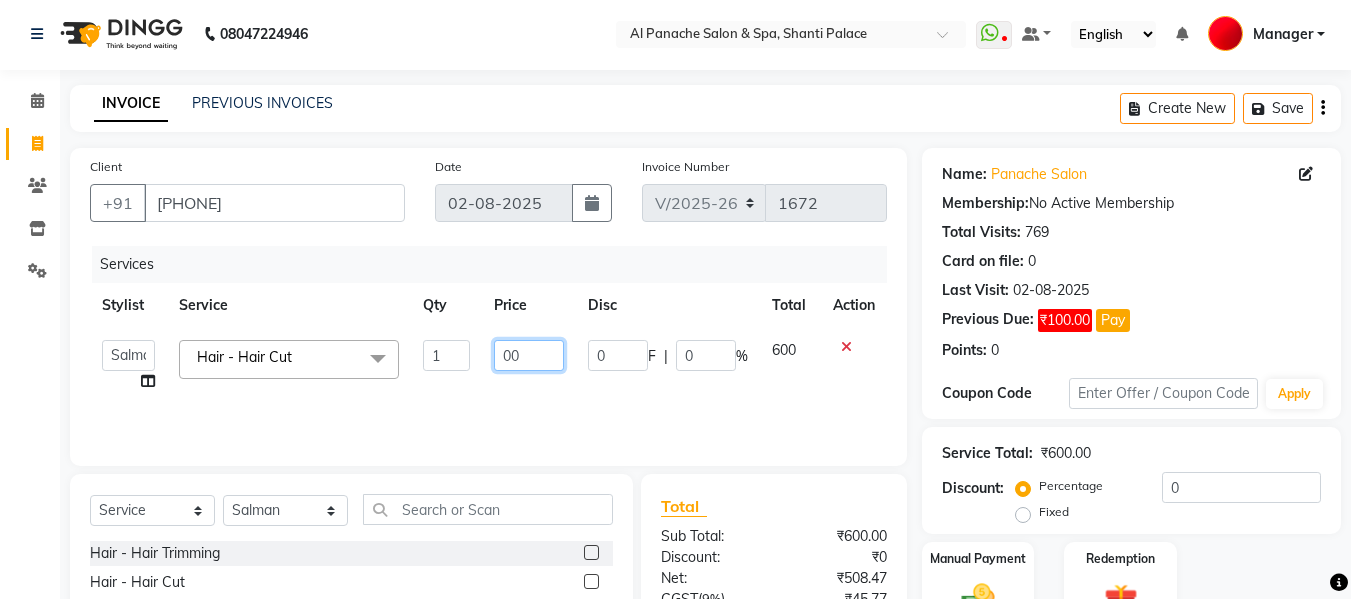 type on "500" 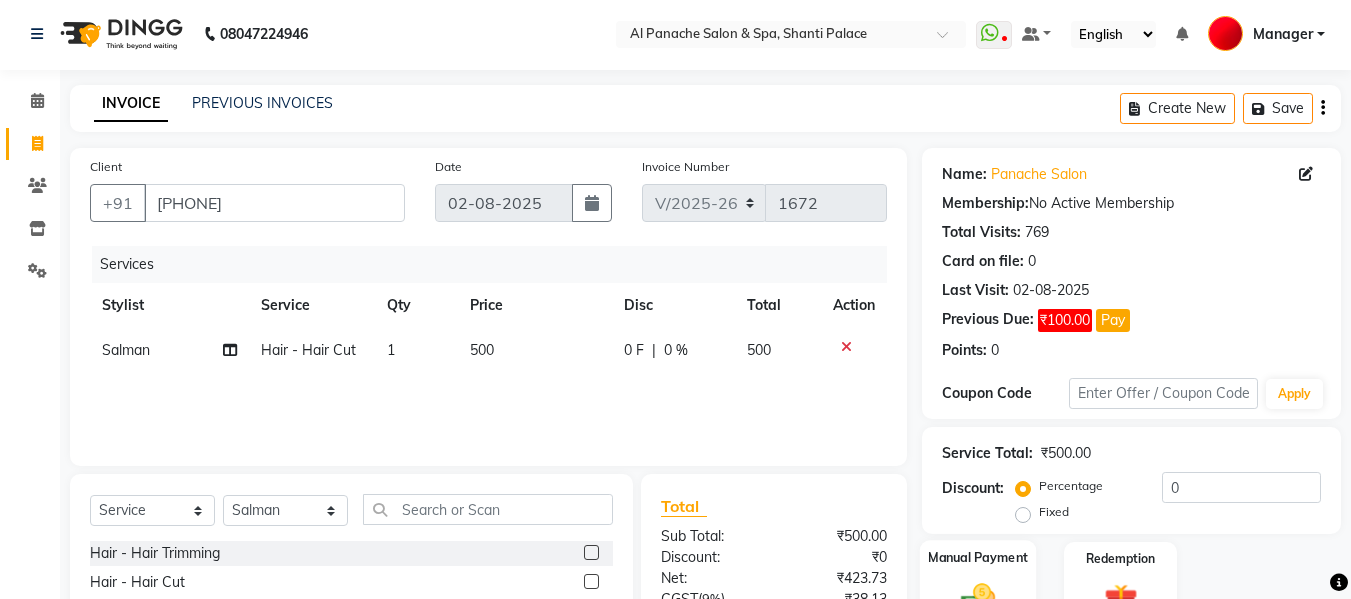 click 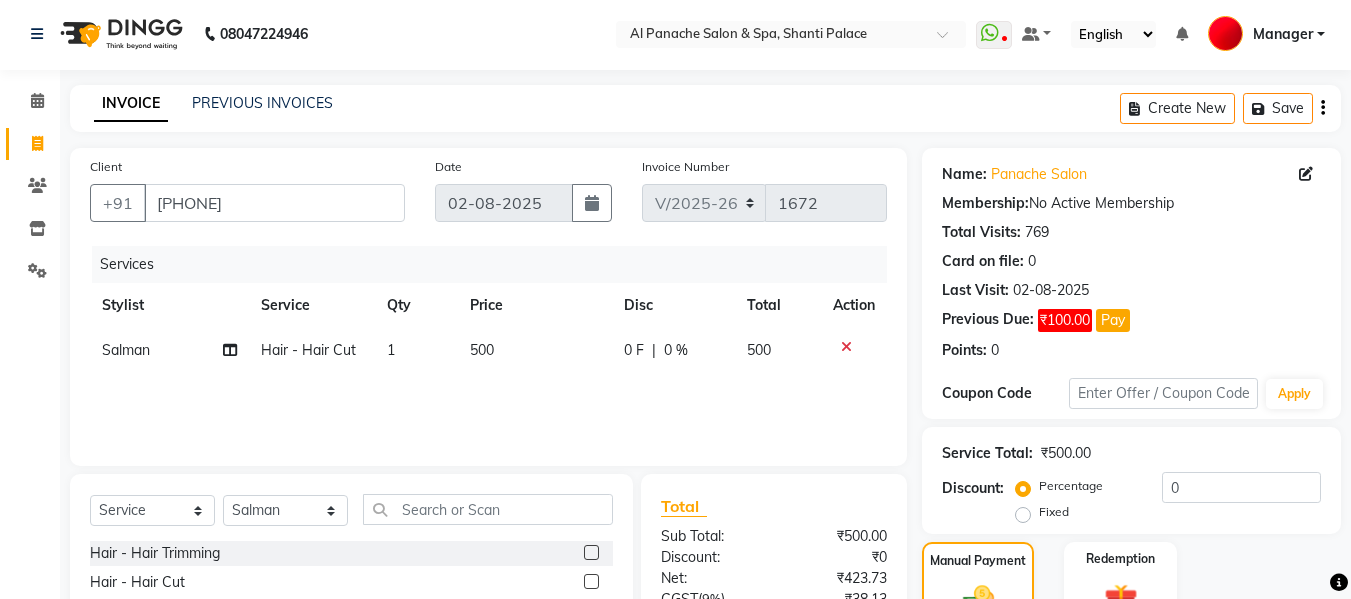 scroll, scrollTop: 235, scrollLeft: 0, axis: vertical 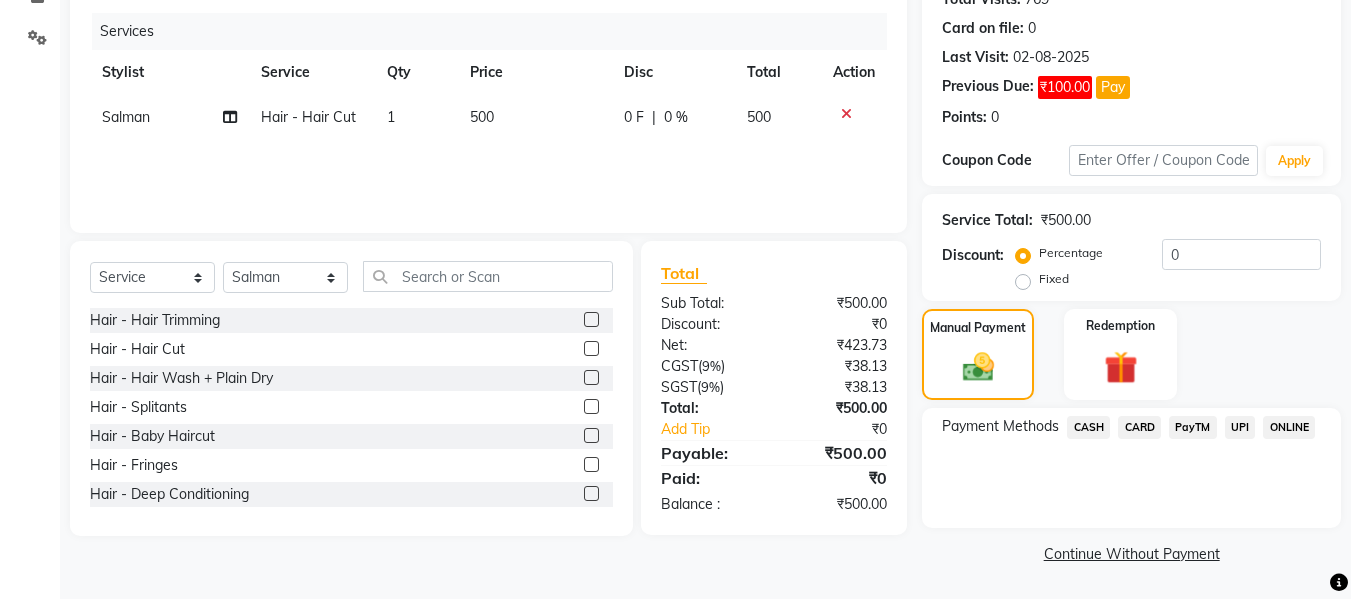 click on "CASH" 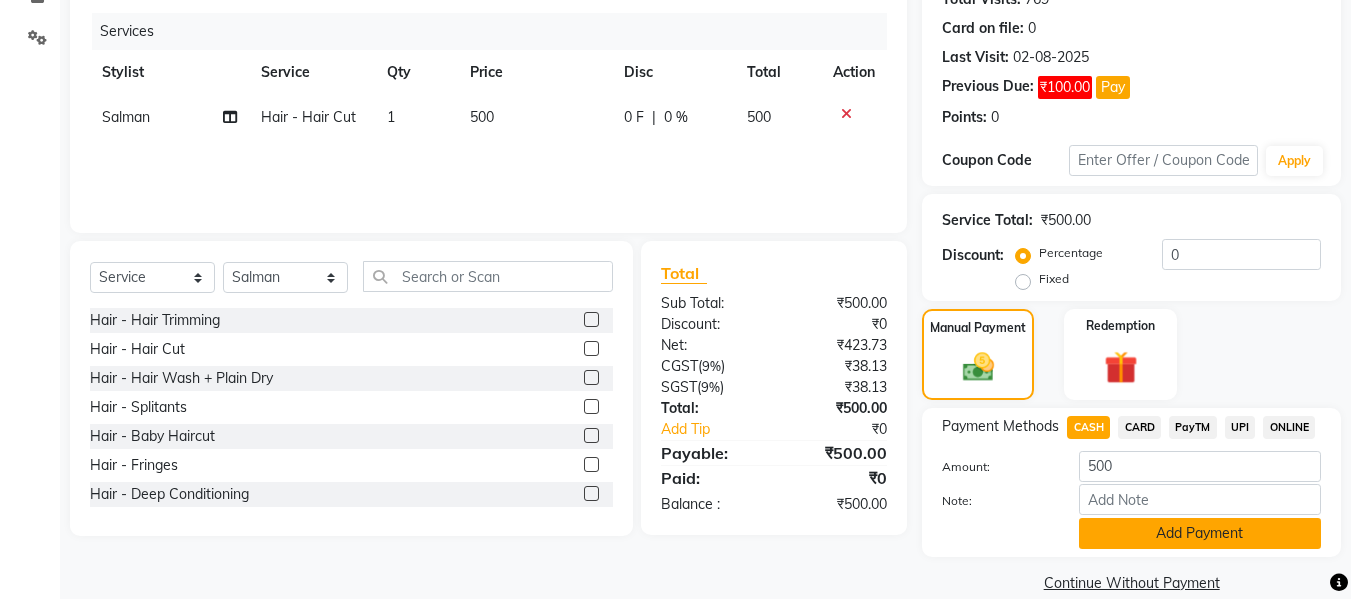 click on "Add Payment" 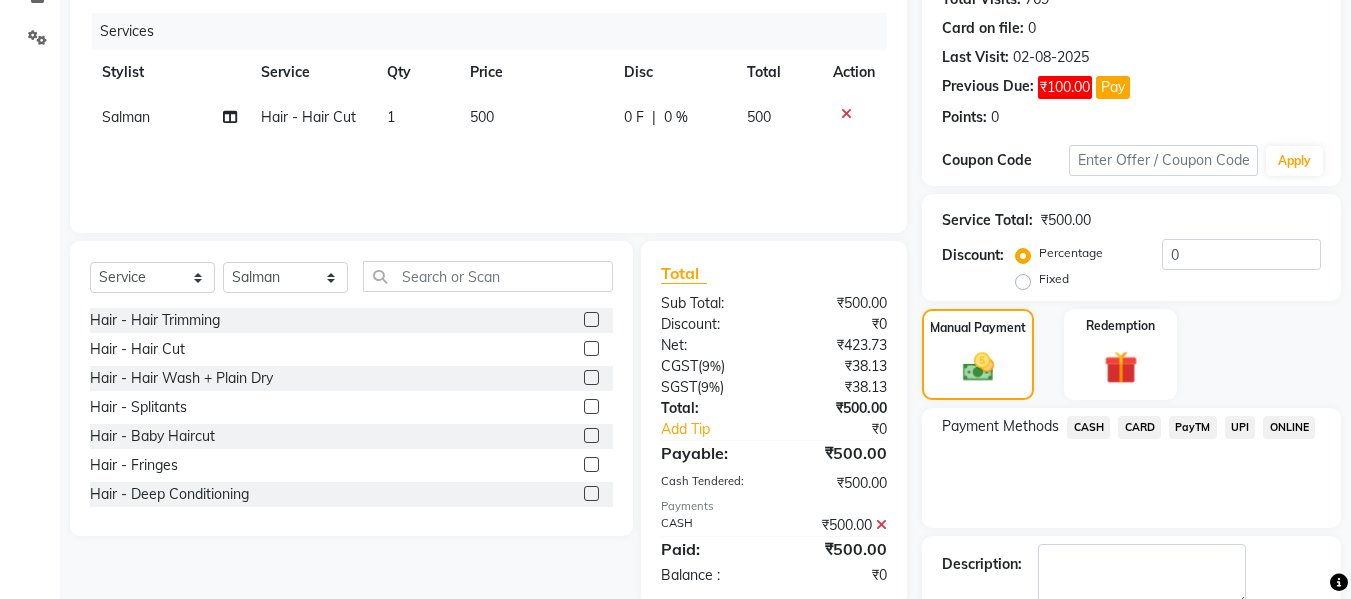 scroll, scrollTop: 348, scrollLeft: 0, axis: vertical 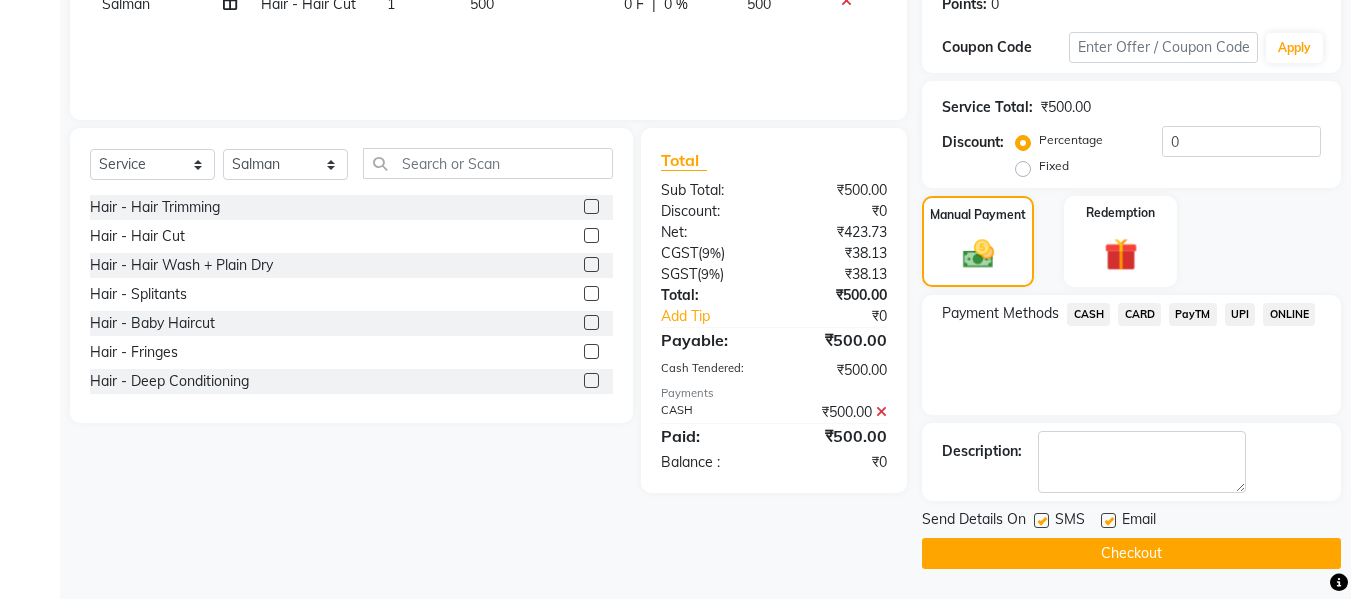 click on "Checkout" 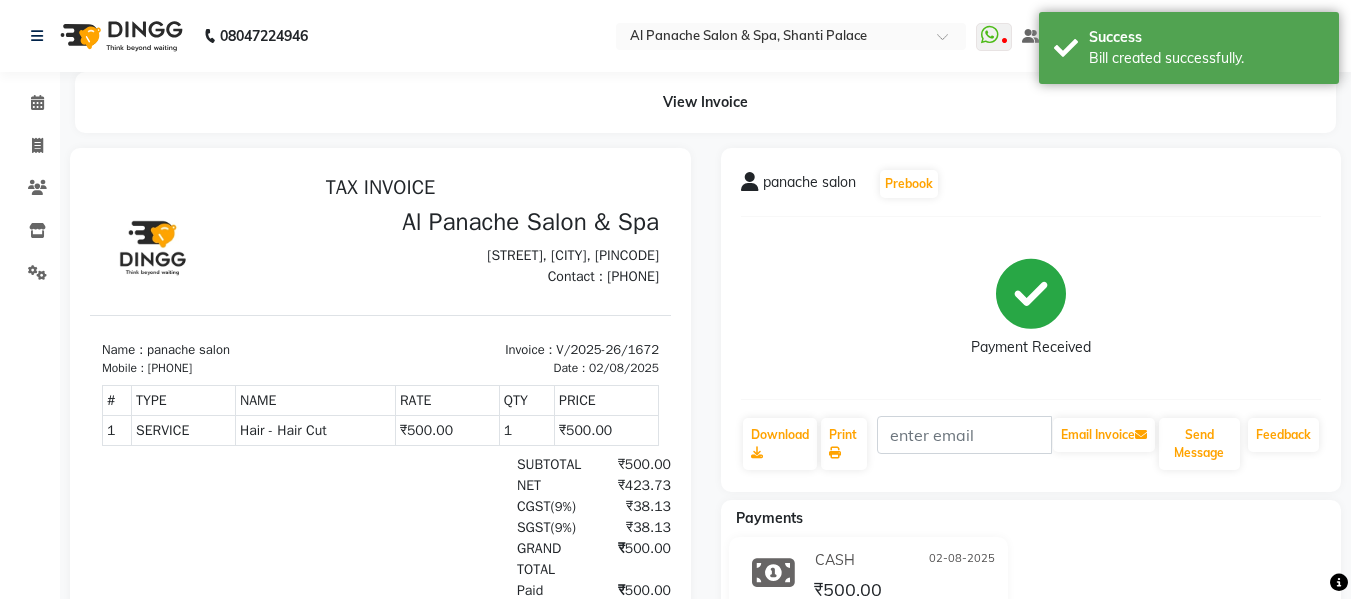 scroll, scrollTop: 0, scrollLeft: 0, axis: both 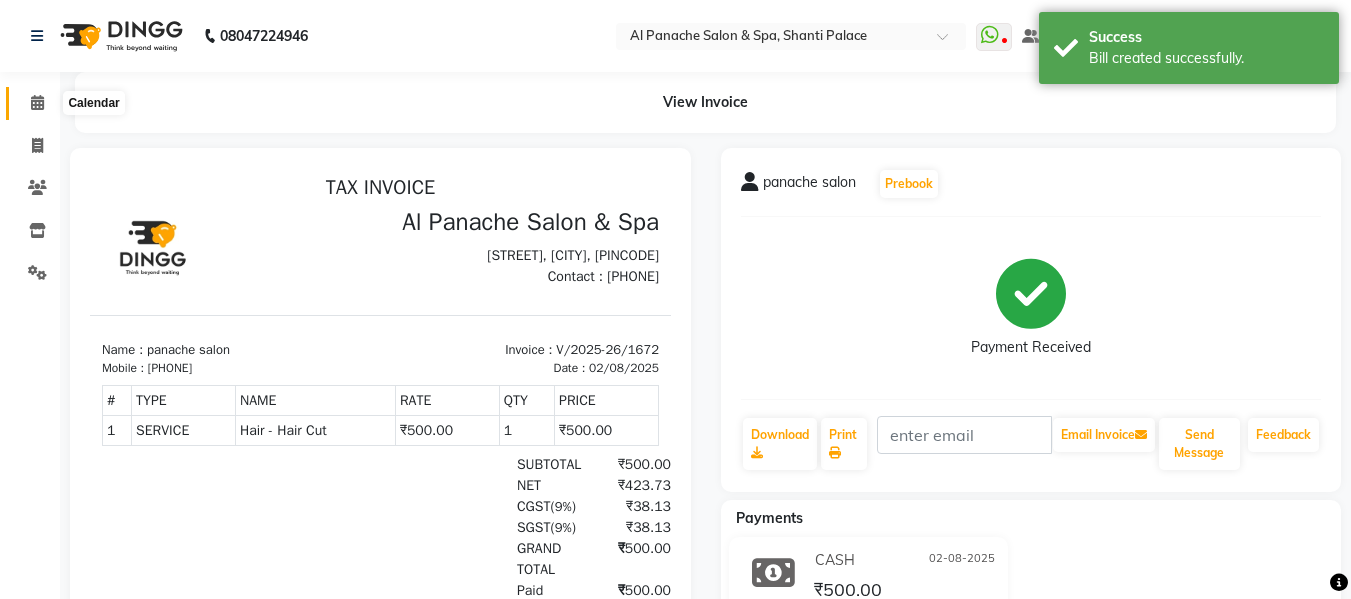 click 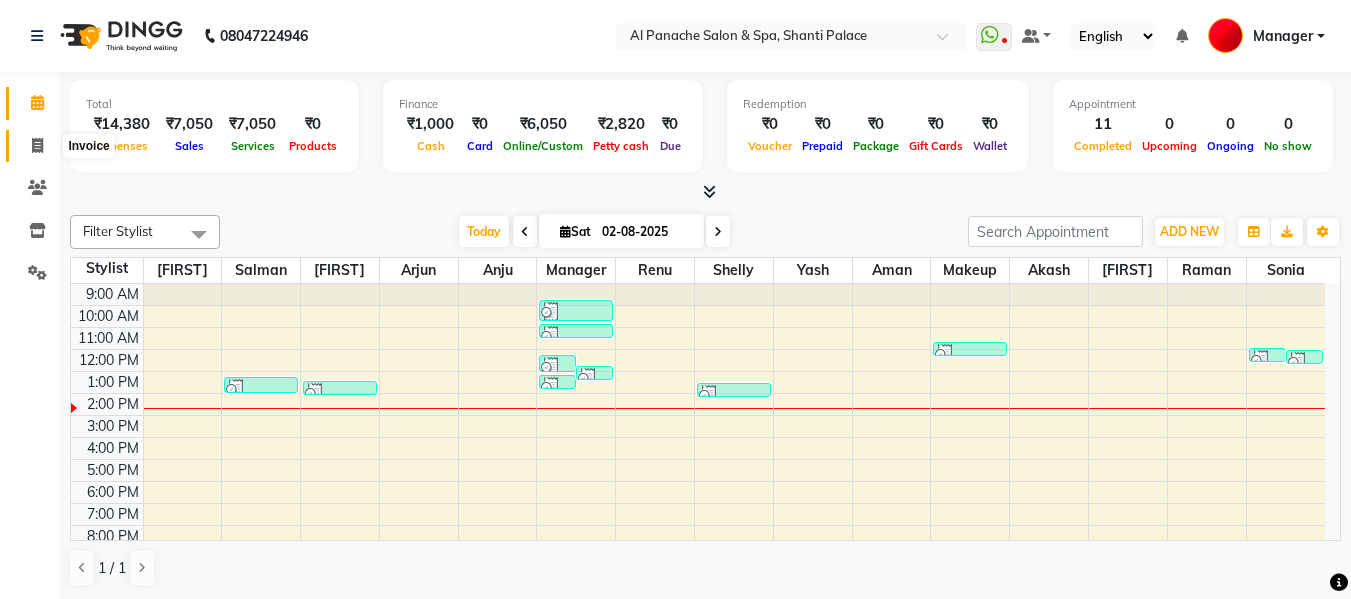 click 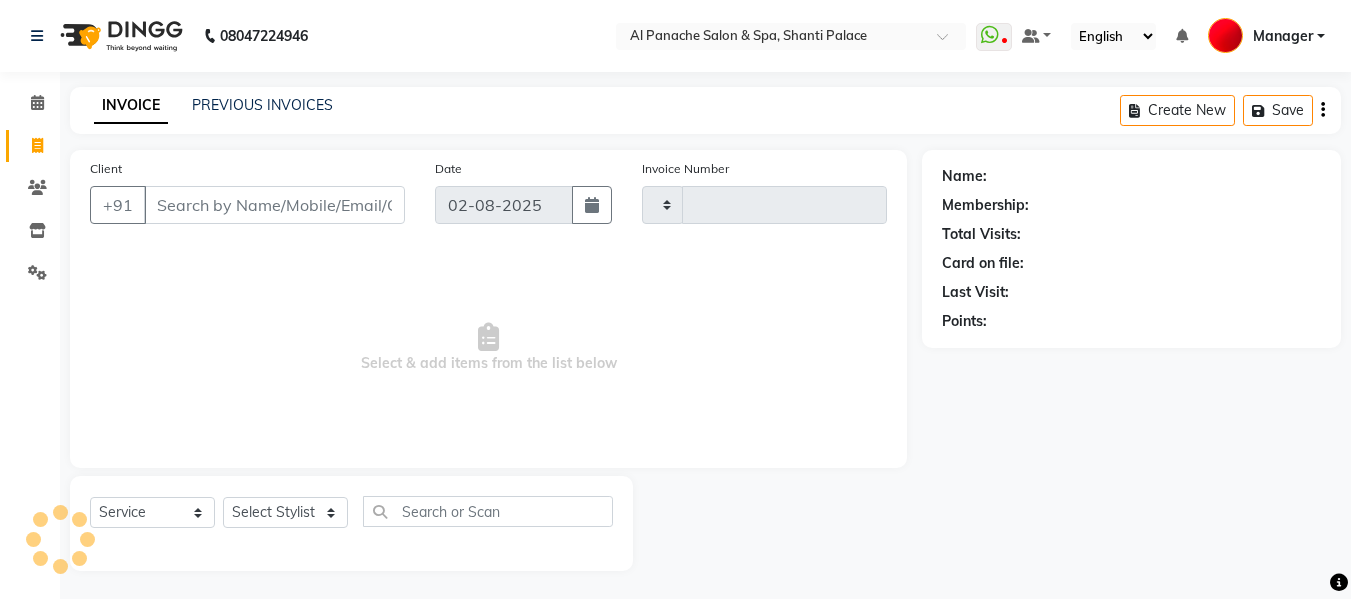 type on "1673" 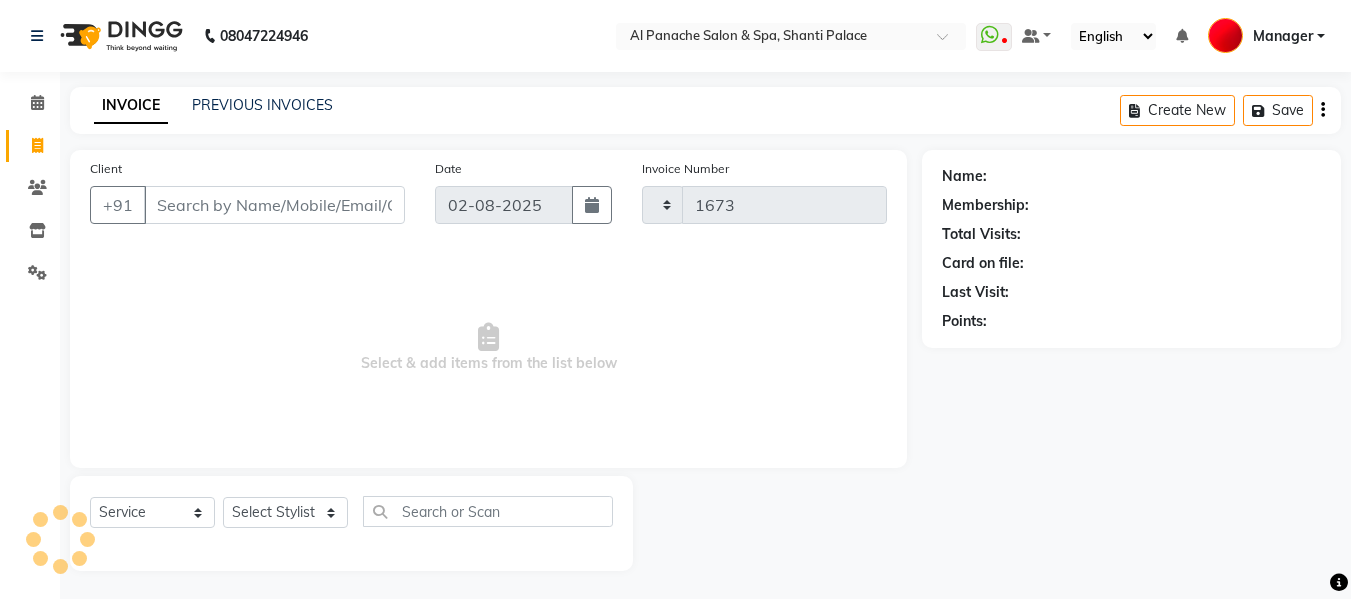 select on "751" 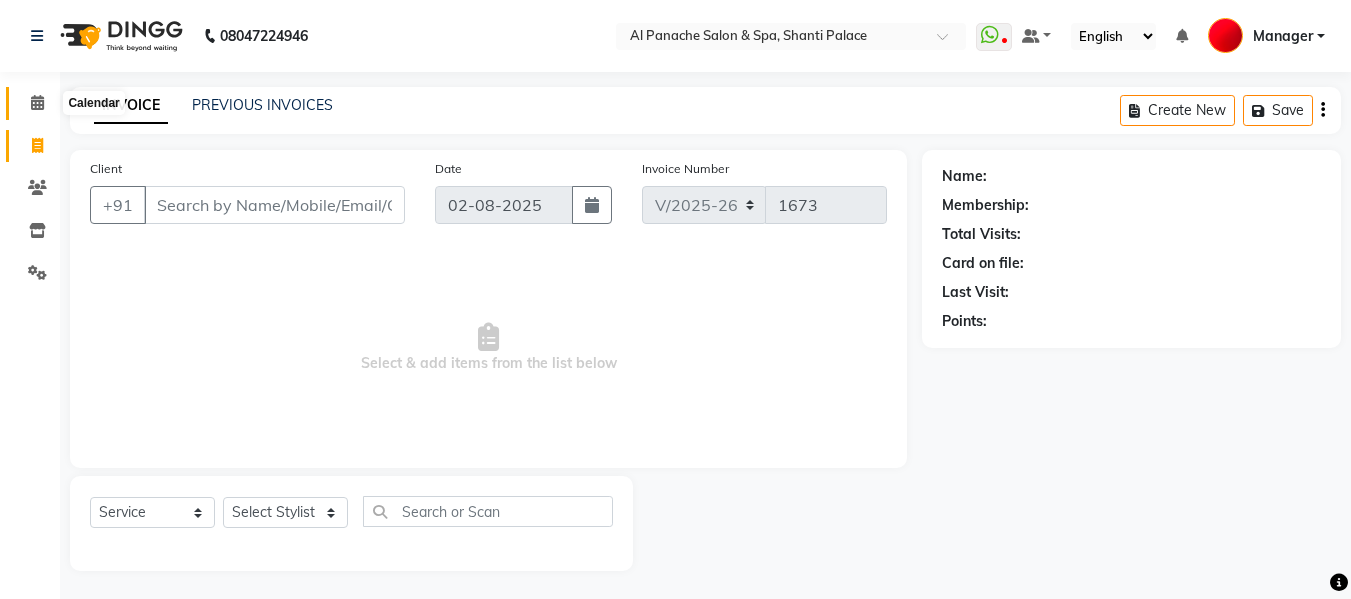 click 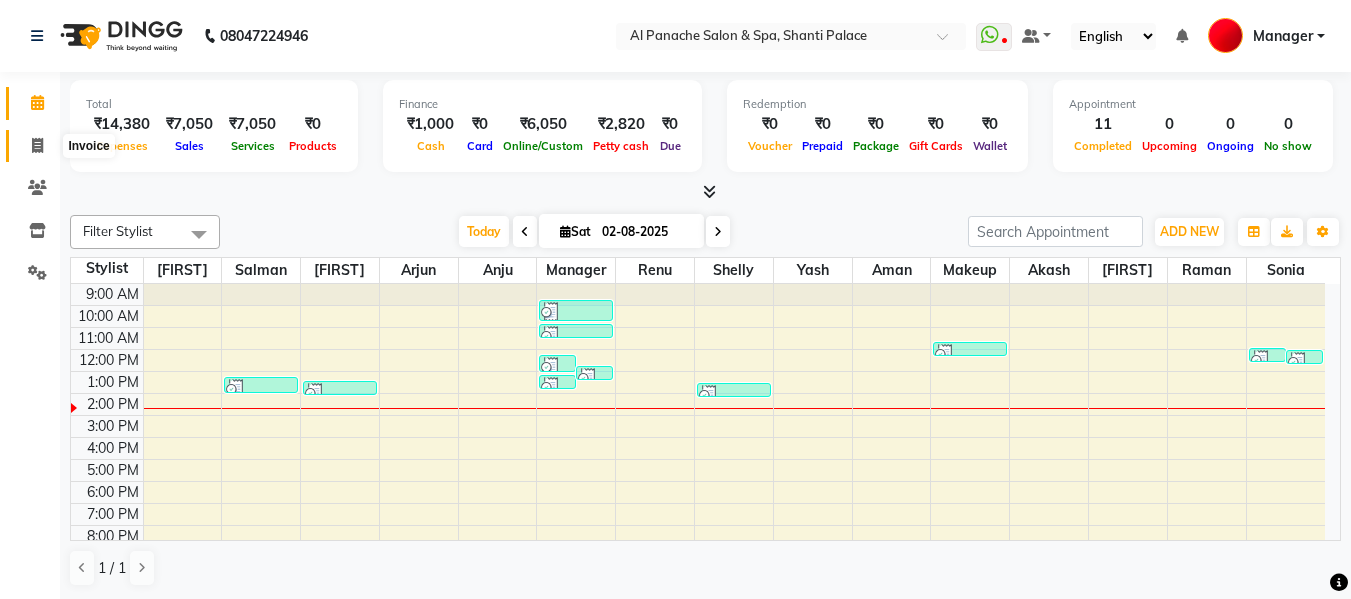click 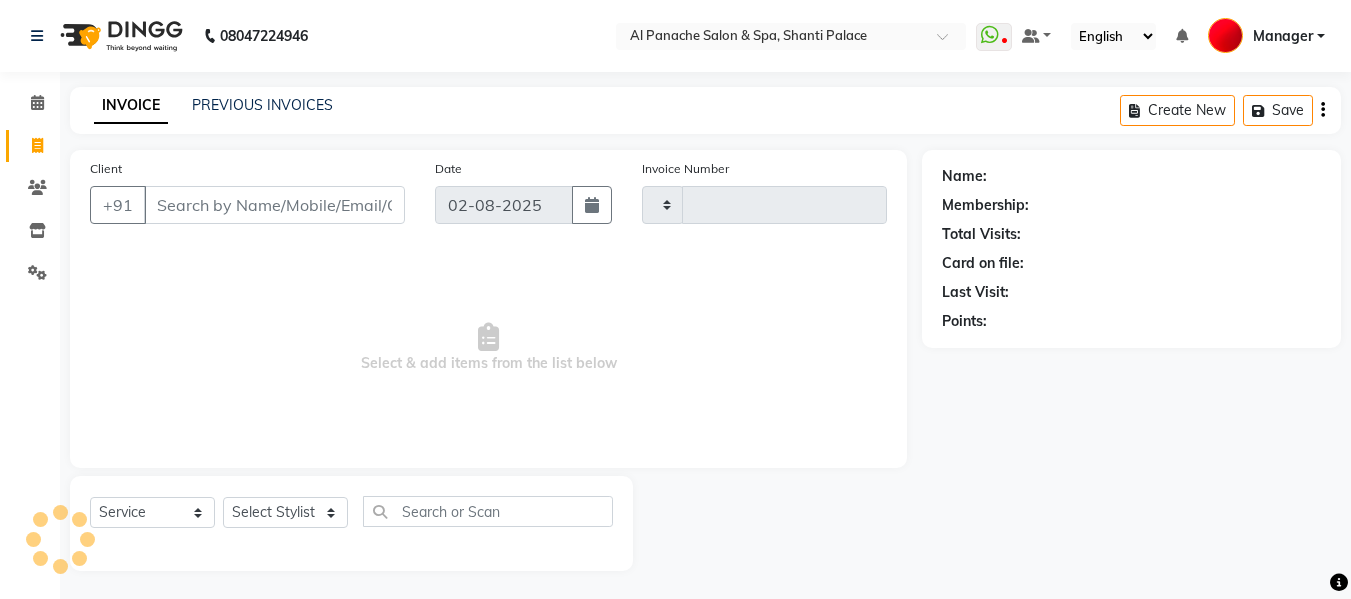 type on "1673" 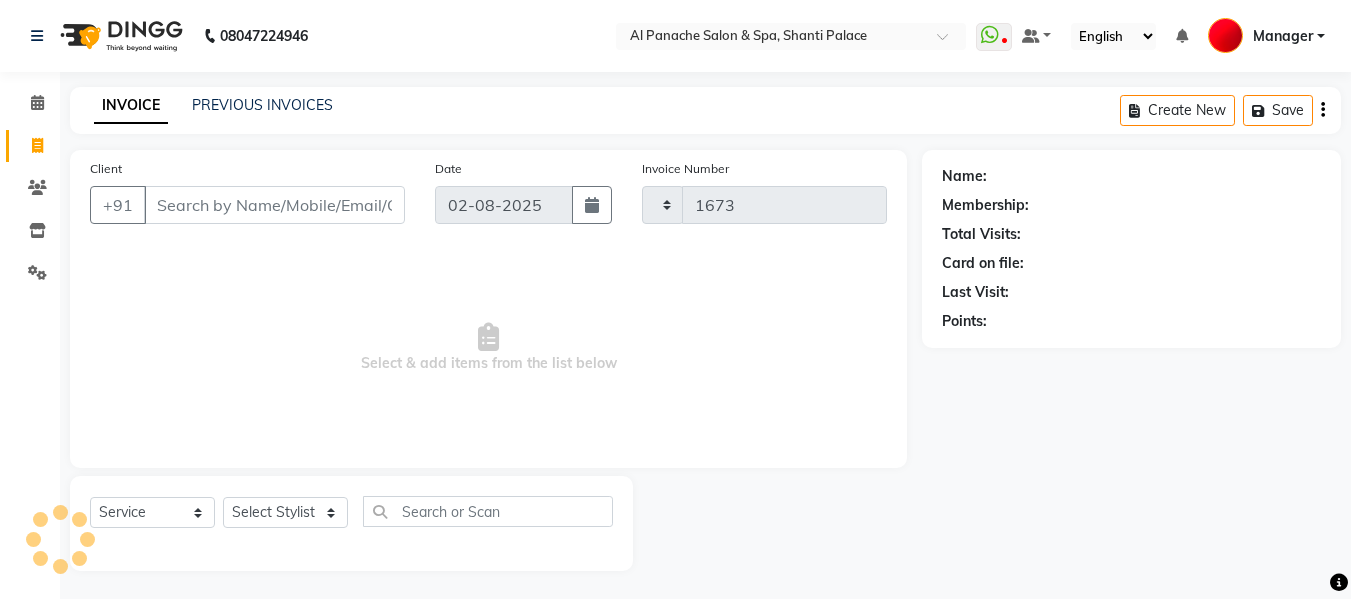 select on "751" 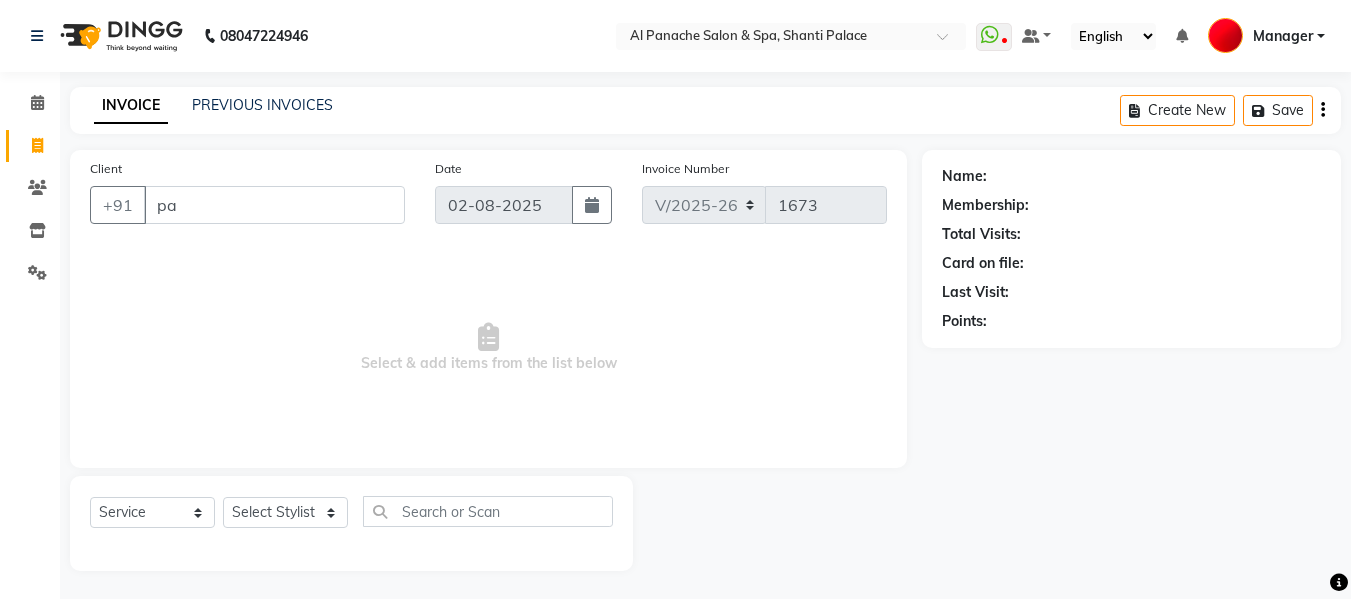 type on "p" 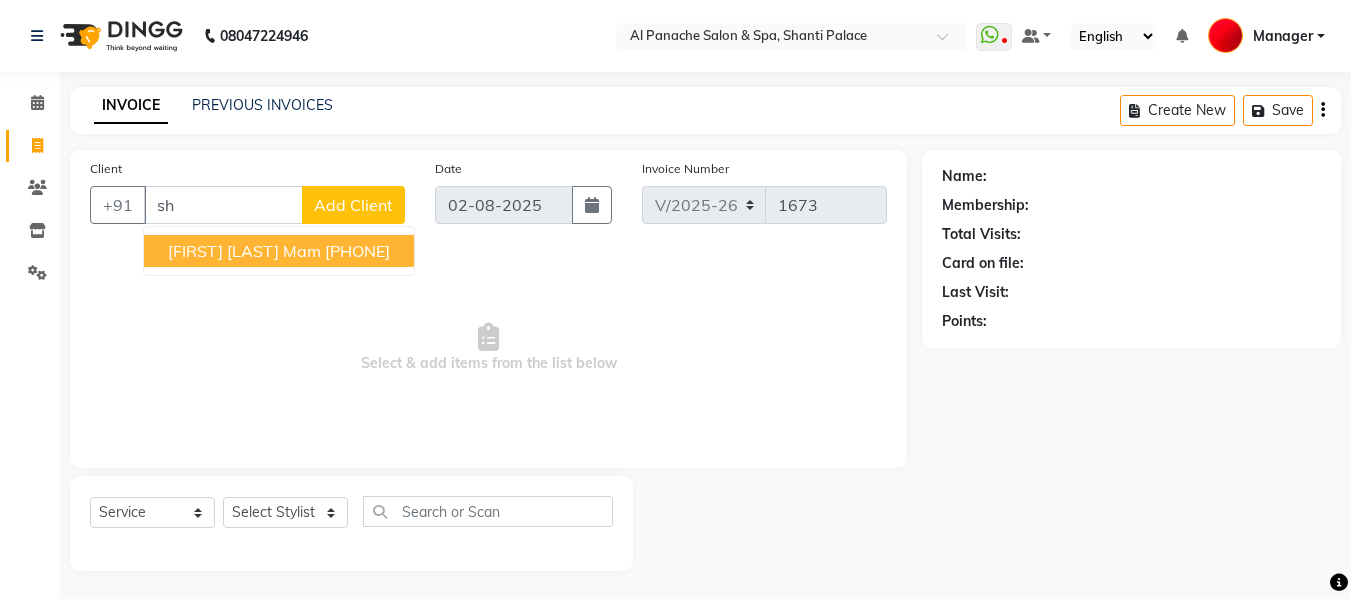 type on "s" 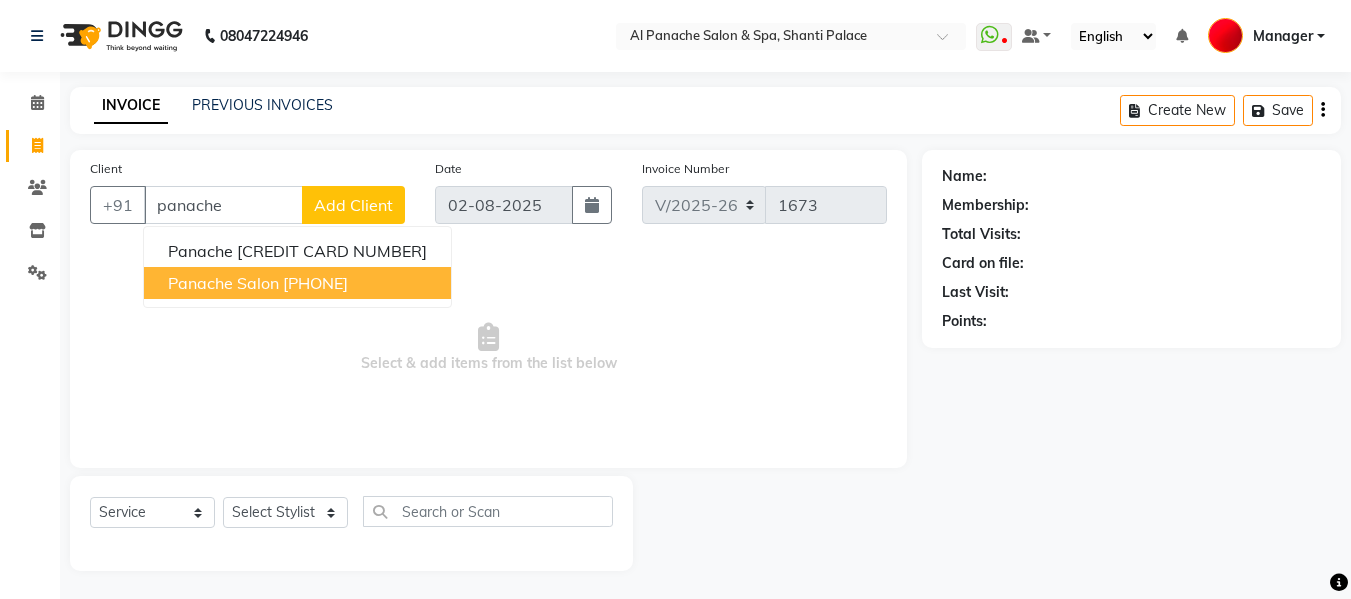 click on "[PHONE]" at bounding box center (315, 283) 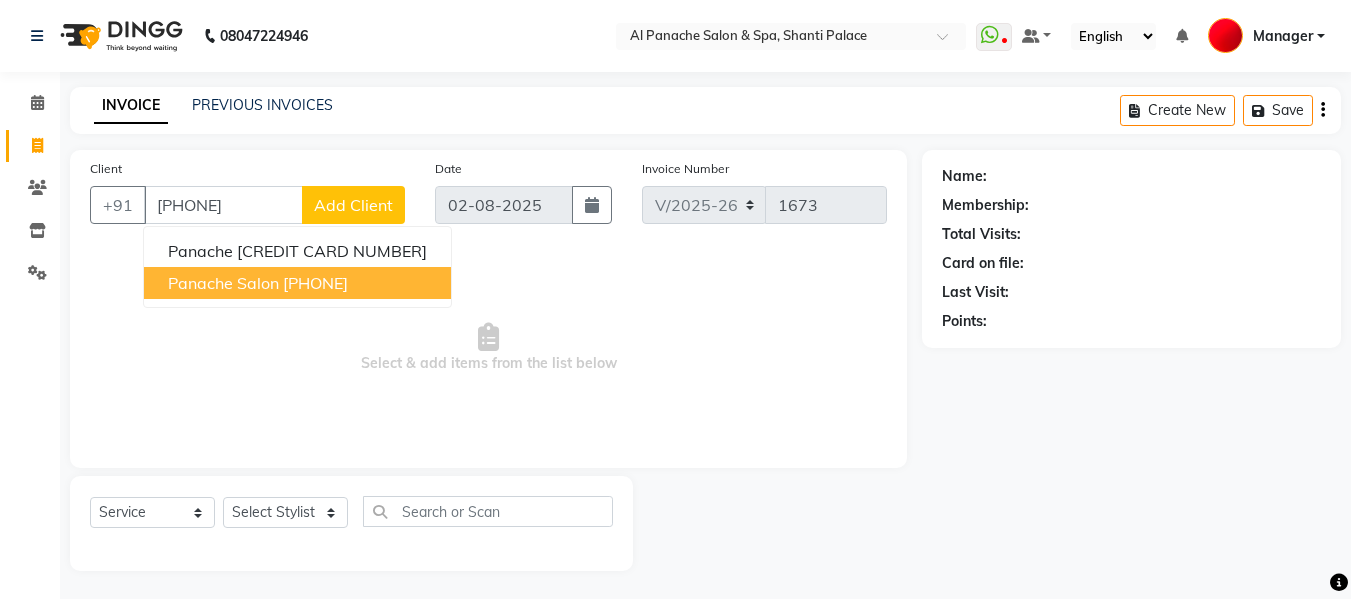 type on "[PHONE]" 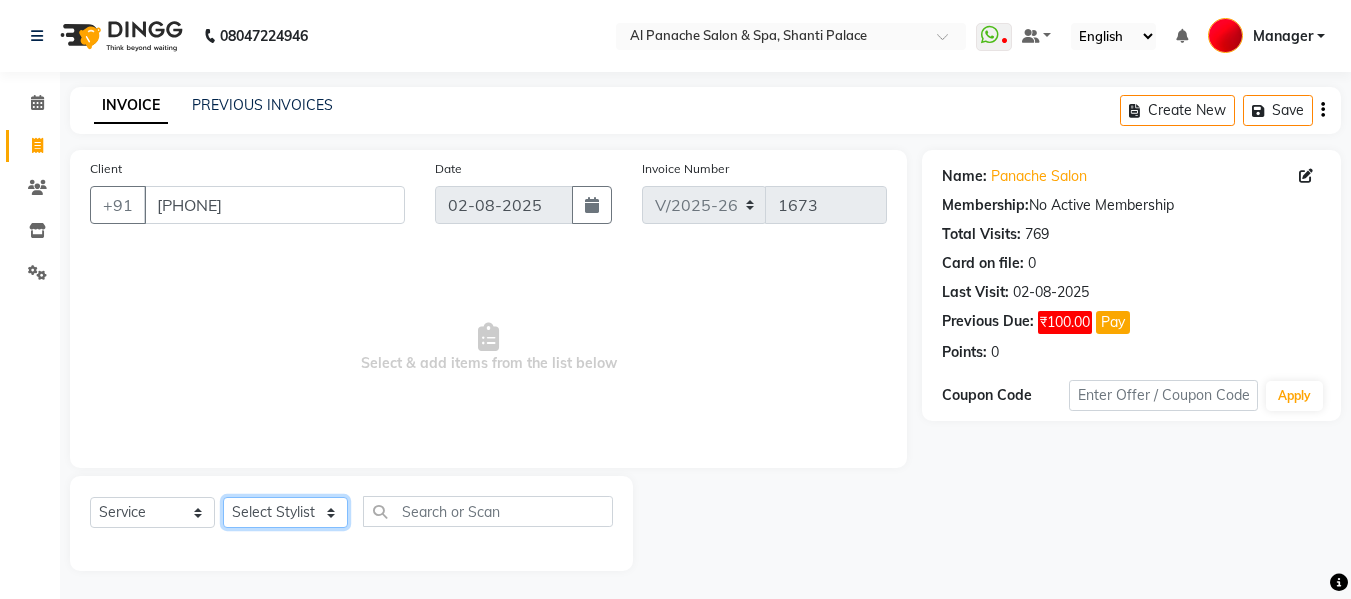 click on "Select Stylist [FIRST] [LAST] [FIRST] [LAST] [FIRST] [LAST] [FIRST] [LAST] [FIRST] [LAST] [FIRST] [LAST] [FIRST] [LAST] [FIRST] [LAST] [FIRST] [LAST] [FIRST] [LAST] [FIRST] [LAST] [FIRST] [LAST] [FIRST] [LAST]" 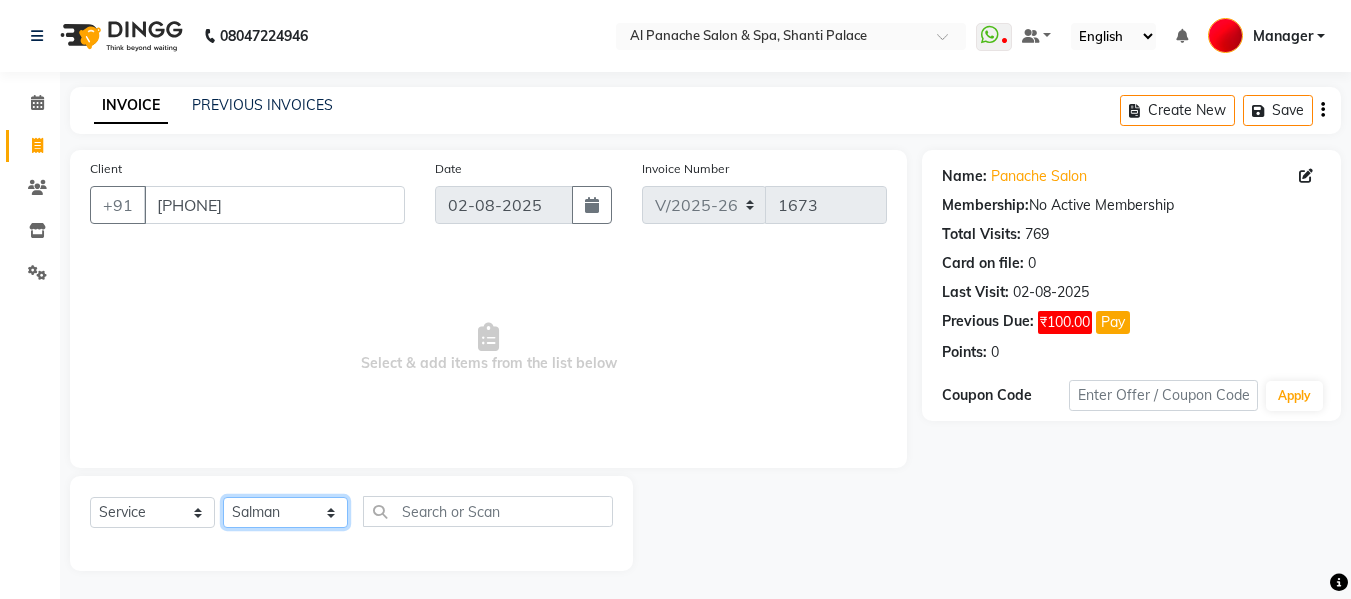 click on "Select Stylist [FIRST] [LAST] [FIRST] [LAST] [FIRST] [LAST] [FIRST] [LAST] [FIRST] [LAST] [FIRST] [LAST] [FIRST] [LAST] [FIRST] [LAST] [FIRST] [LAST] [FIRST] [LAST] [FIRST] [LAST] [FIRST] [LAST] [FIRST] [LAST]" 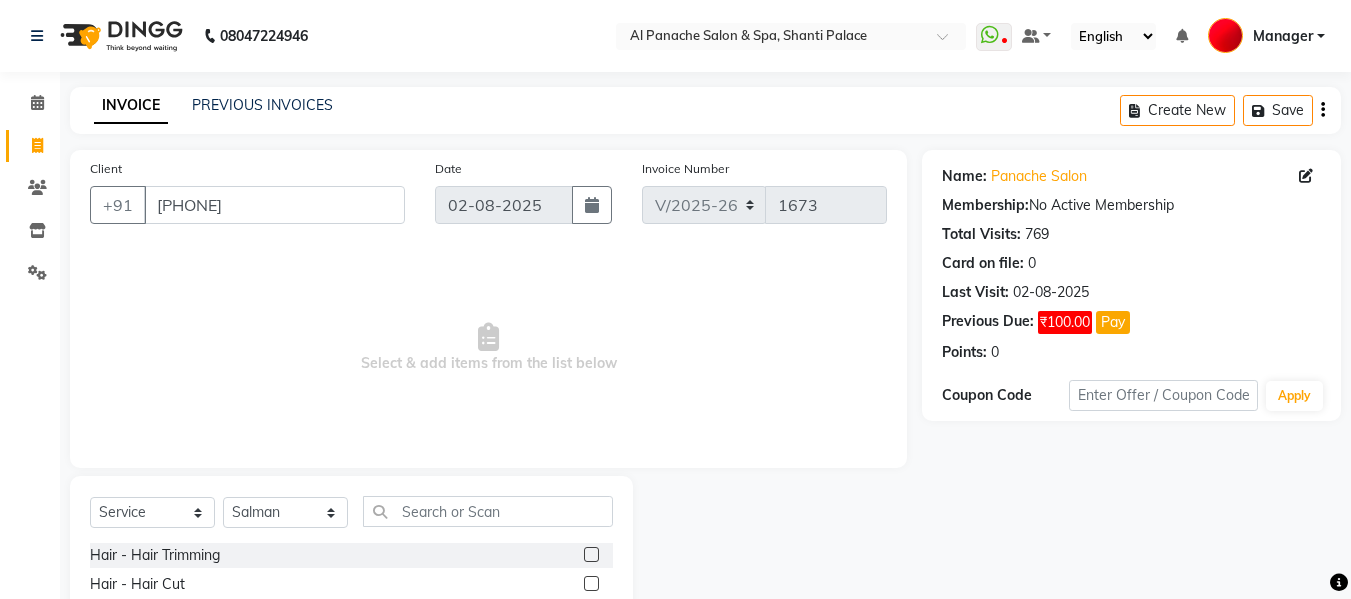 click 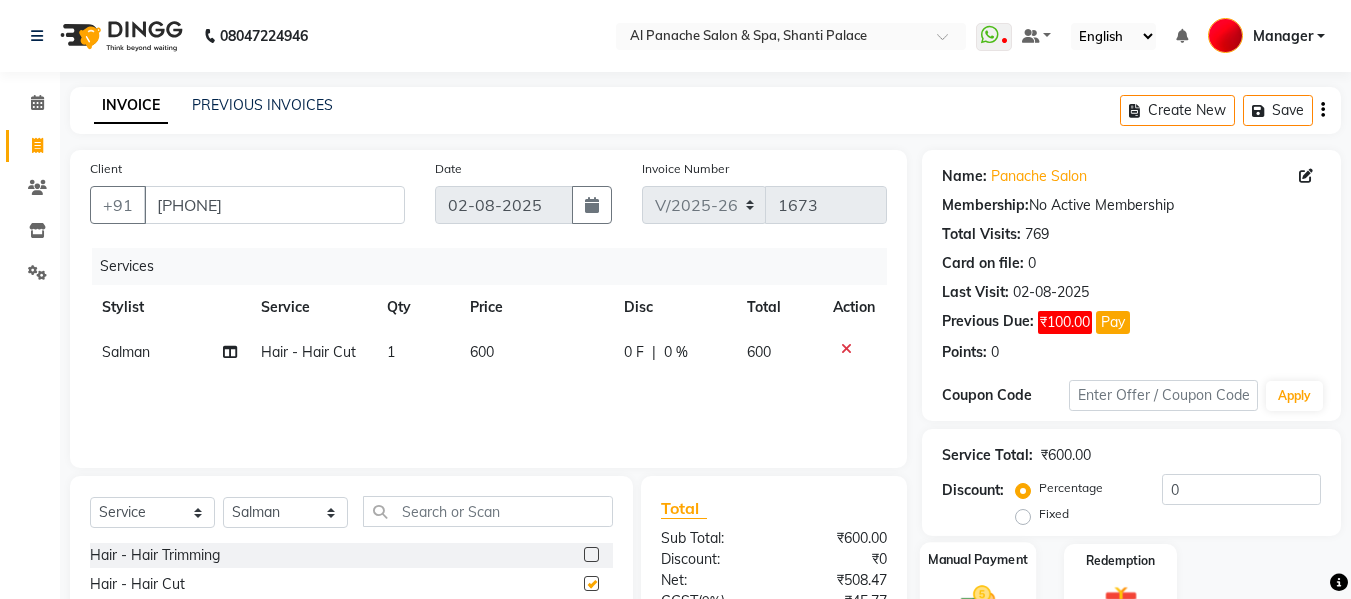 checkbox on "false" 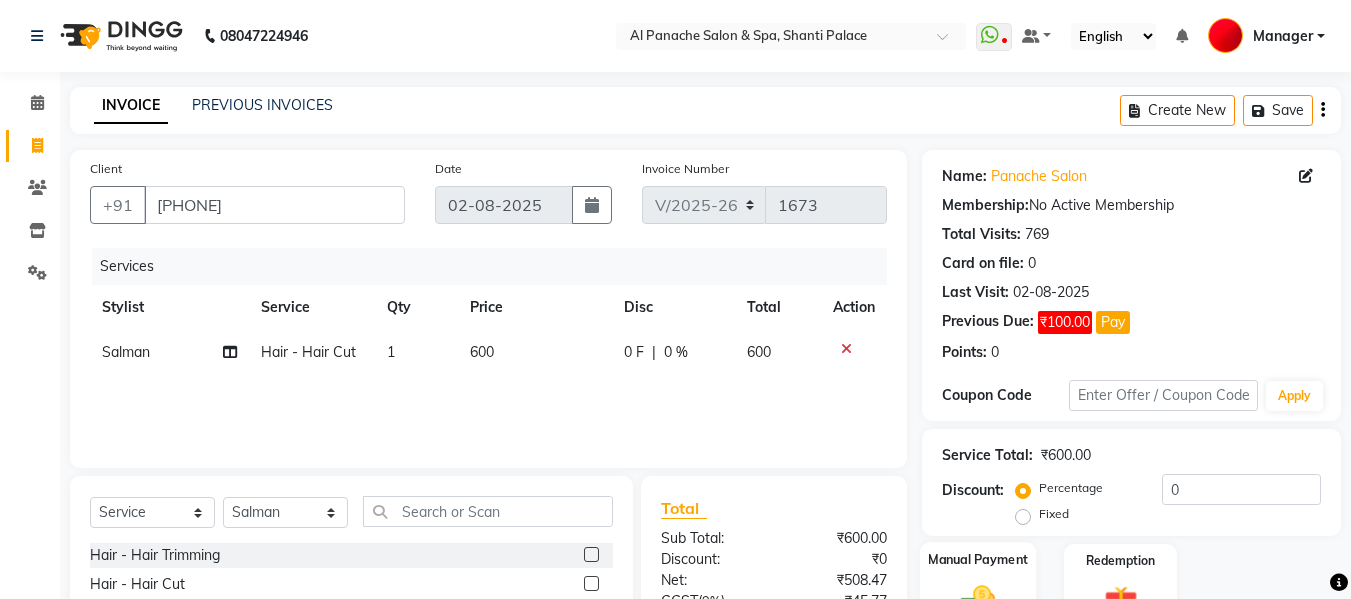 click on "Manual Payment" 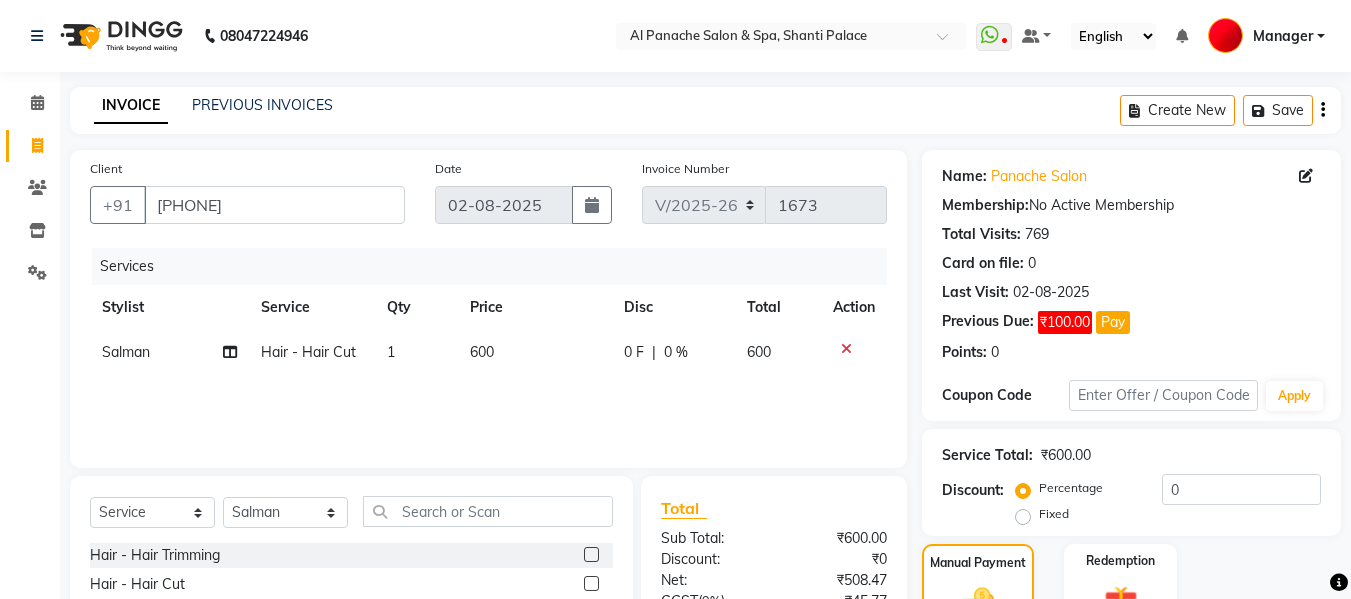 scroll, scrollTop: 235, scrollLeft: 0, axis: vertical 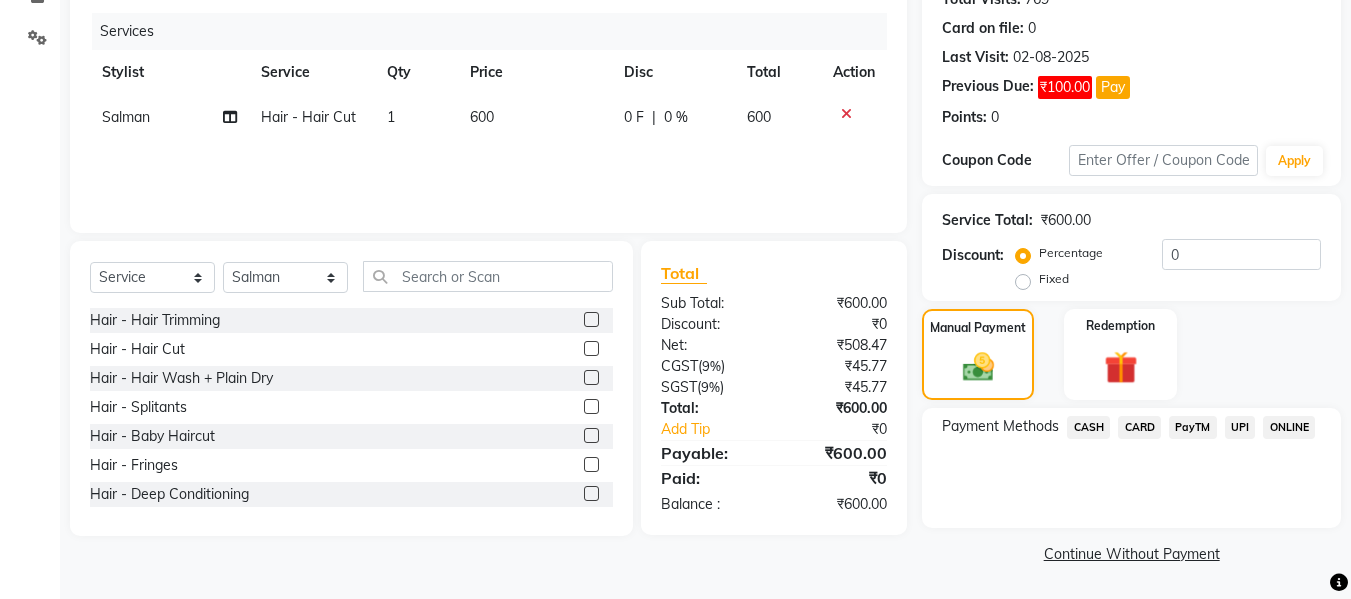 click on "CASH" 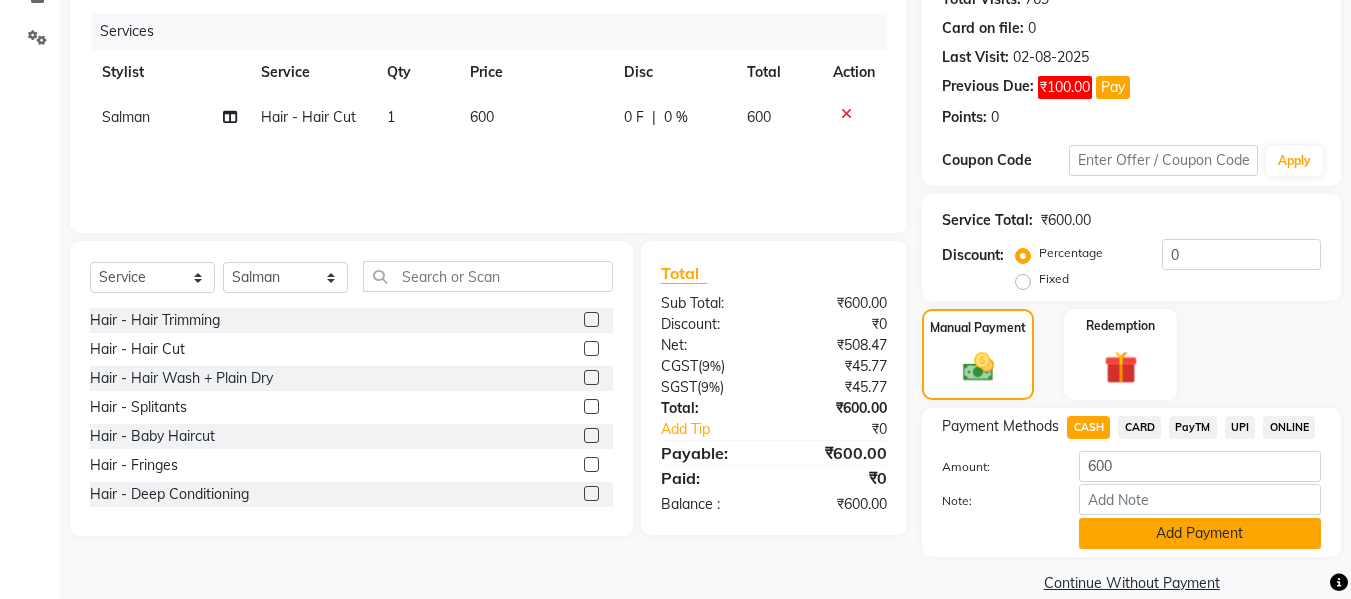 click on "Add Payment" 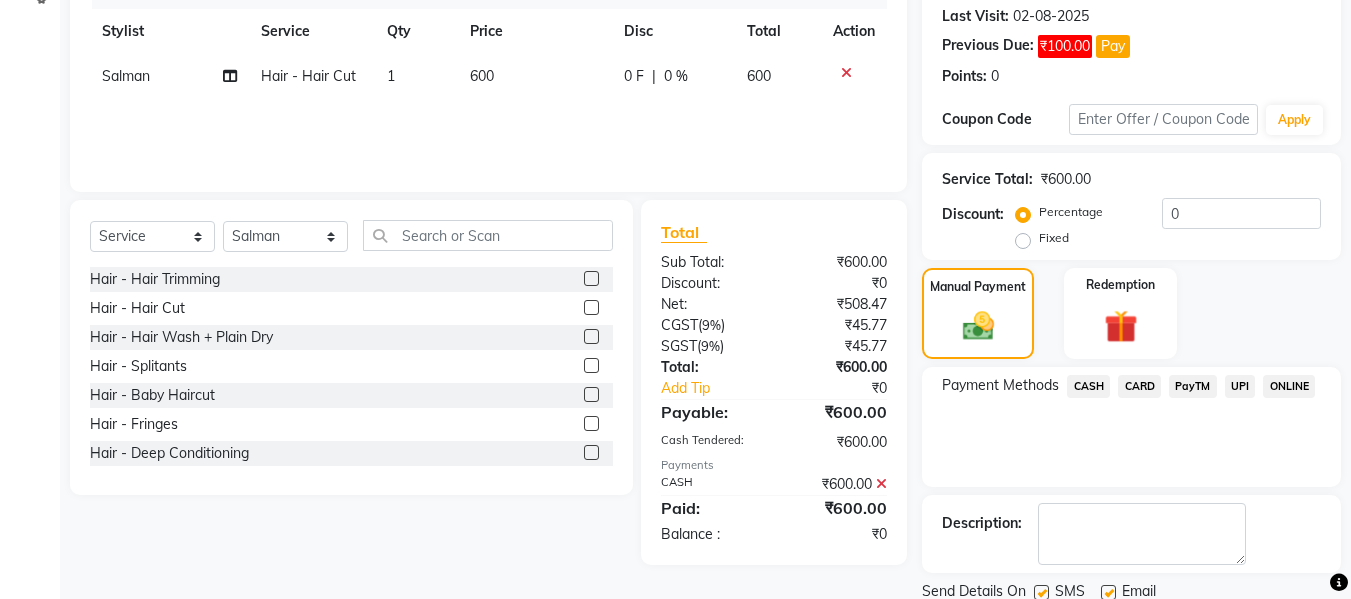 scroll, scrollTop: 348, scrollLeft: 0, axis: vertical 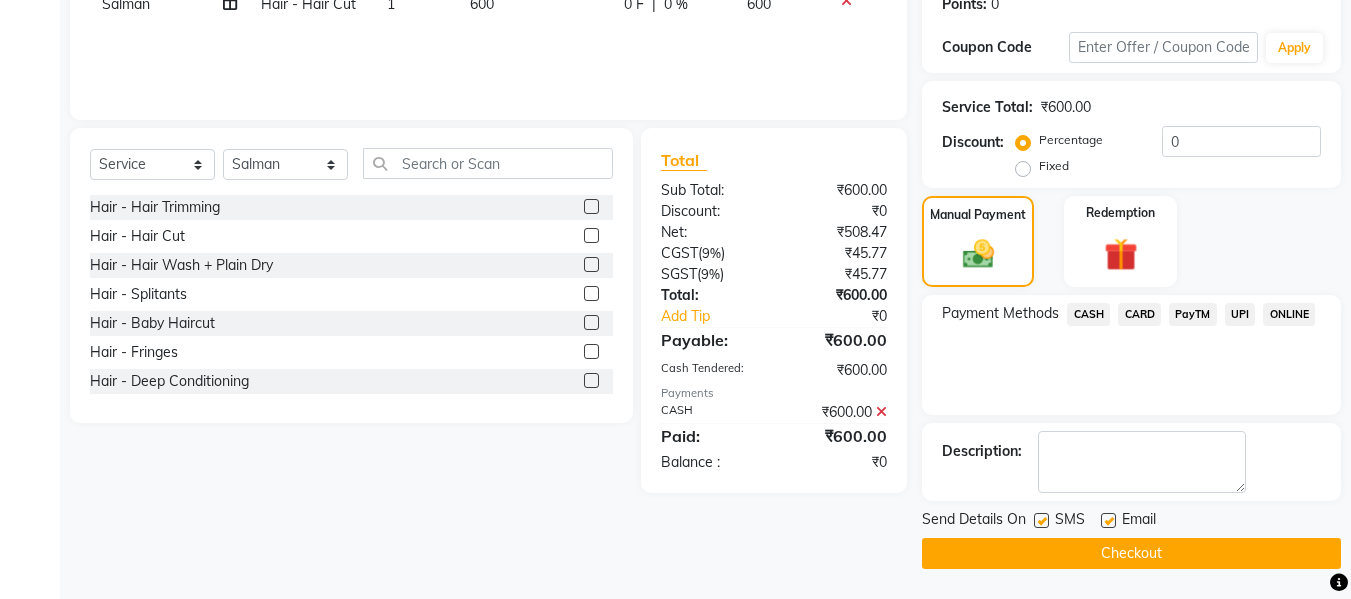 click on "Checkout" 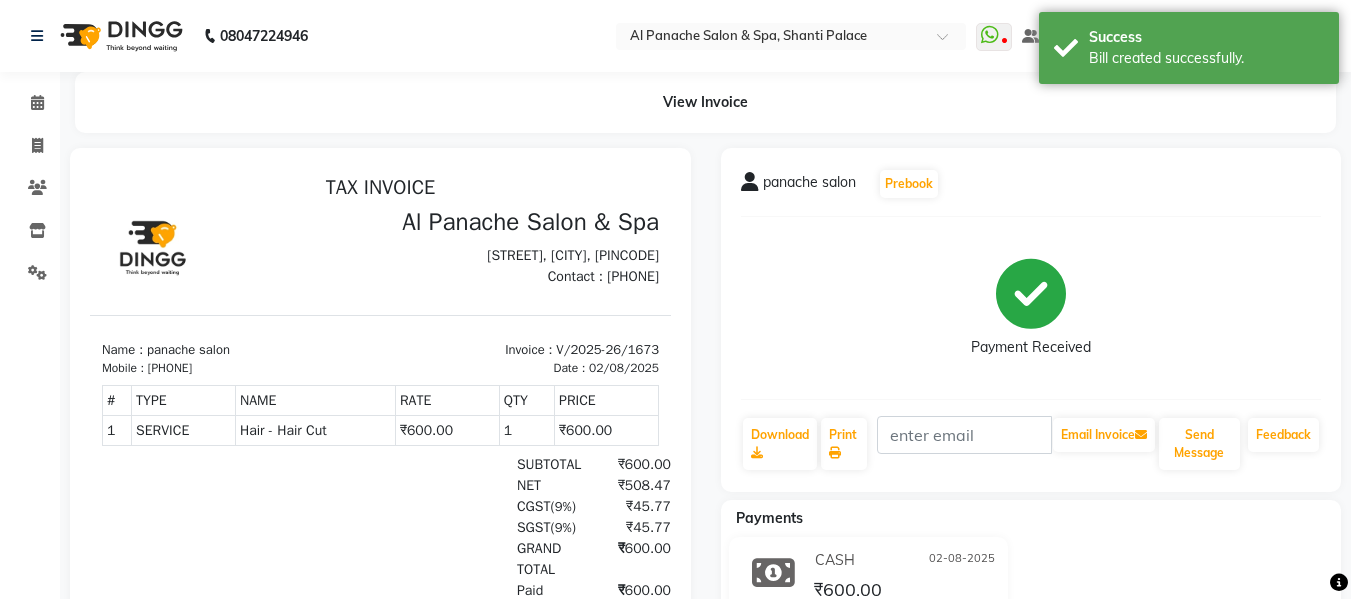 scroll, scrollTop: 0, scrollLeft: 0, axis: both 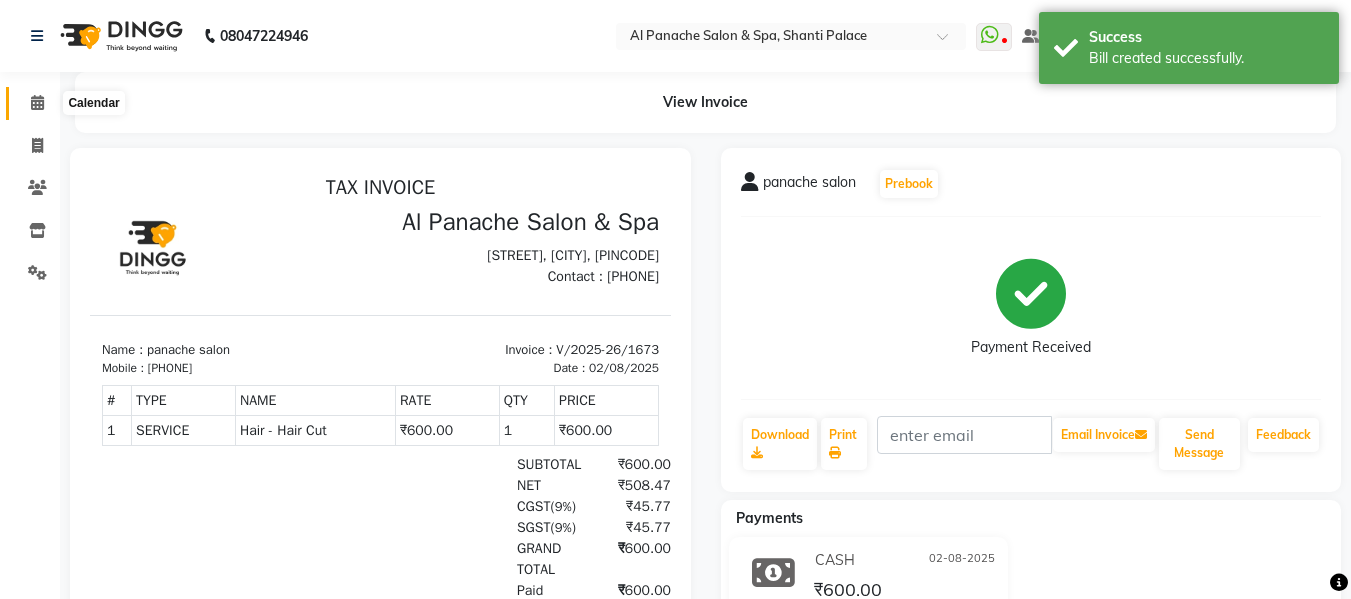 click 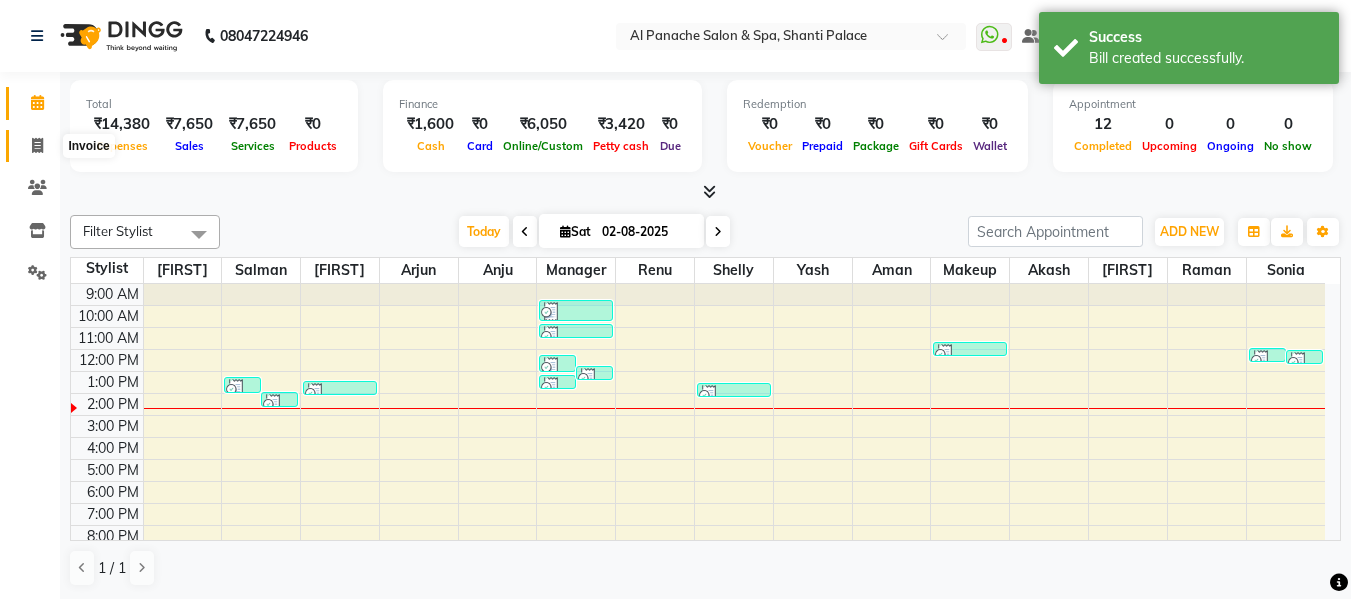 click 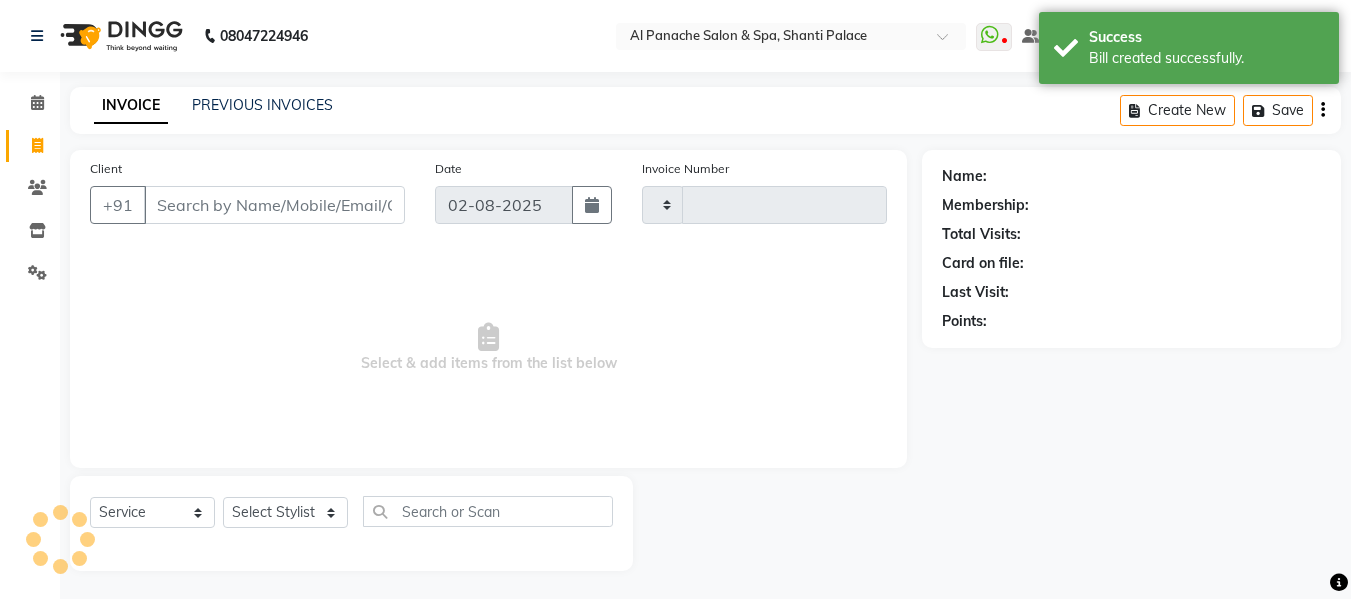 type on "1674" 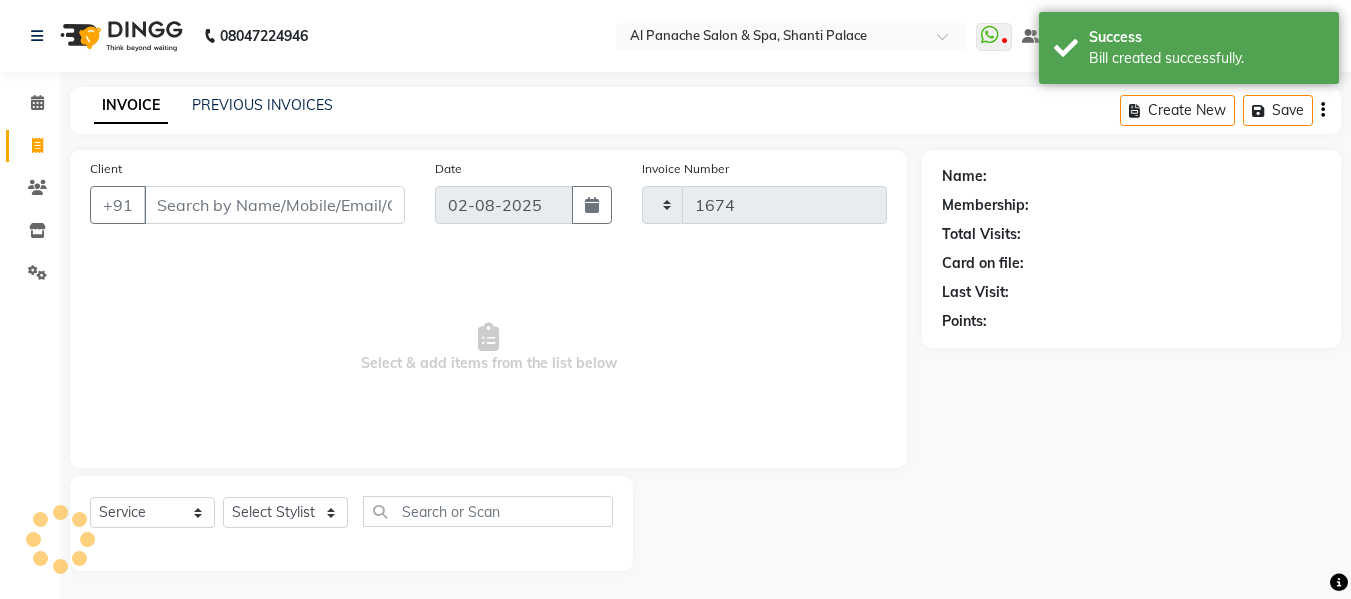 select on "751" 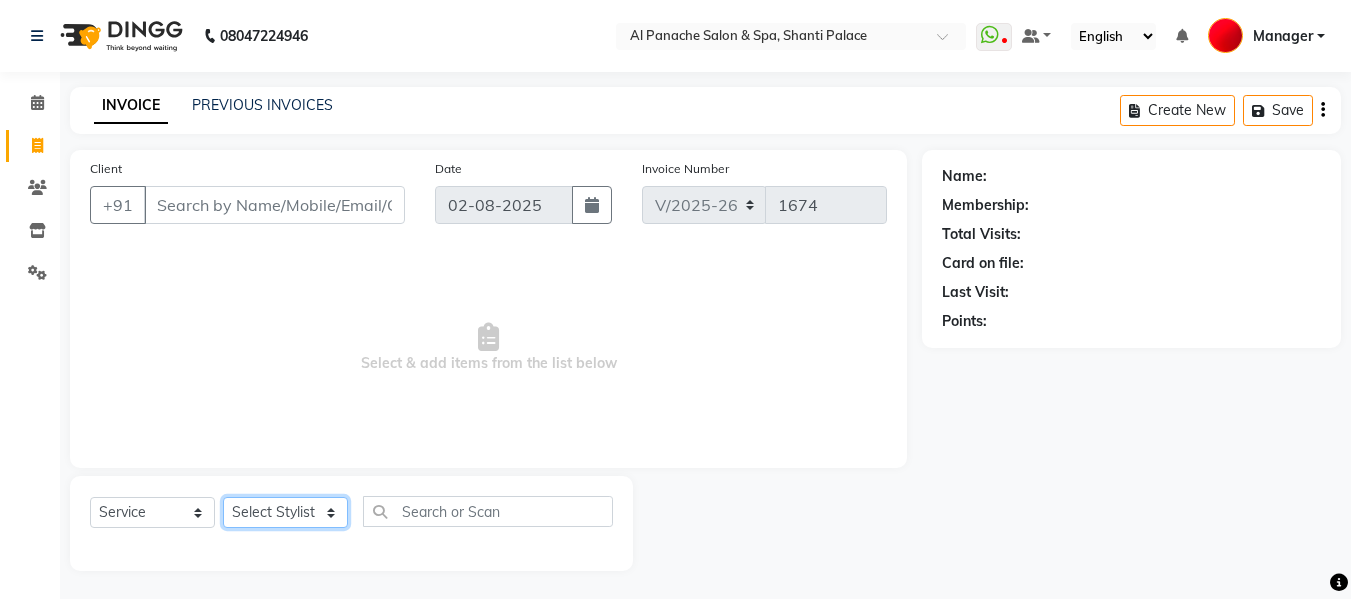 click on "Select Stylist [FIRST] [LAST] [FIRST] [LAST] [FIRST] [LAST] [FIRST] [LAST] [FIRST] [LAST] [FIRST] [LAST] [FIRST] [LAST] [FIRST] [LAST] [FIRST] [LAST] [FIRST] [LAST] [FIRST] [LAST] [FIRST] [LAST] [FIRST] [LAST]" 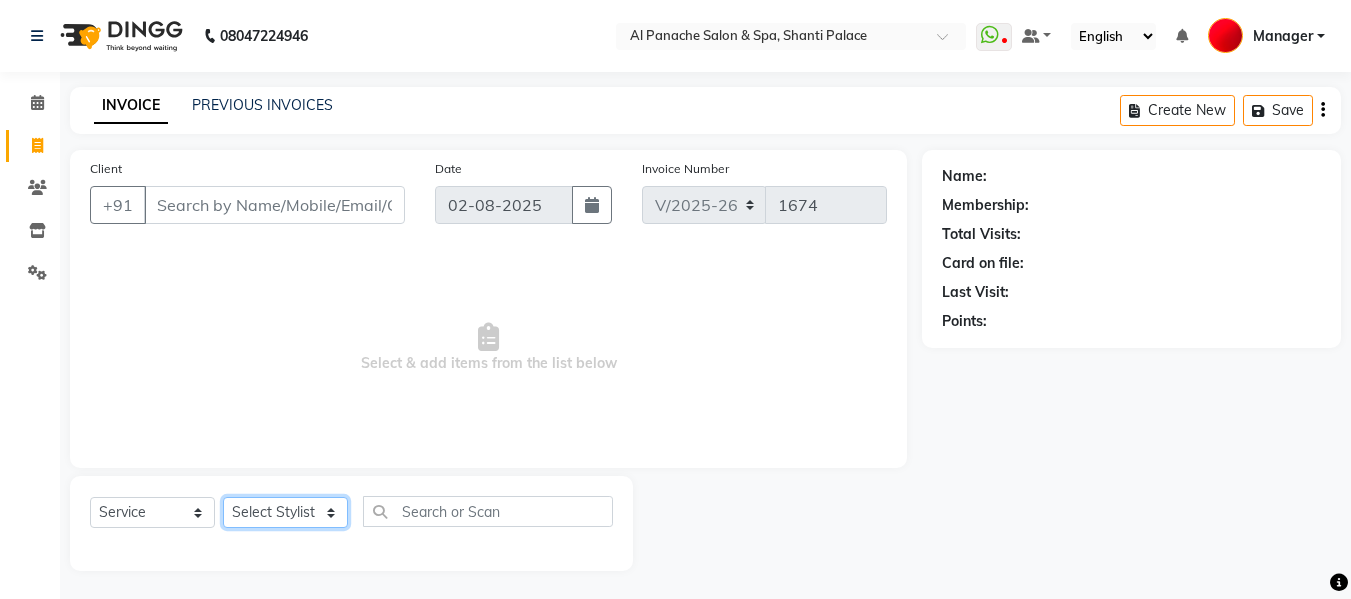 select on "12074" 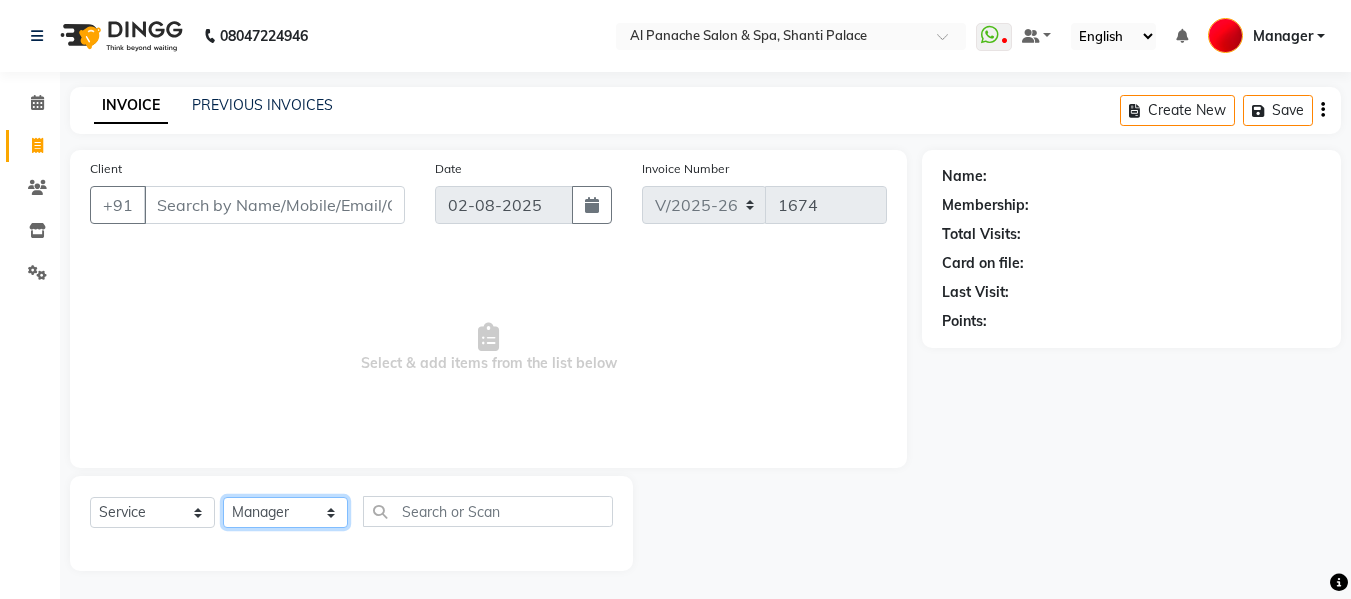 click on "Select Stylist [FIRST] [LAST] [FIRST] [LAST] [FIRST] [LAST] [FIRST] [LAST] [FIRST] [LAST] [FIRST] [LAST] [FIRST] [LAST] [FIRST] [LAST] [FIRST] [LAST] [FIRST] [LAST] [FIRST] [LAST] [FIRST] [LAST] [FIRST] [LAST]" 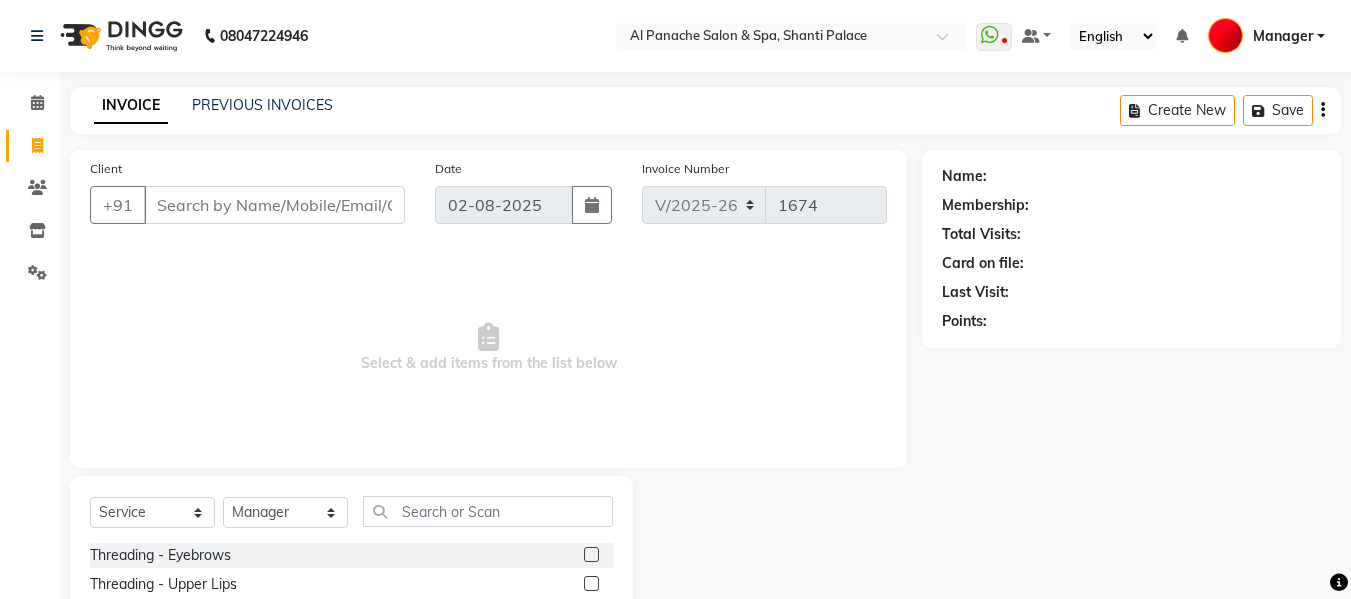 click 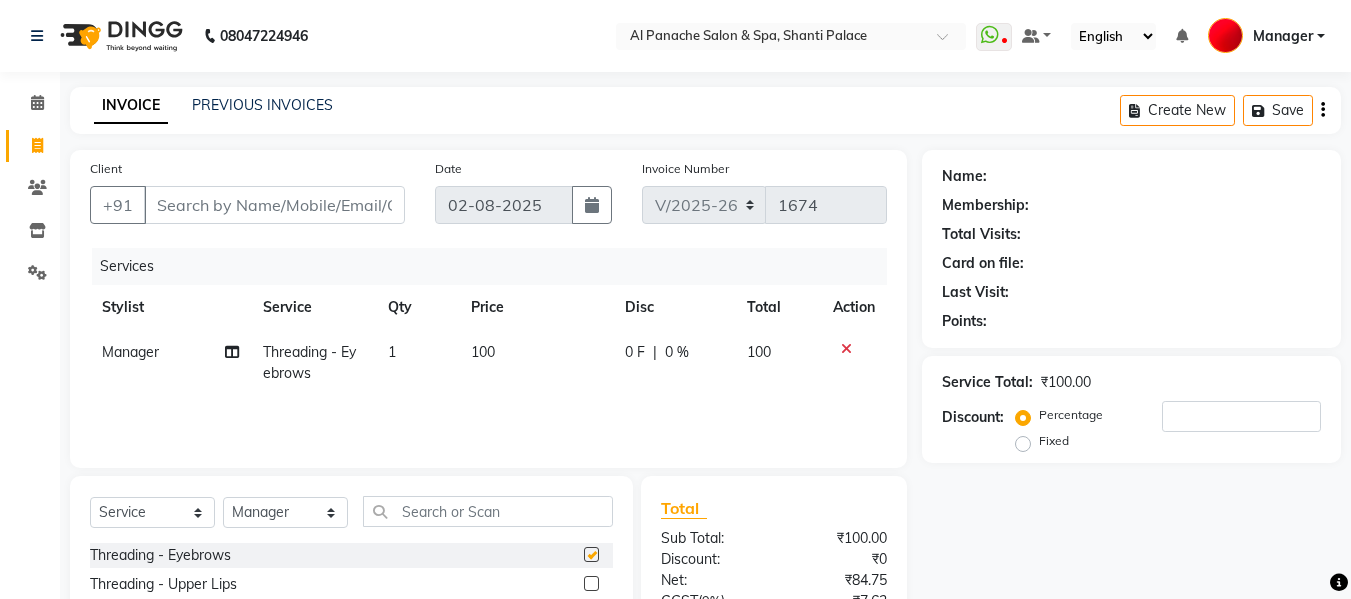 checkbox on "false" 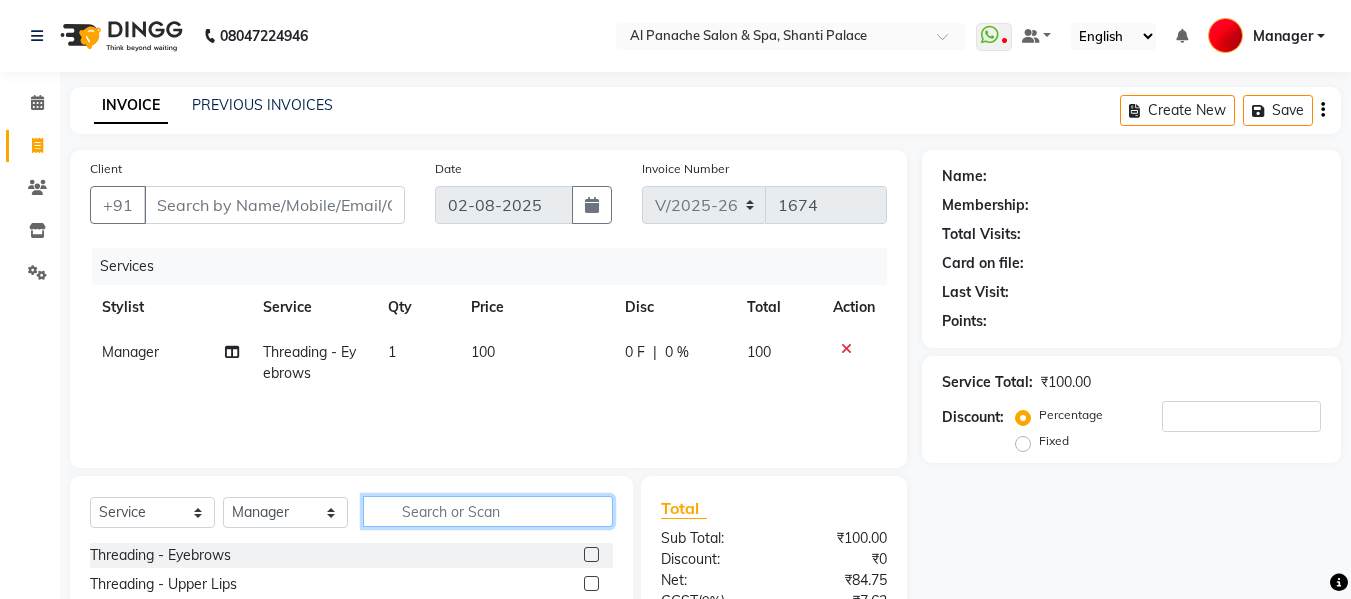 click 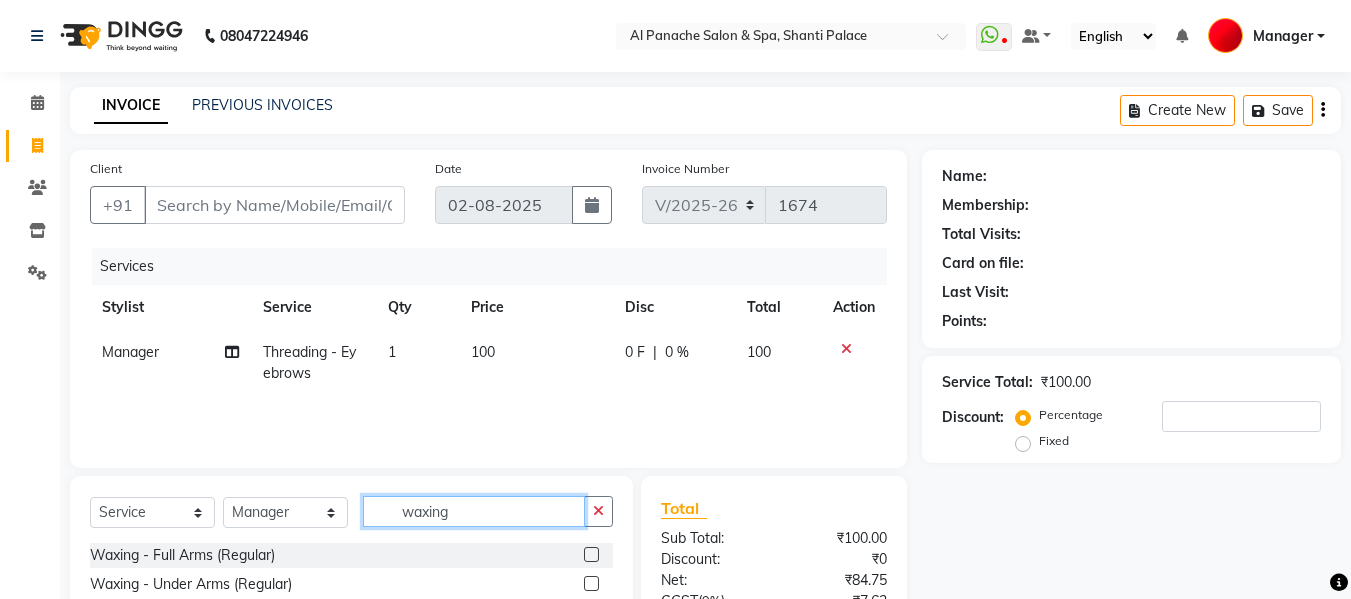 scroll, scrollTop: 202, scrollLeft: 0, axis: vertical 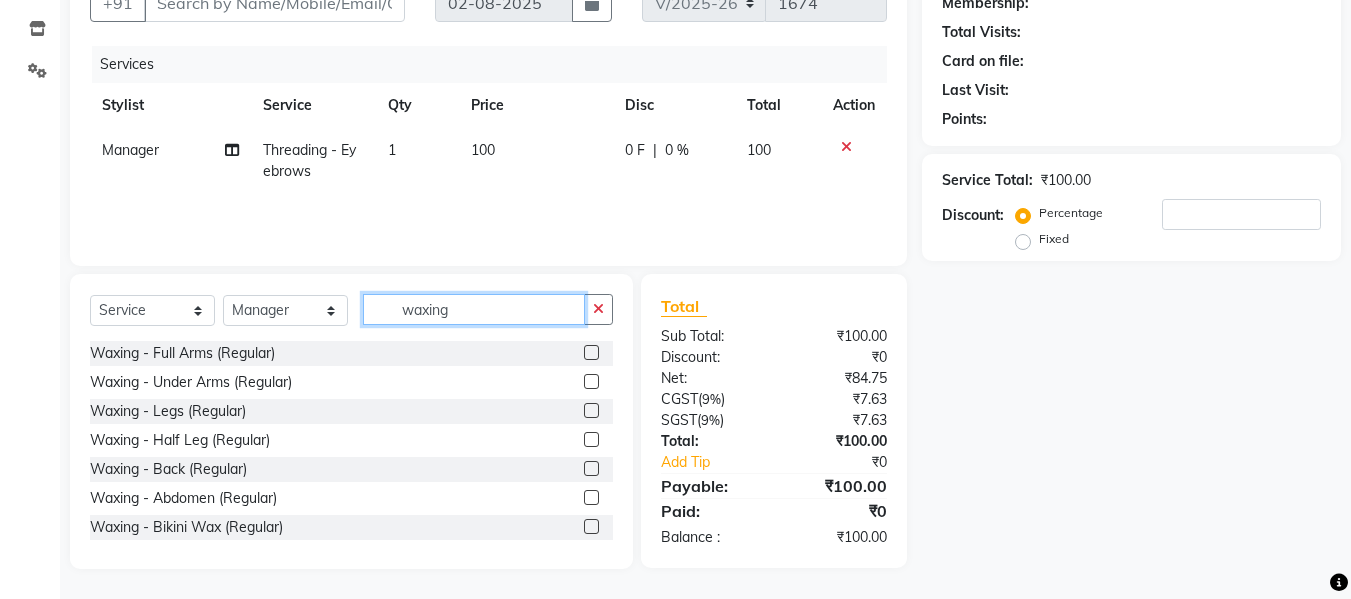 type on "waxing" 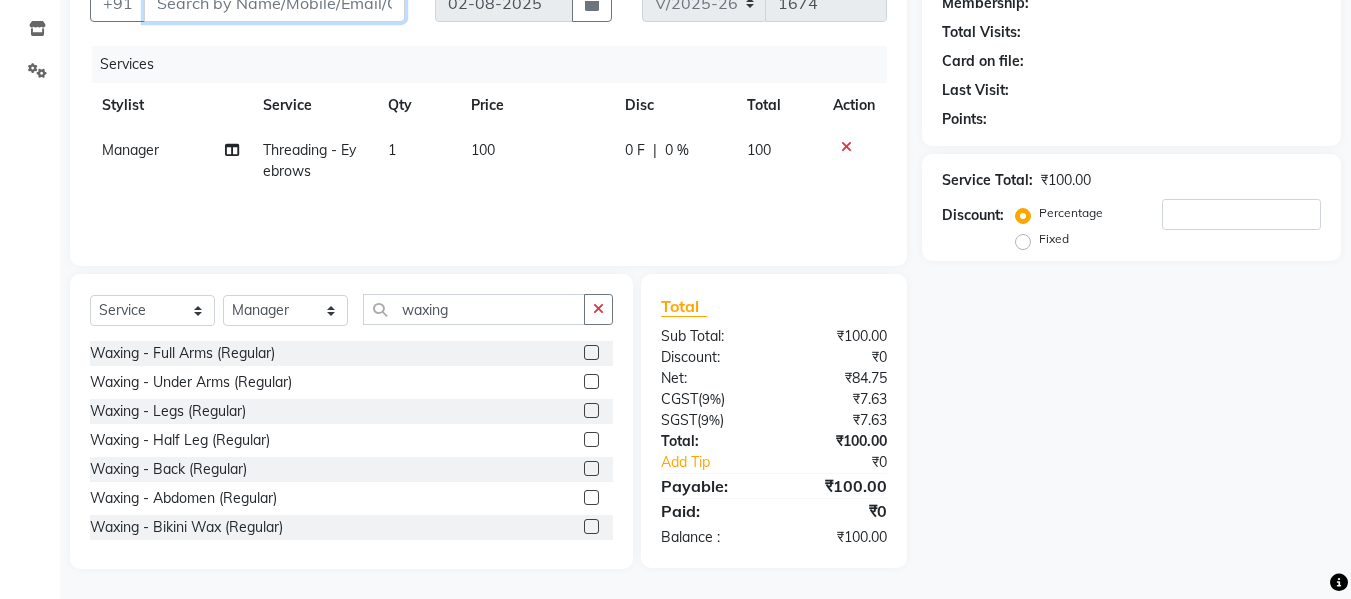 click on "Client" at bounding box center [274, 3] 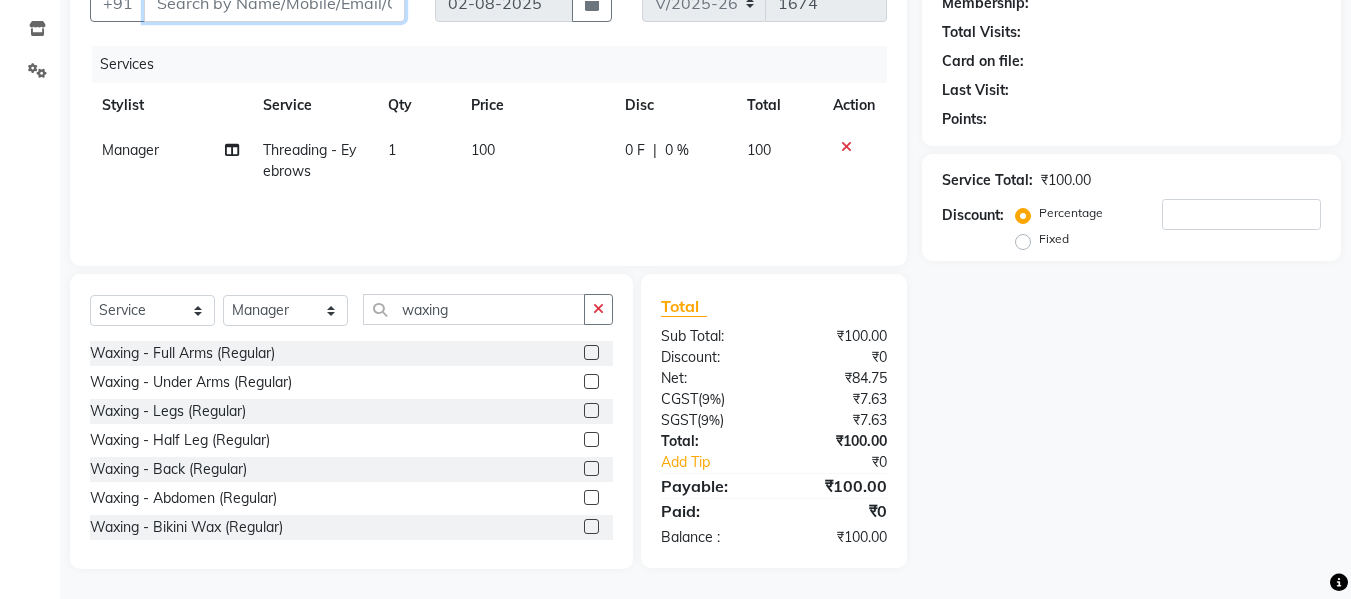 type on "9" 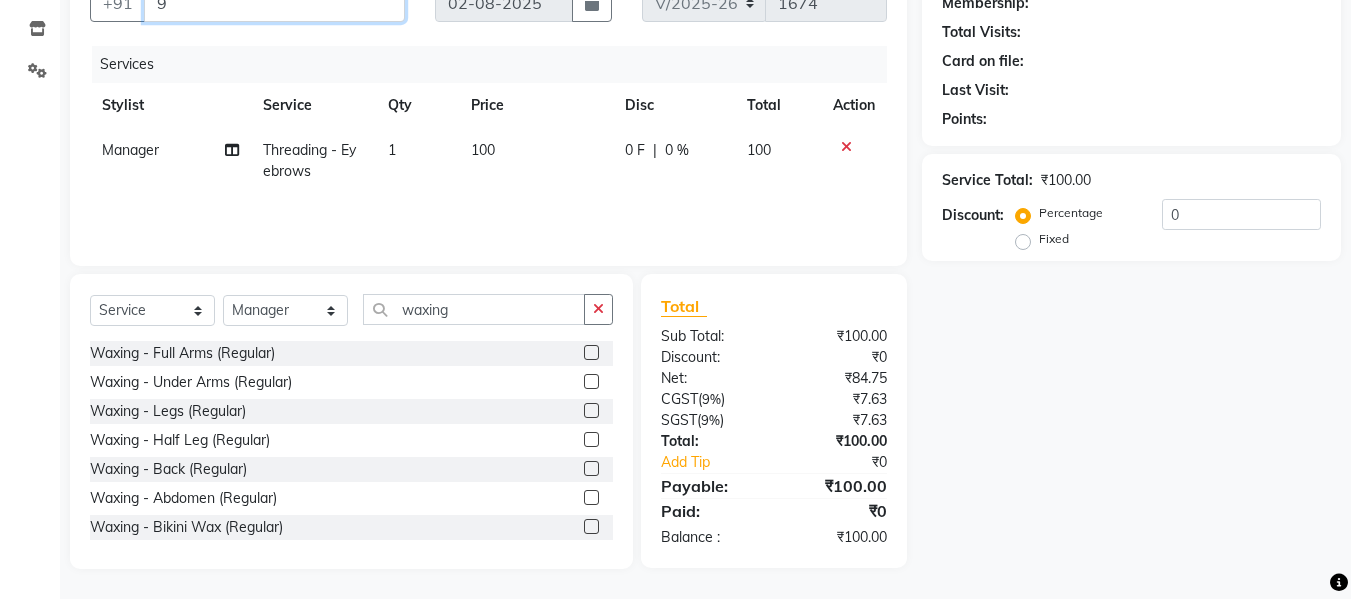scroll, scrollTop: 195, scrollLeft: 0, axis: vertical 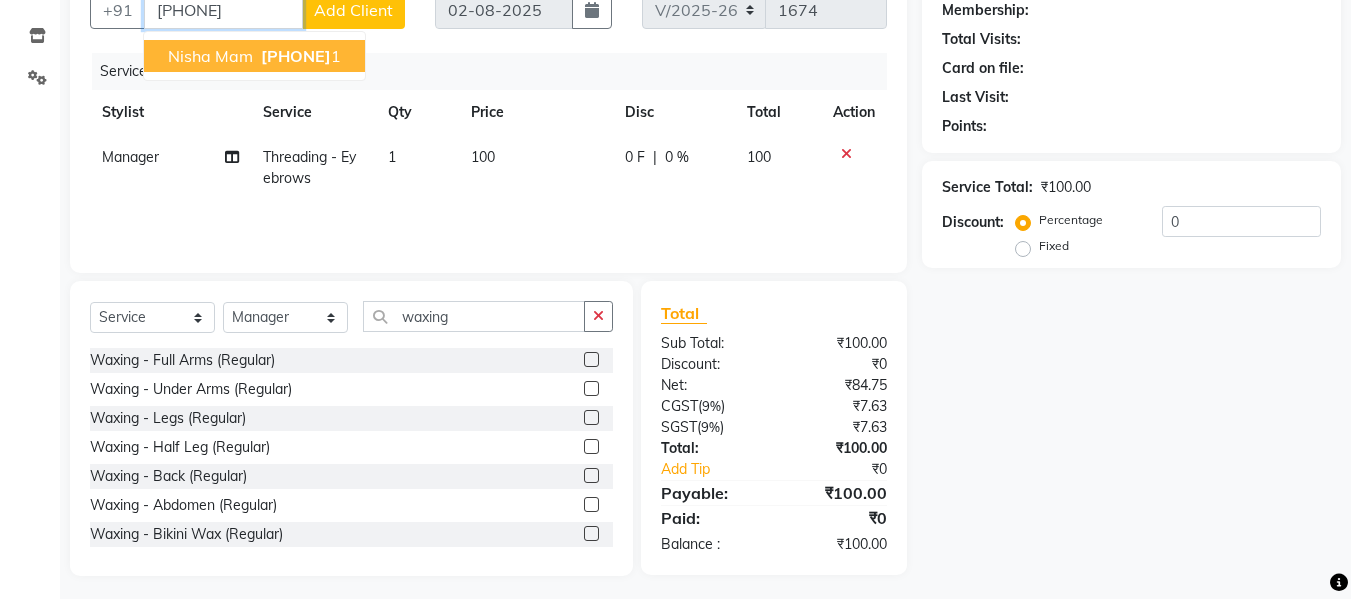 click on "[PHONE]" at bounding box center [296, 56] 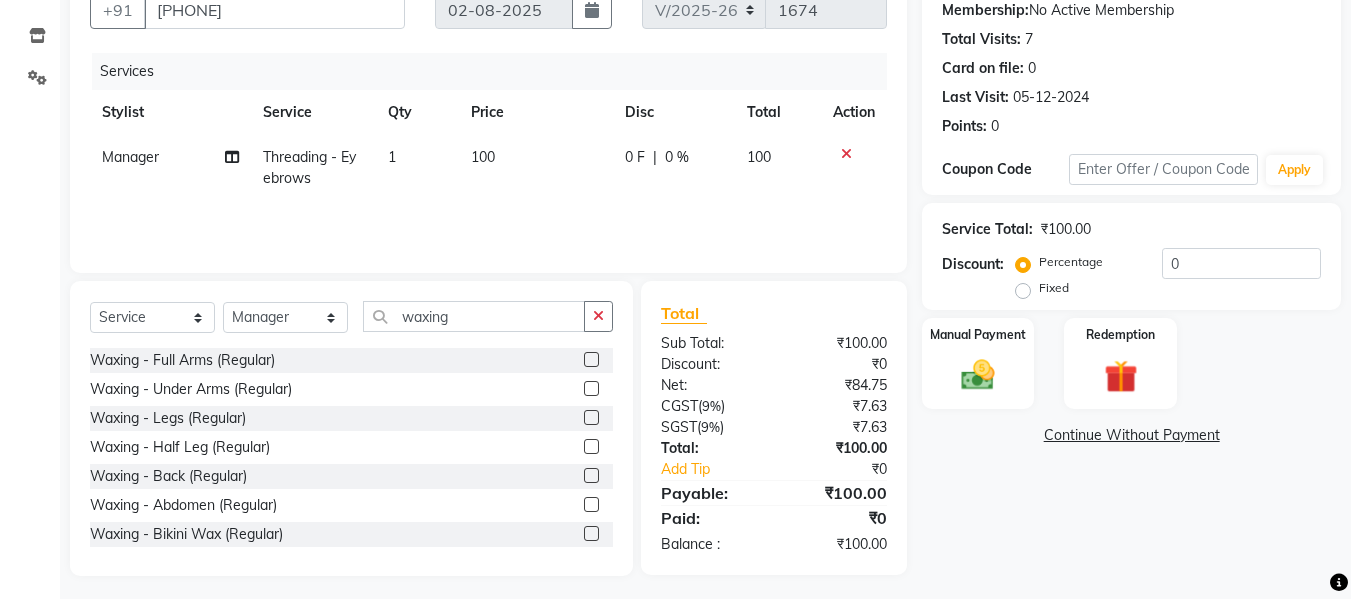 click 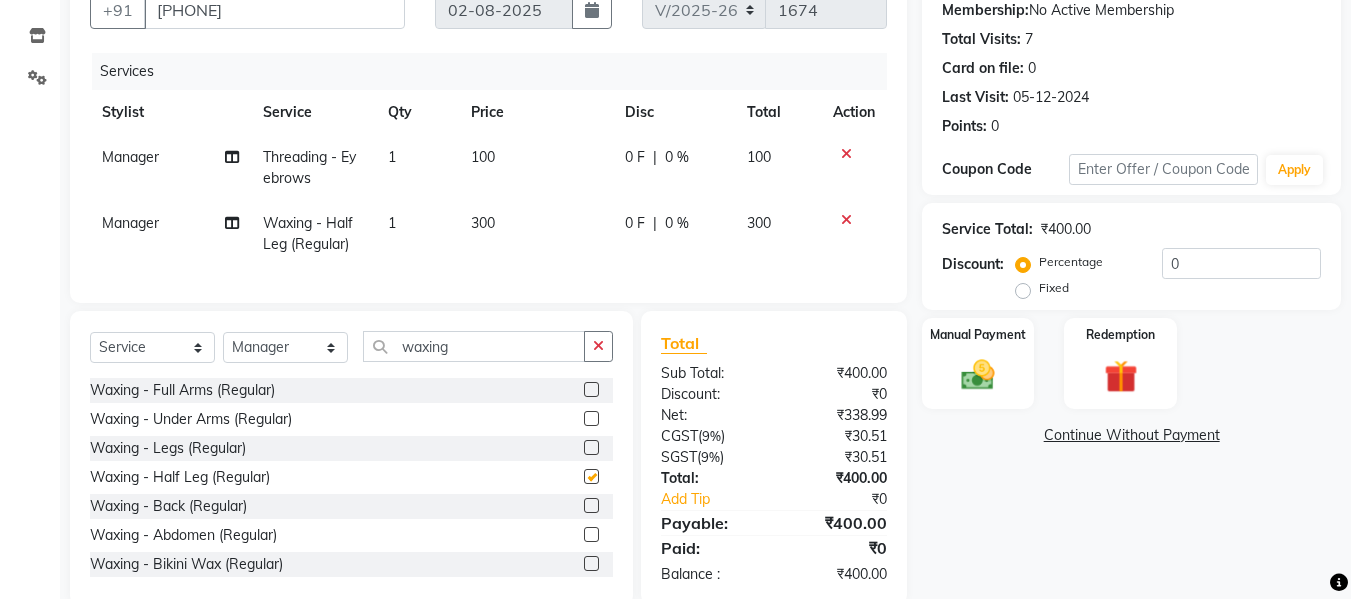 checkbox on "false" 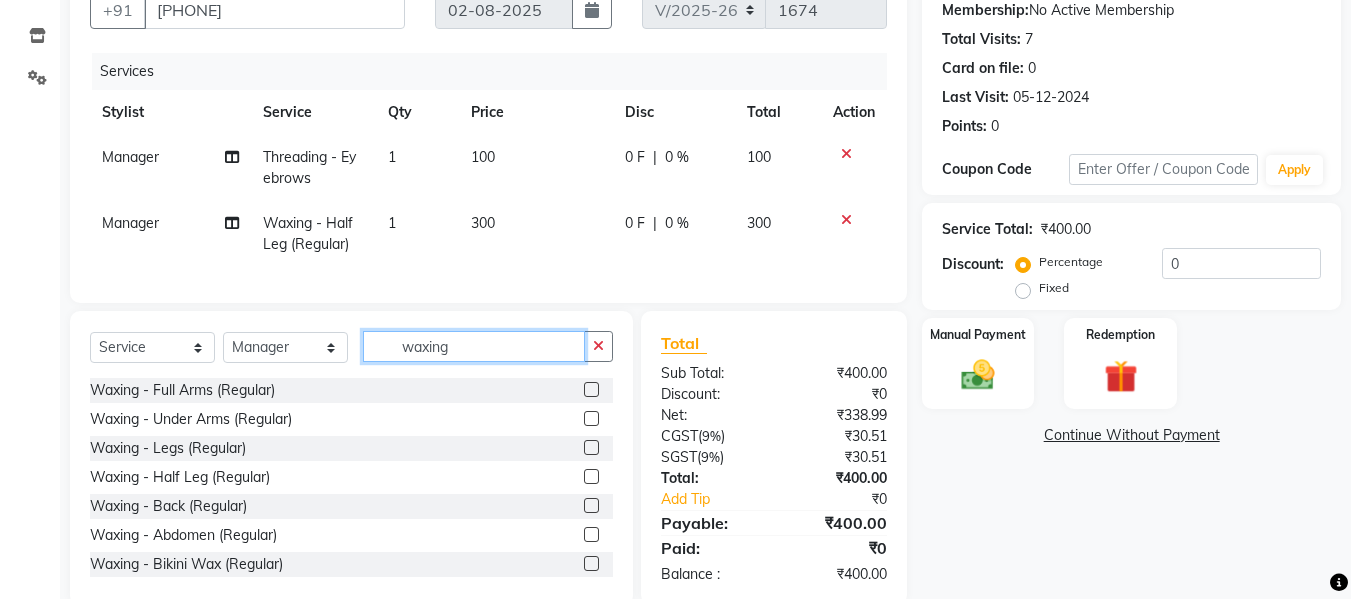 click on "waxing" 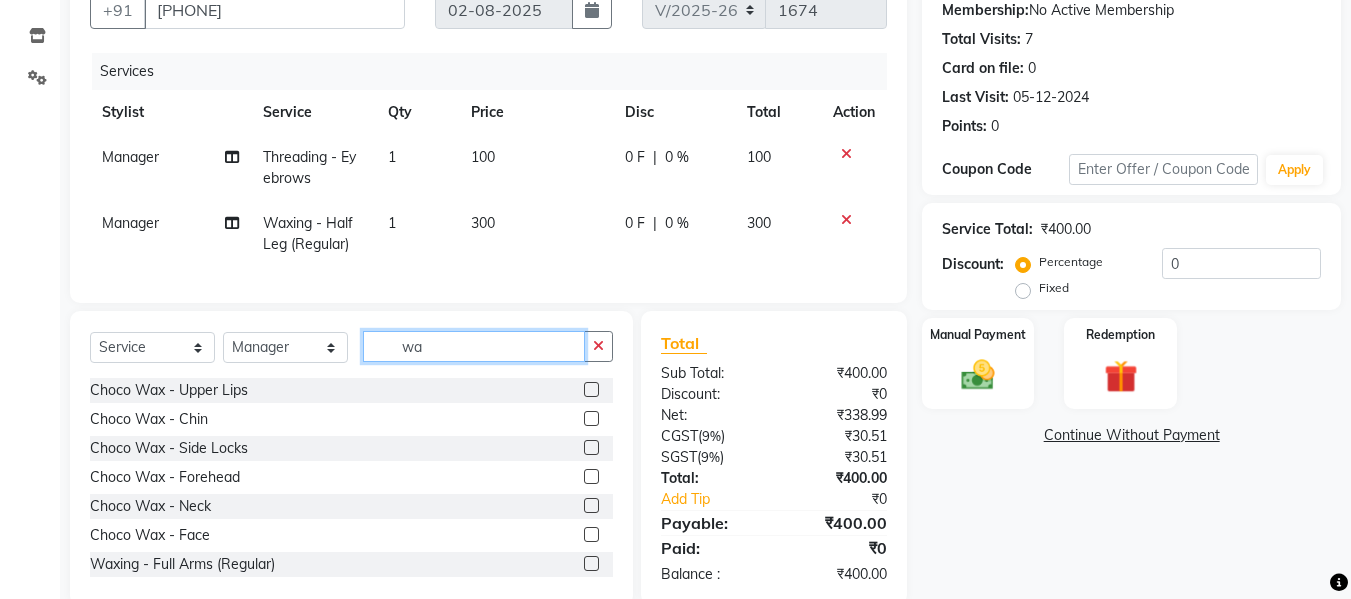 type on "w" 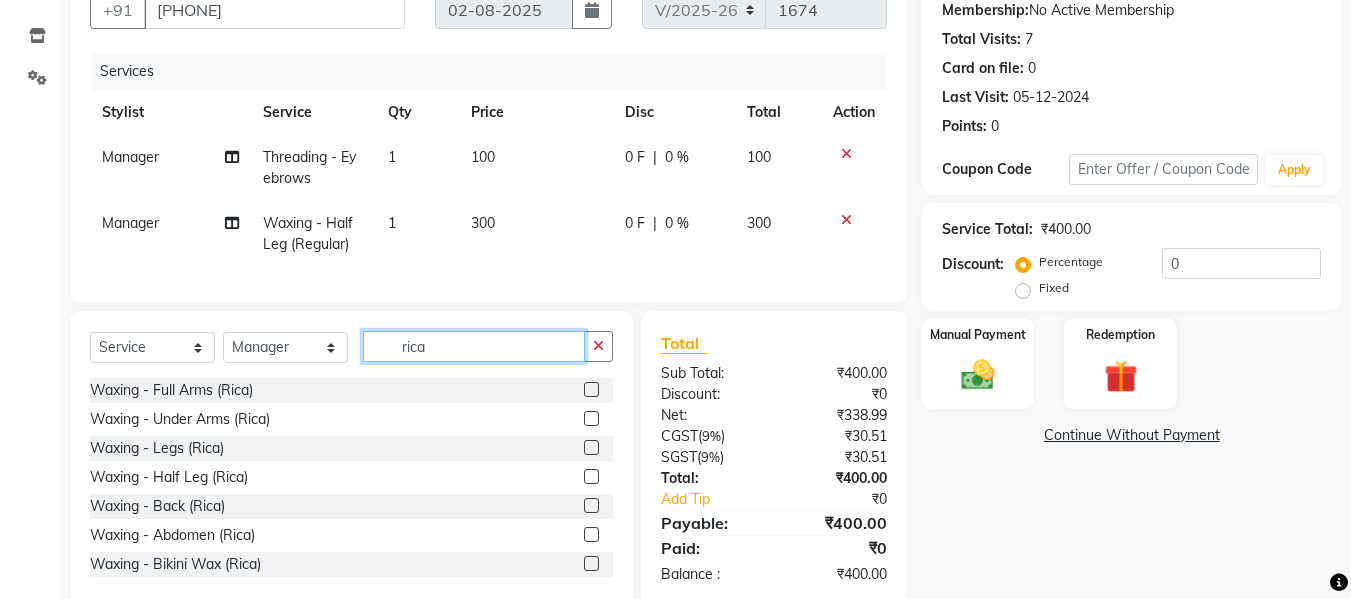 type on "rica" 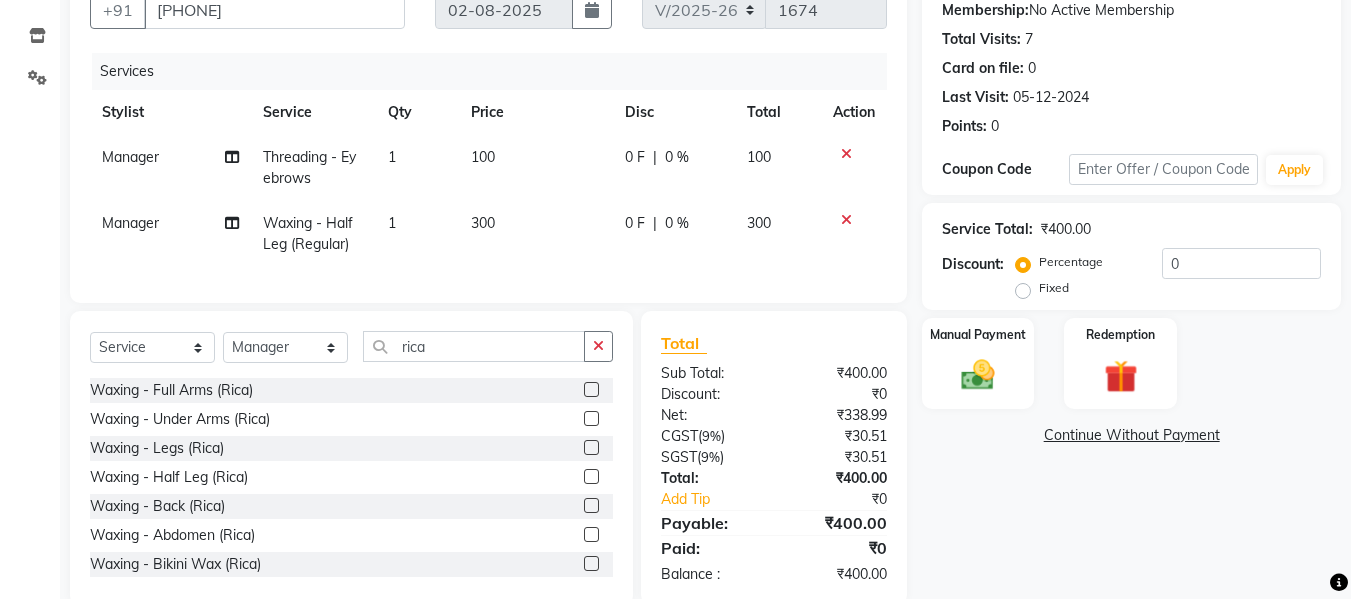 click 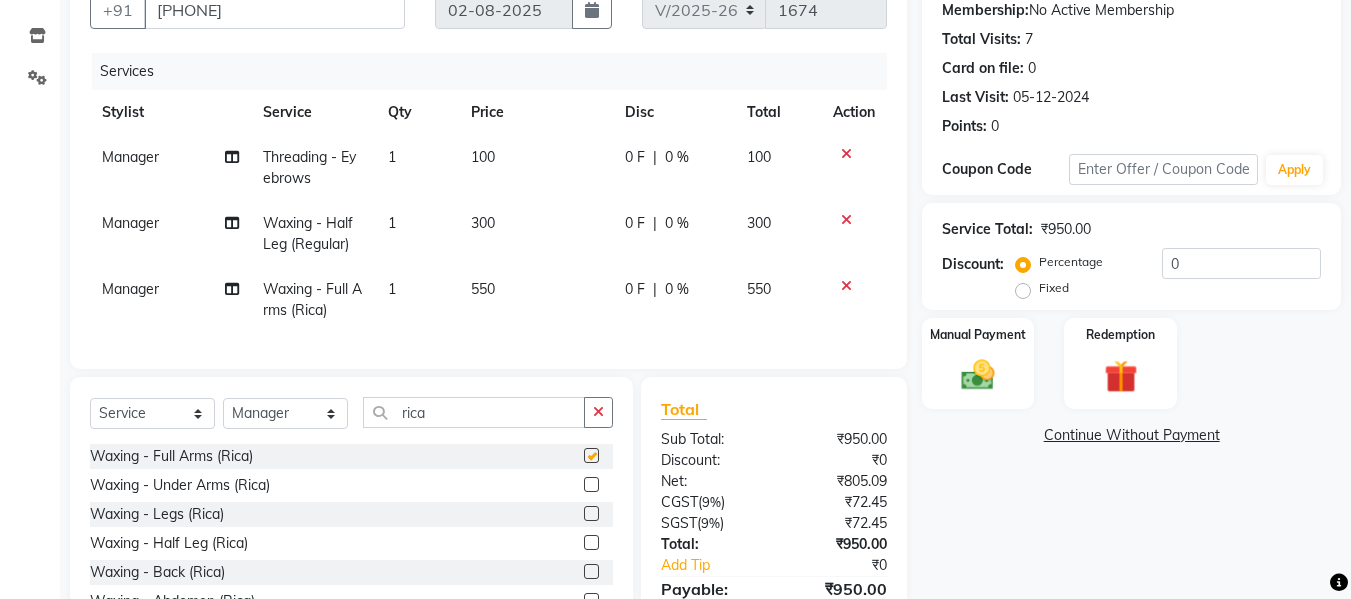 checkbox on "false" 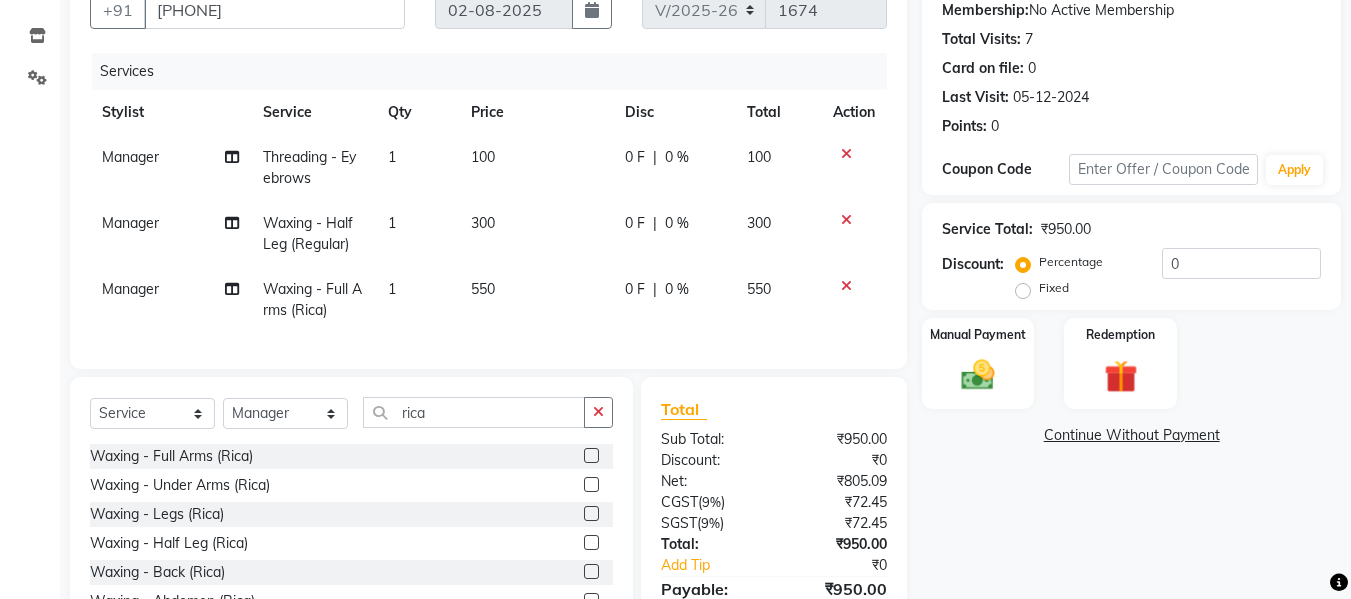 click on "550" 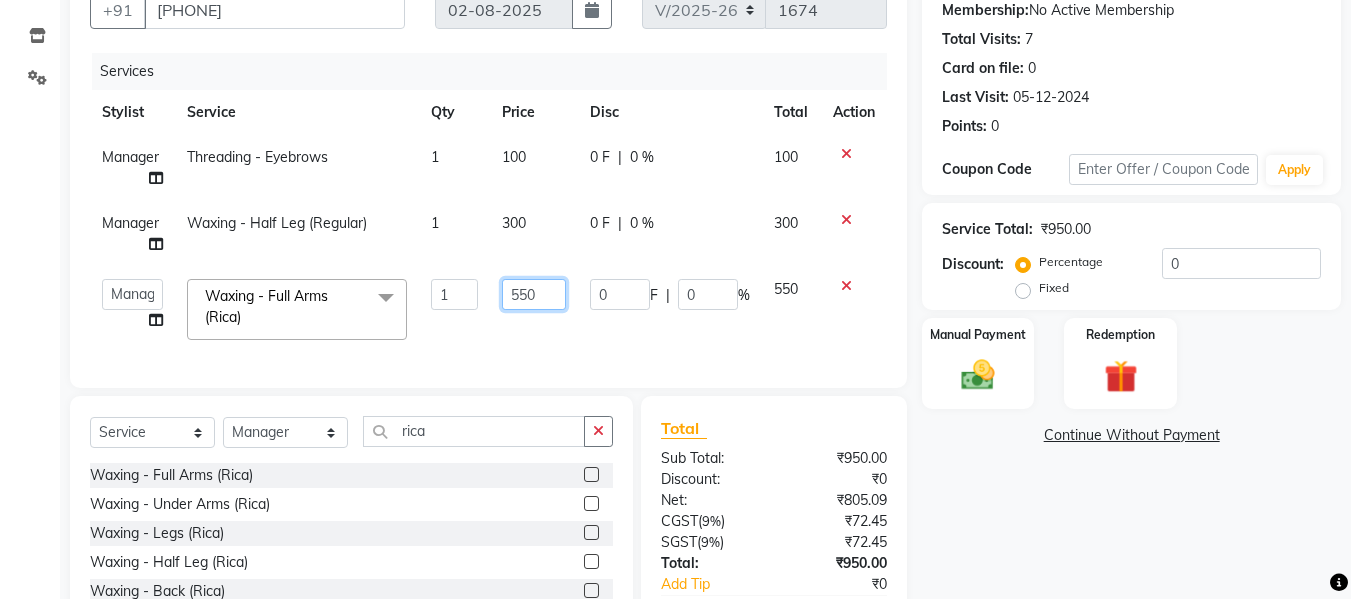 click on "550" 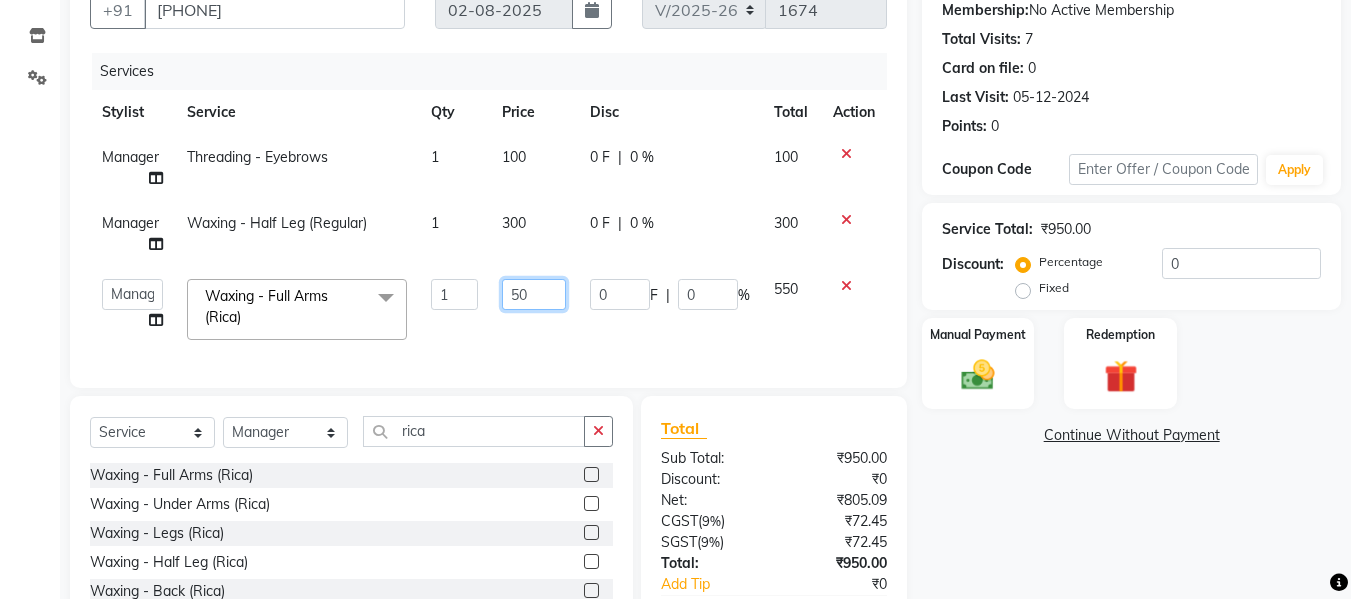 type on "650" 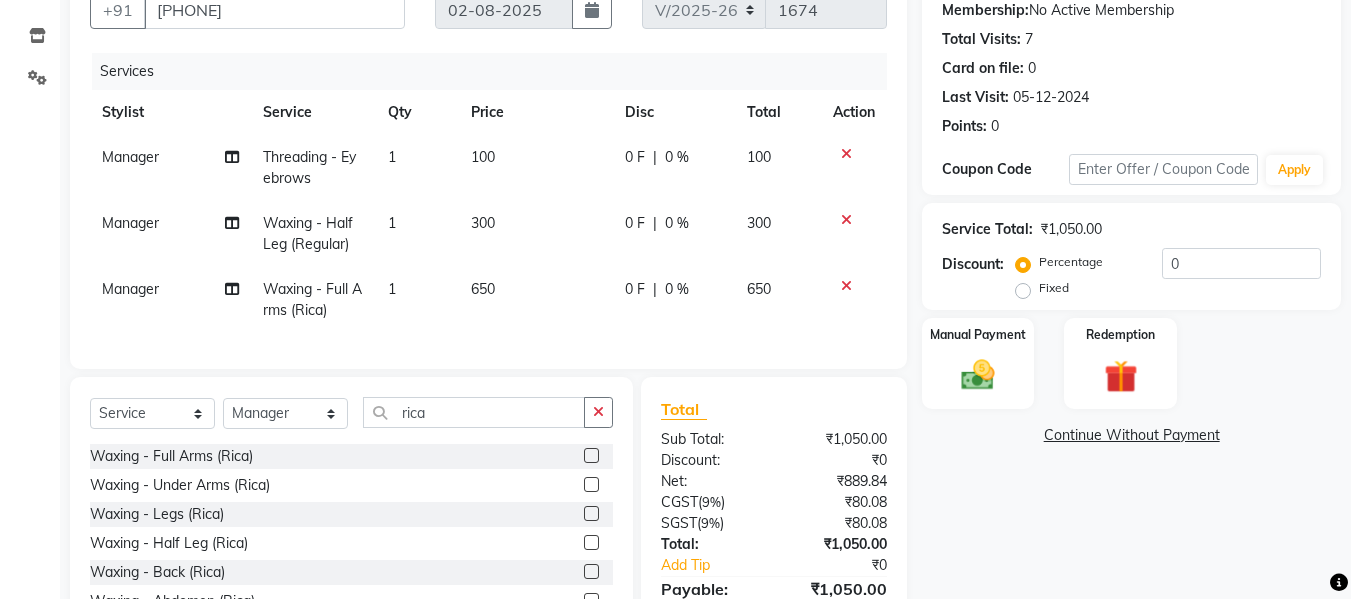 click on "100" 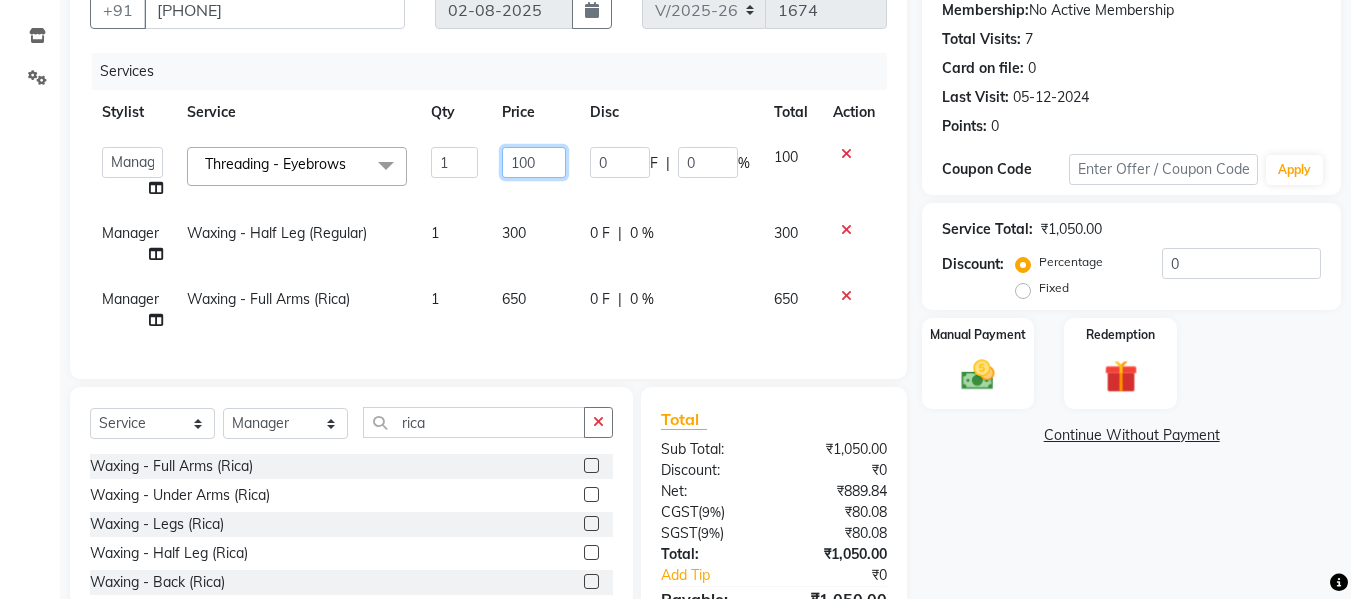 click on "100" 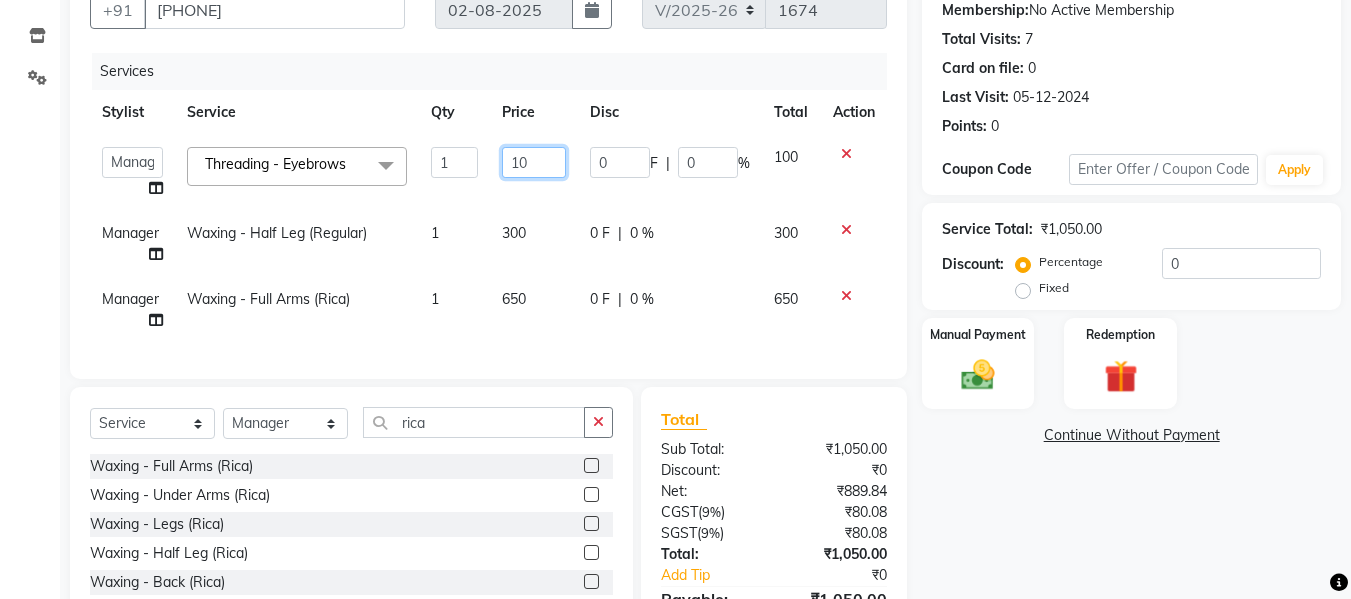 type on "150" 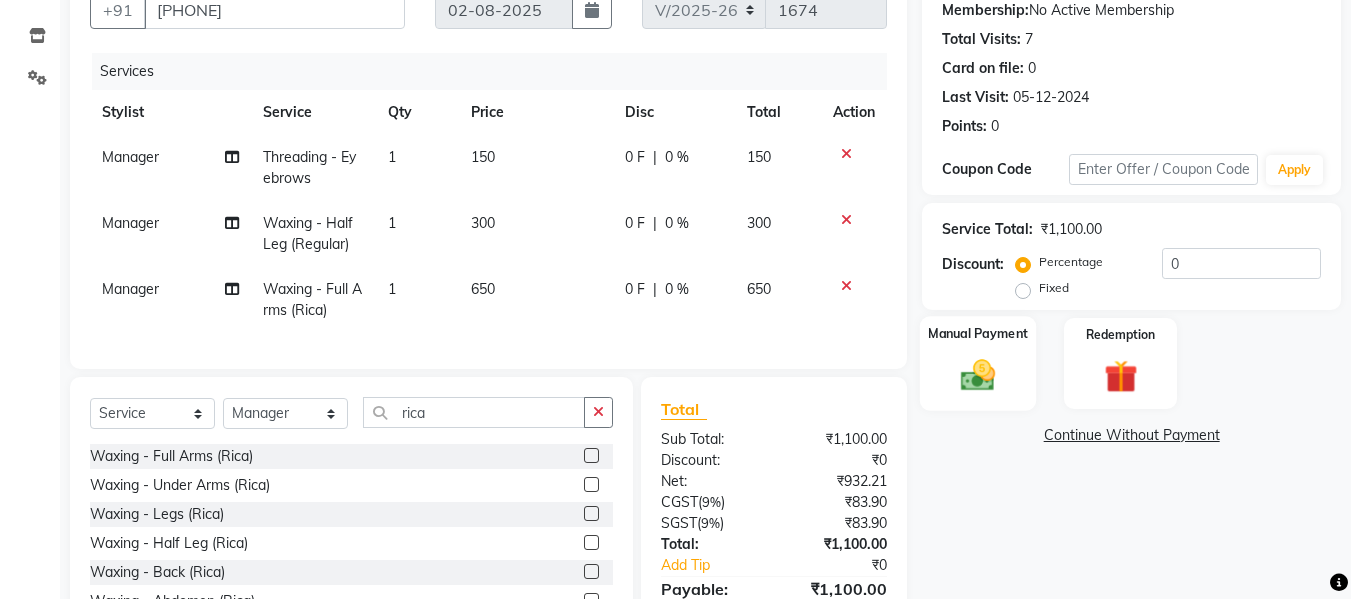 click 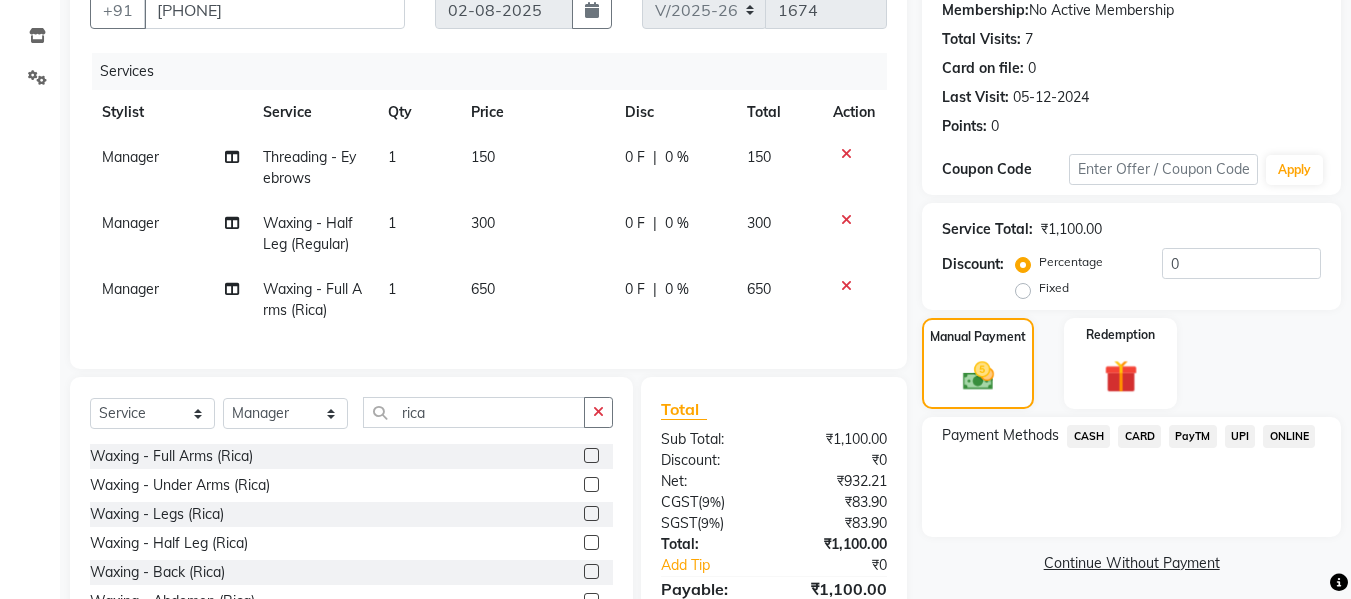 click on "UPI" 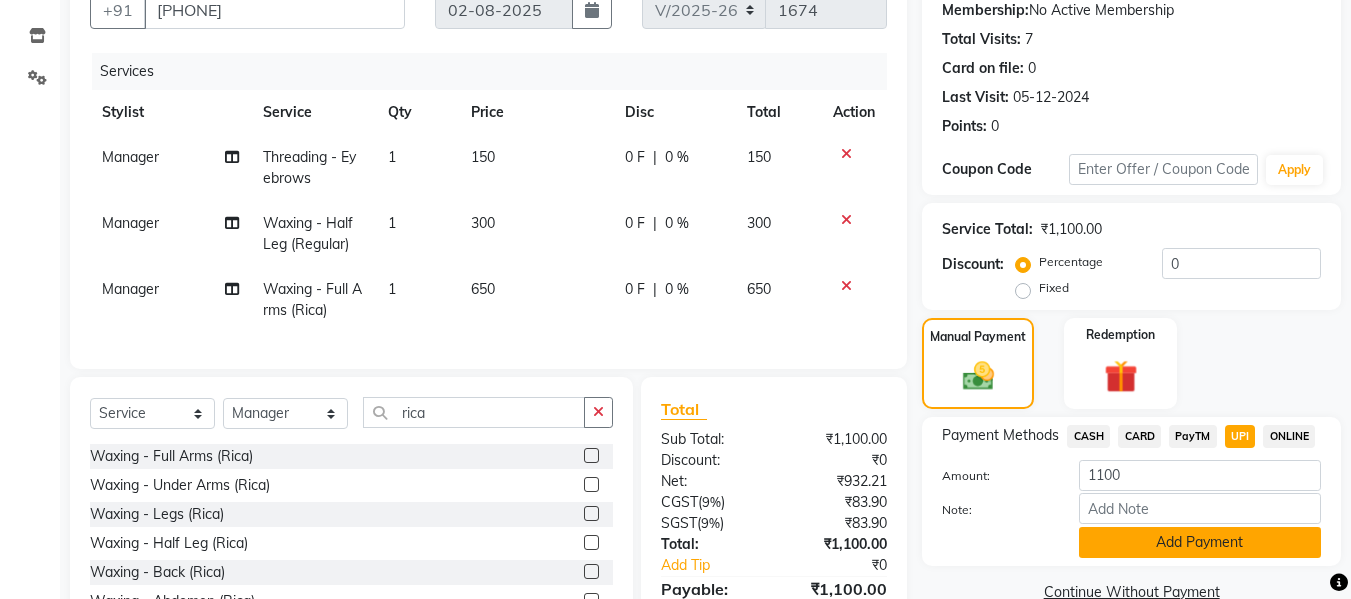 click on "Add Payment" 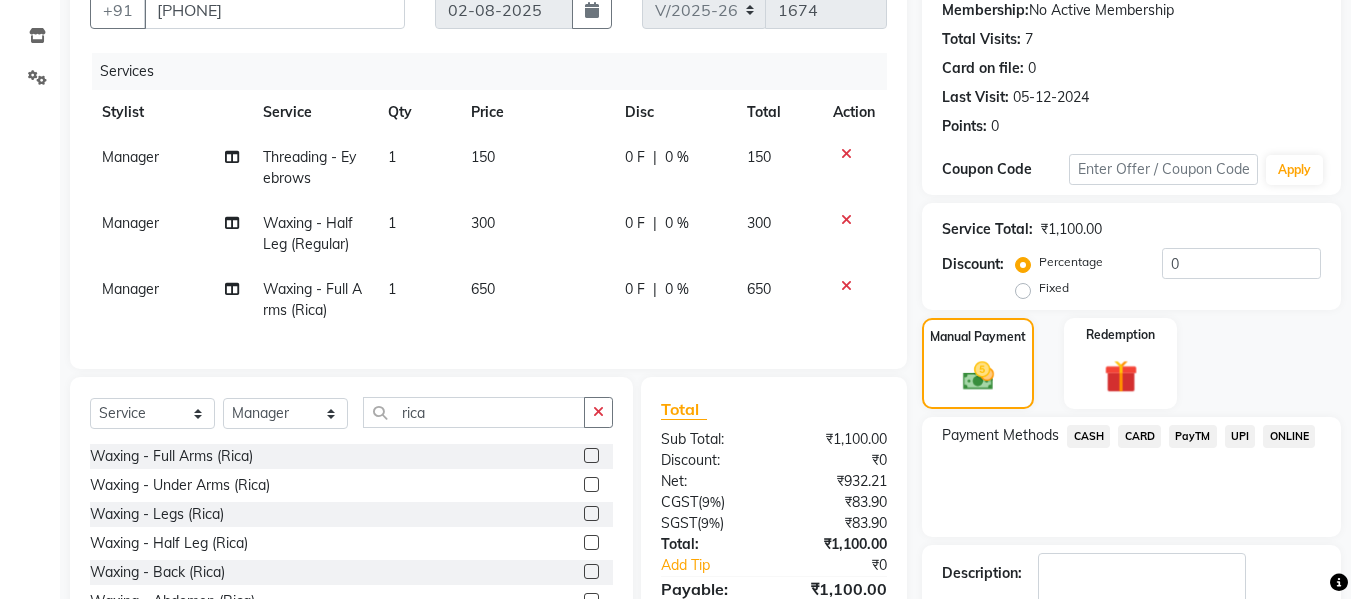 scroll, scrollTop: 354, scrollLeft: 0, axis: vertical 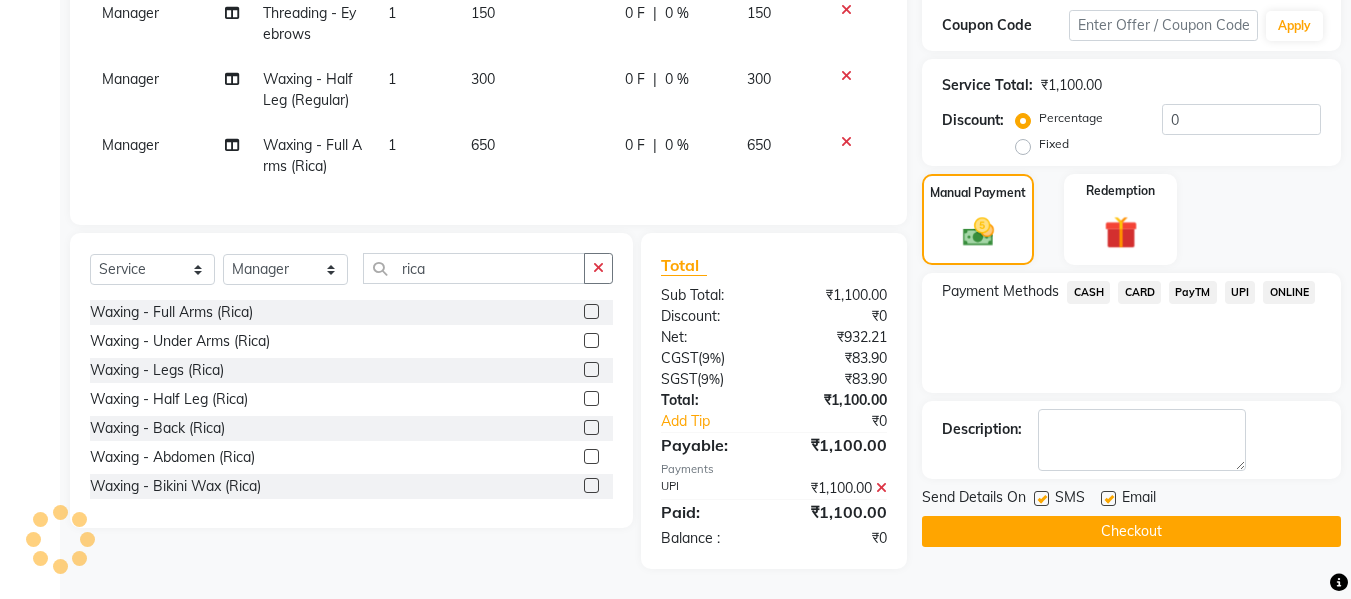 click on "Checkout" 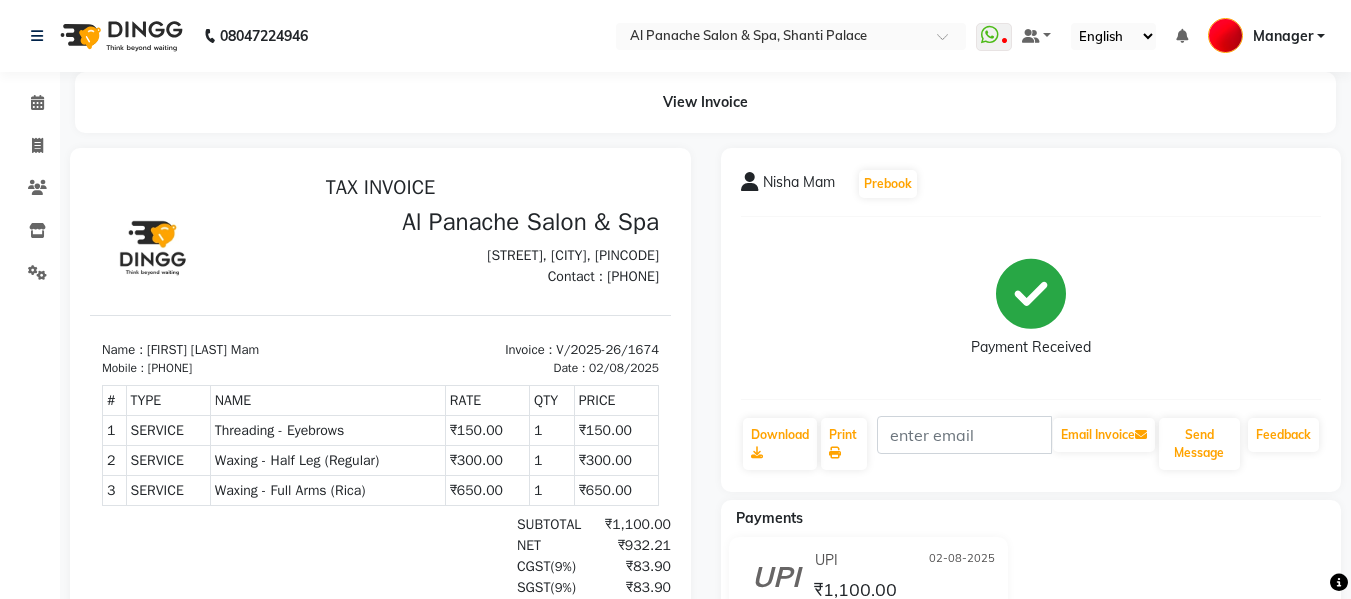 scroll, scrollTop: 240, scrollLeft: 0, axis: vertical 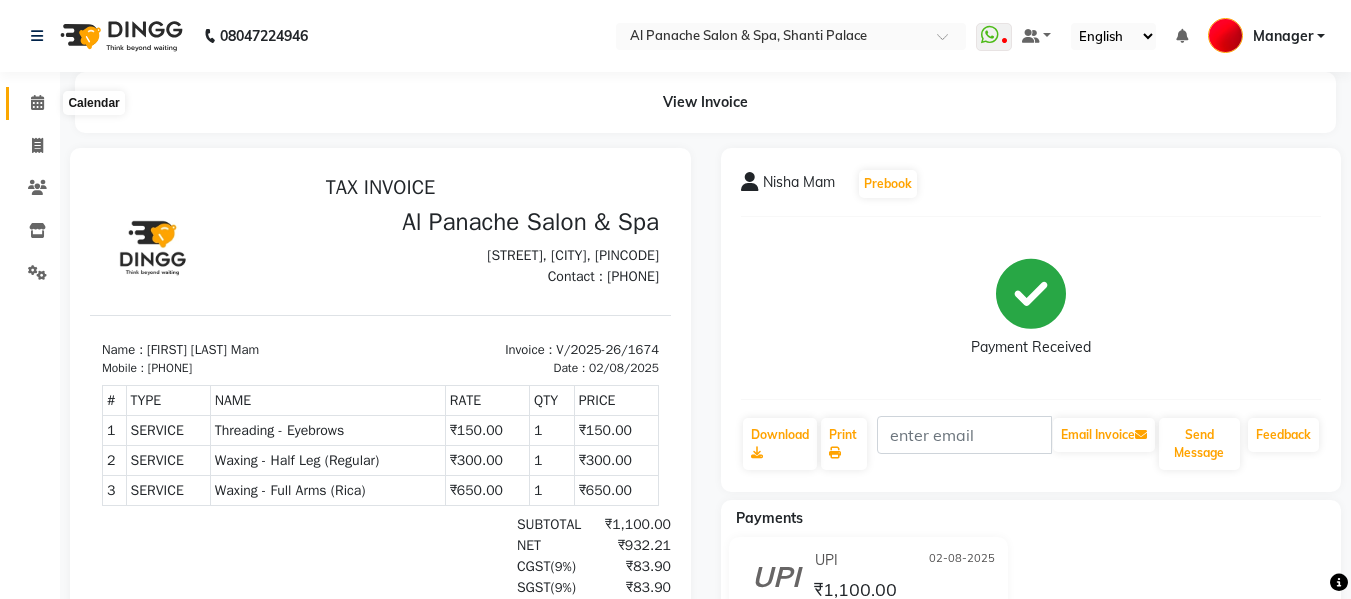 click 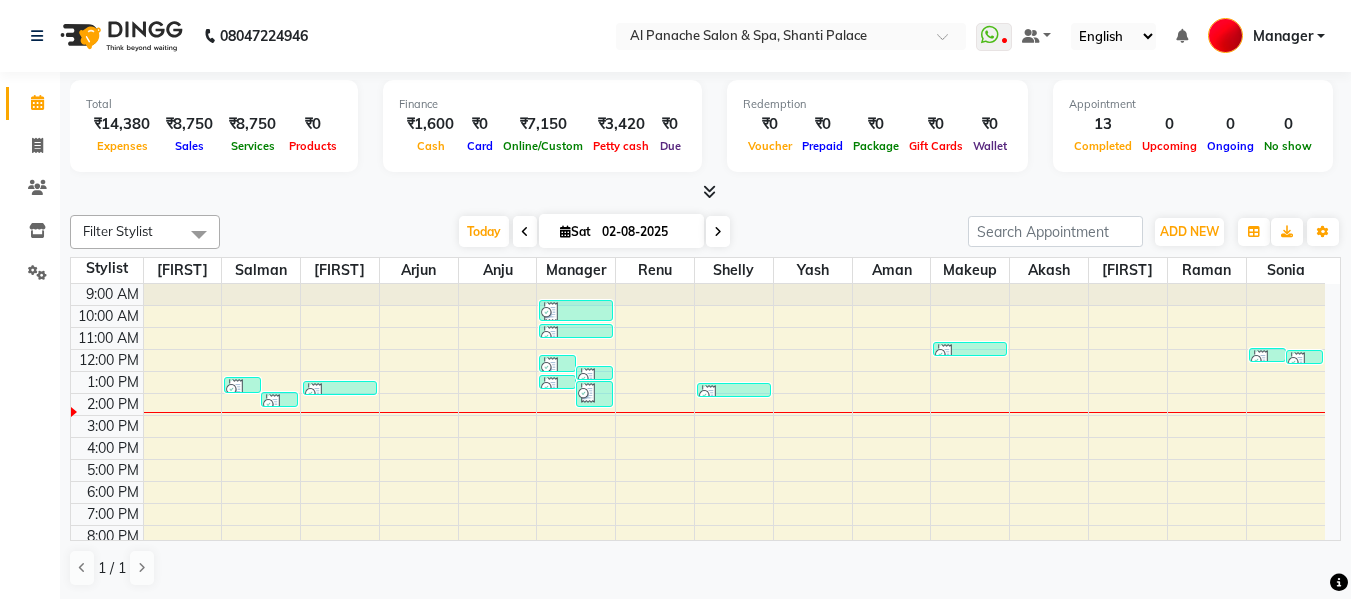 drag, startPoint x: 30, startPoint y: 97, endPoint x: 460, endPoint y: 44, distance: 433.25397 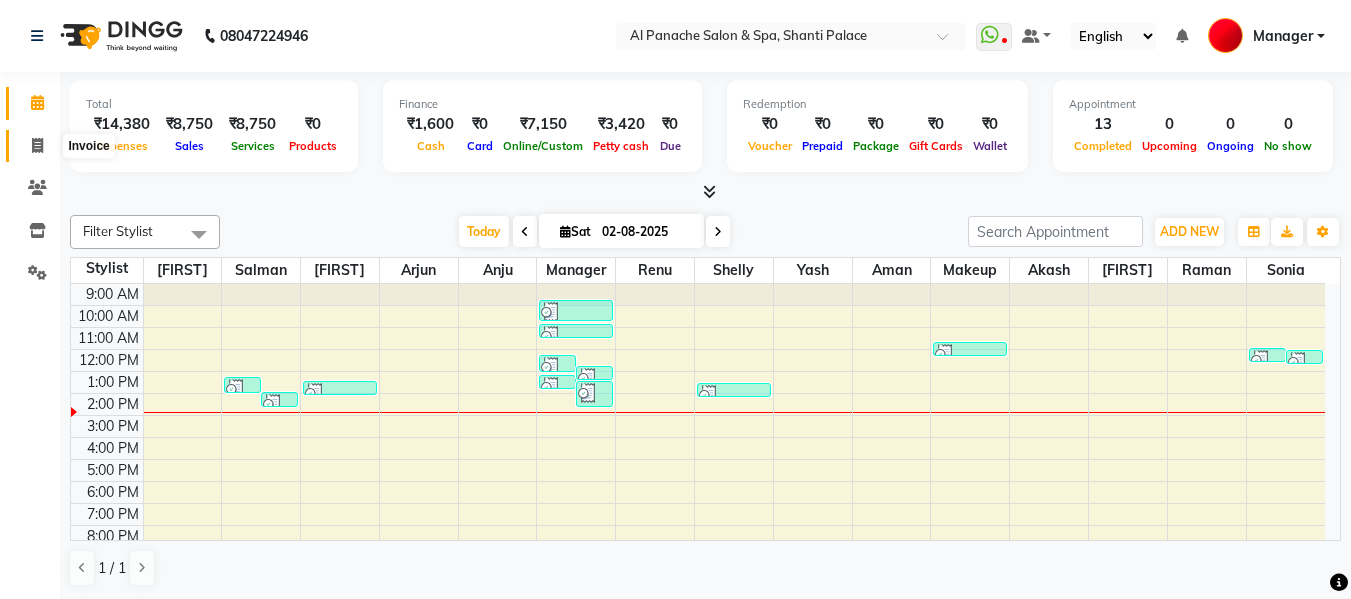 click 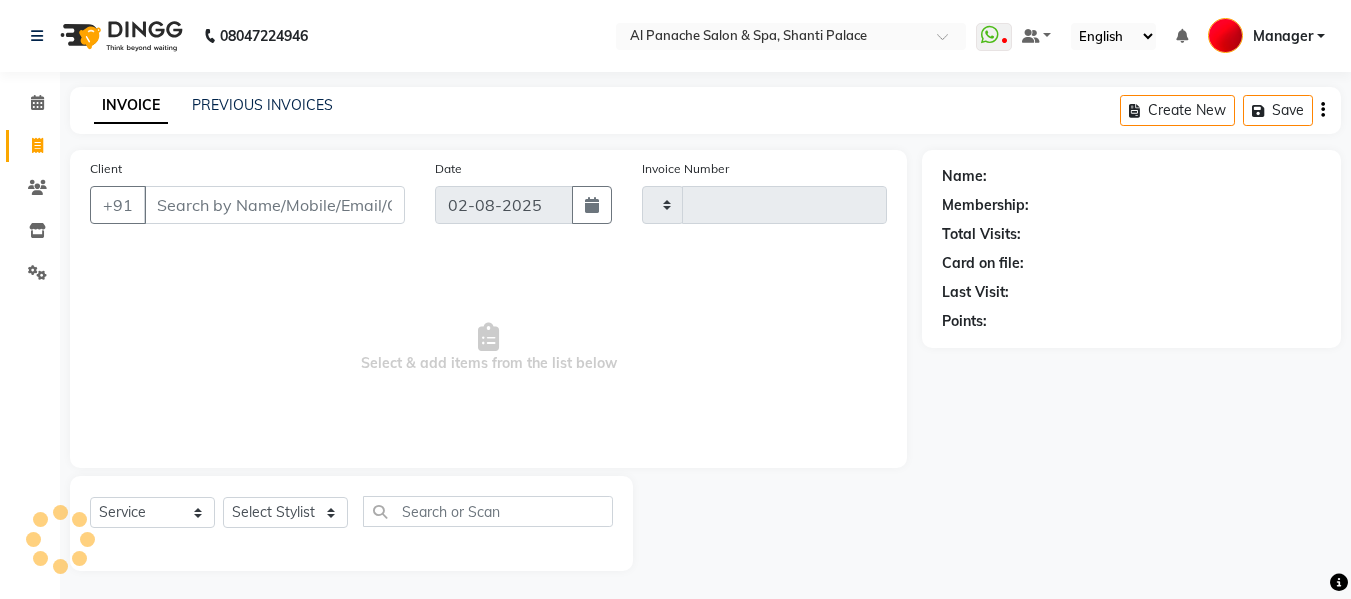 type on "1675" 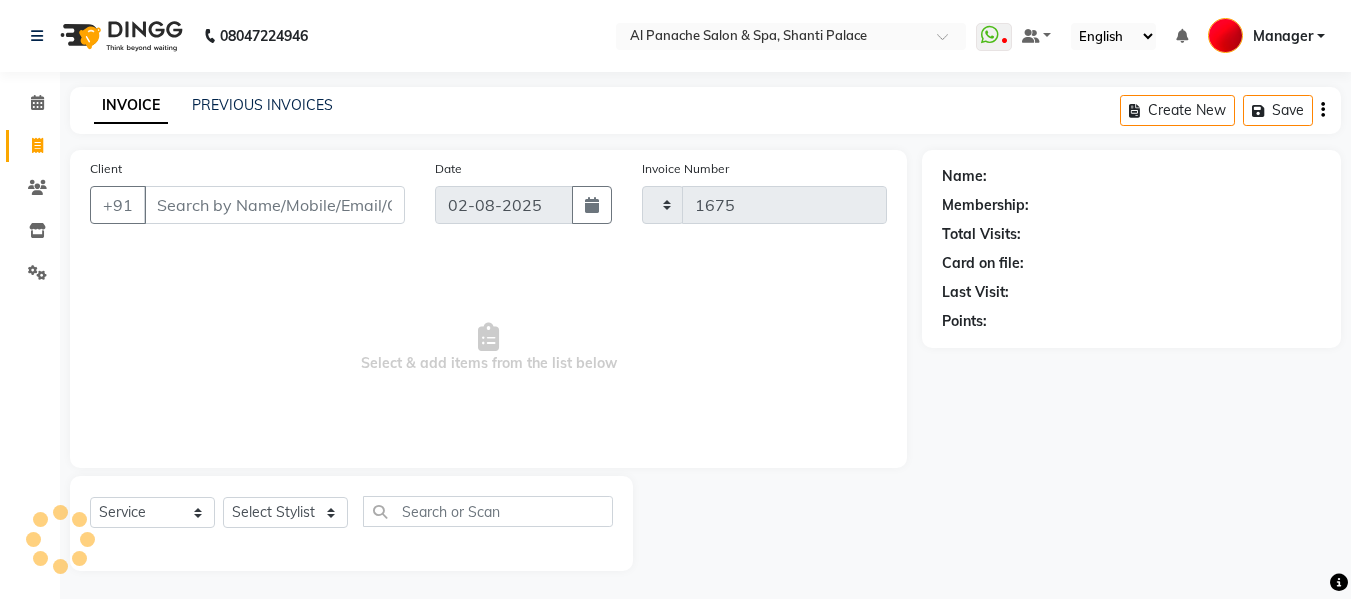 select on "751" 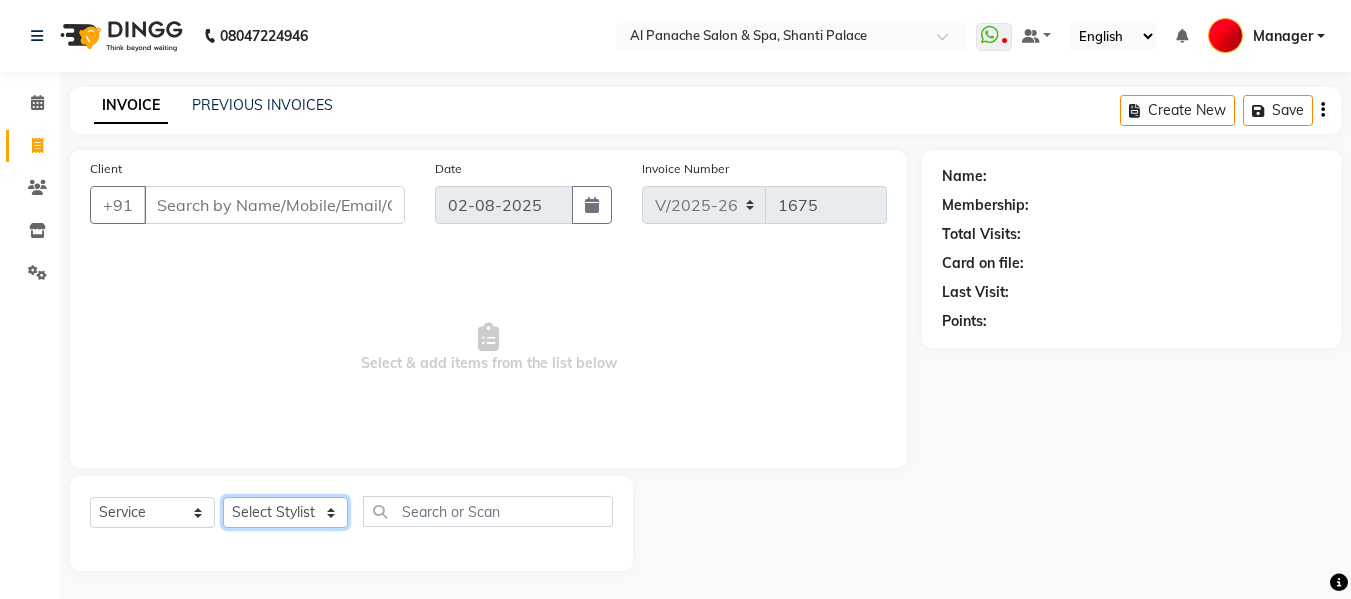 click on "Select Stylist [FIRST] [LAST] [FIRST] [LAST] [FIRST] [LAST] [FIRST] [LAST] [FIRST] [LAST] [FIRST] [LAST] [FIRST] [LAST] [FIRST] [LAST] [FIRST] [LAST] [FIRST] [LAST] [FIRST] [LAST] [FIRST] [LAST] [FIRST] [LAST]" 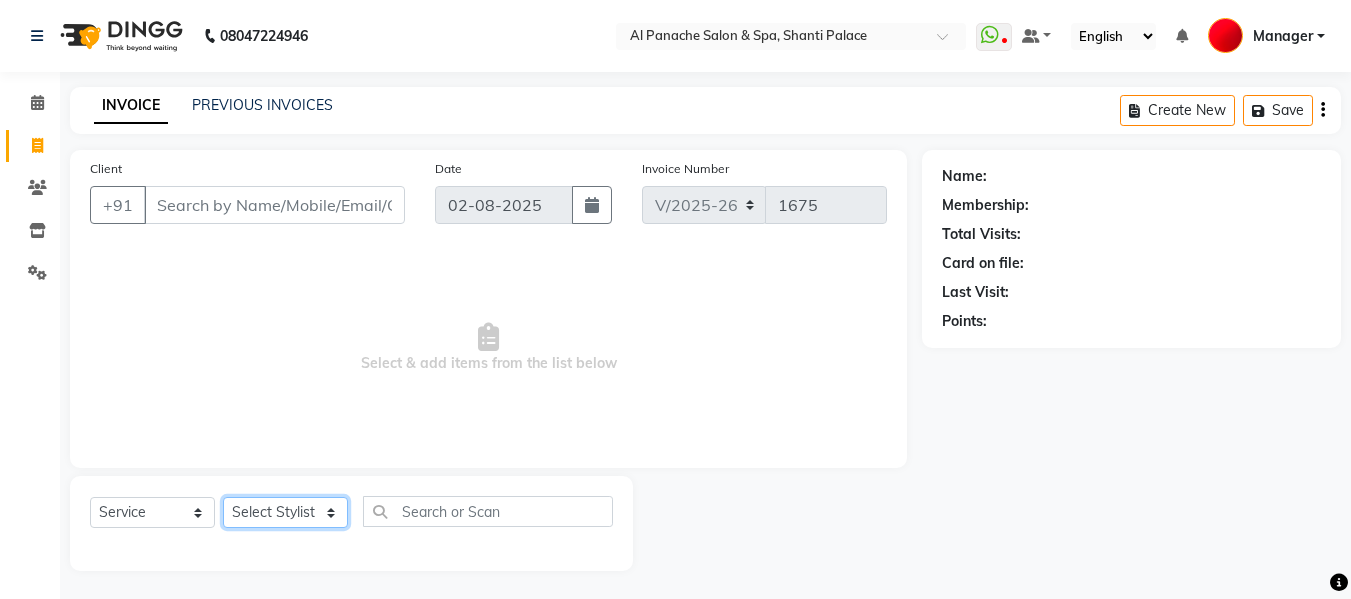 select on "31034" 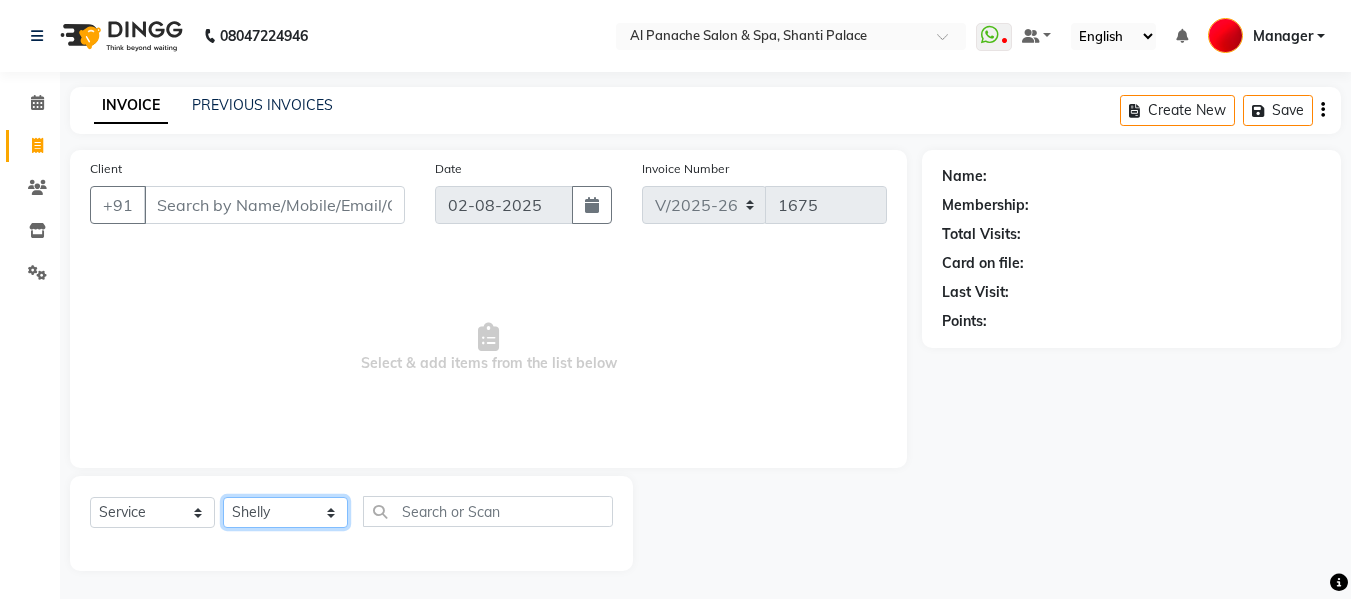 click on "Select Stylist [FIRST] [LAST] [FIRST] [LAST] [FIRST] [LAST] [FIRST] [LAST] [FIRST] [LAST] [FIRST] [LAST] [FIRST] [LAST] [FIRST] [LAST] [FIRST] [LAST] [FIRST] [LAST] [FIRST] [LAST] [FIRST] [LAST] [FIRST] [LAST]" 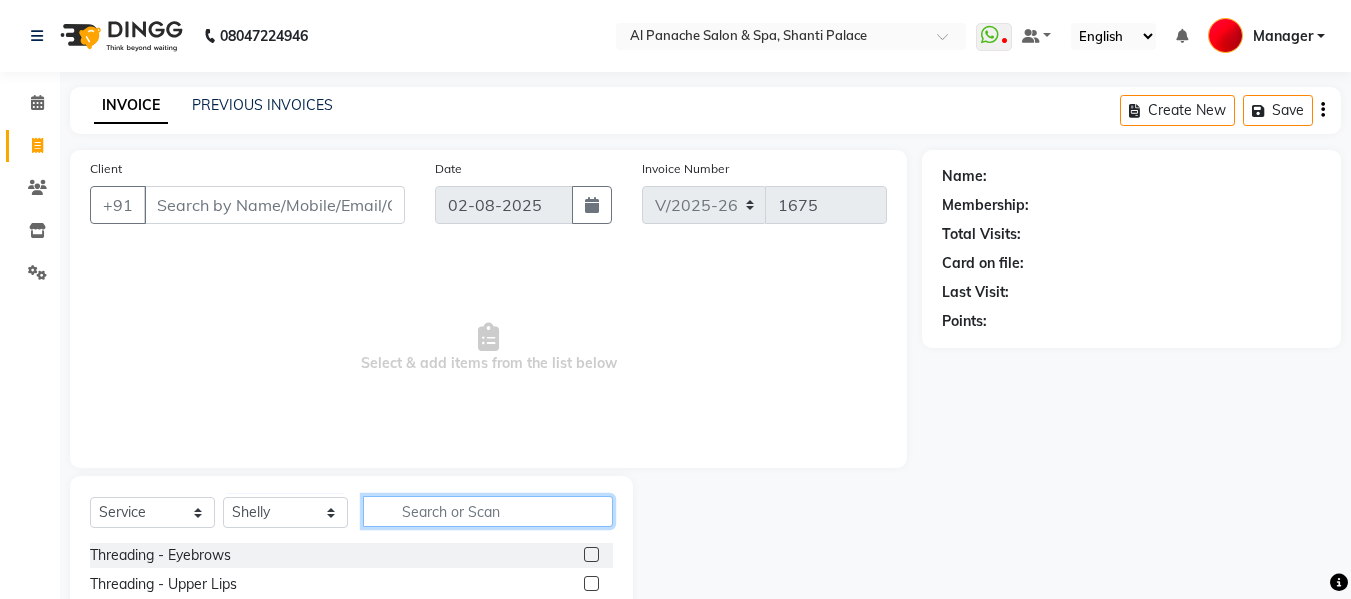 click 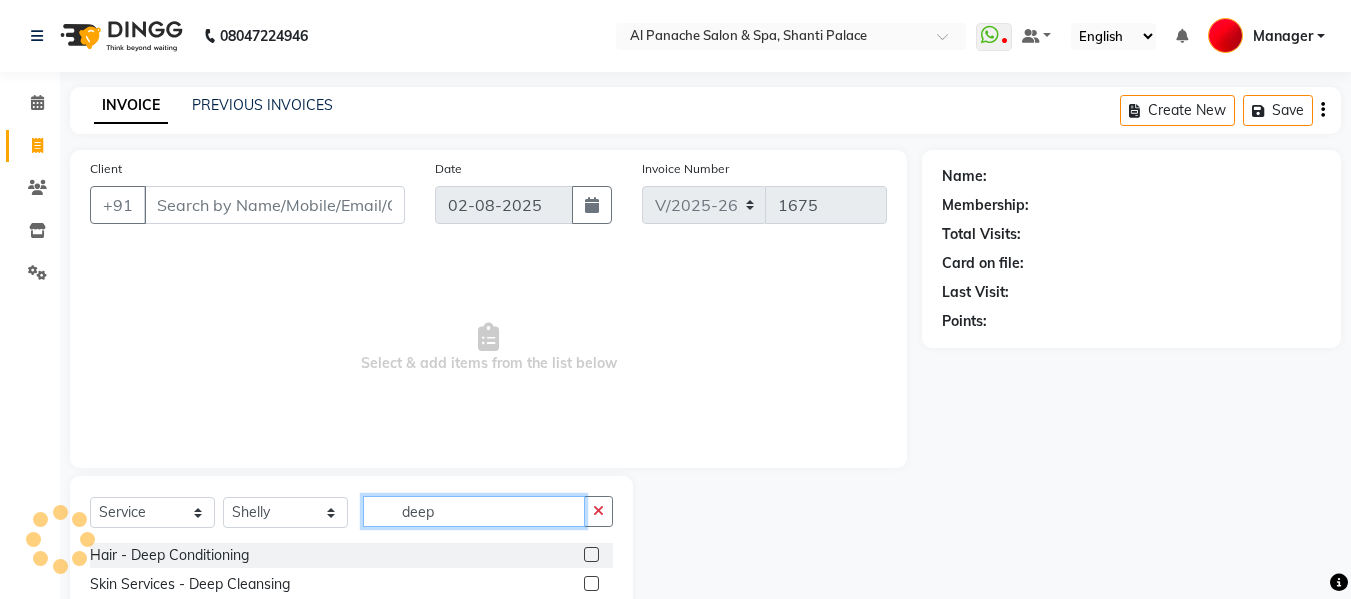 type on "deep" 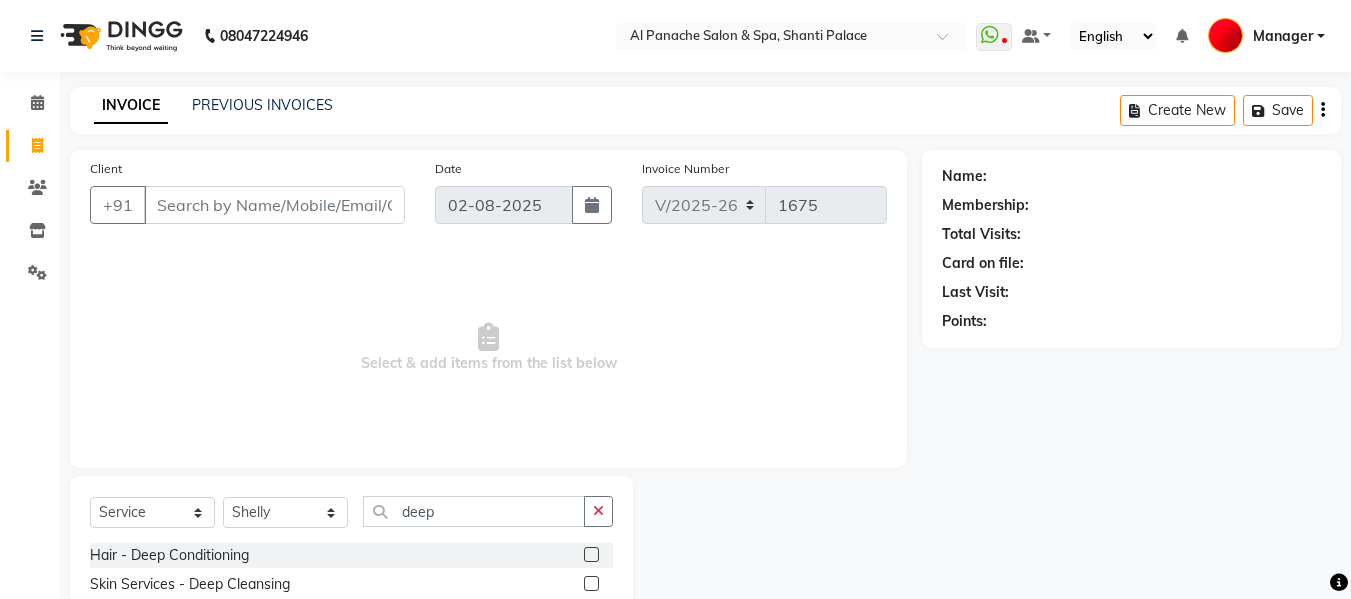 click 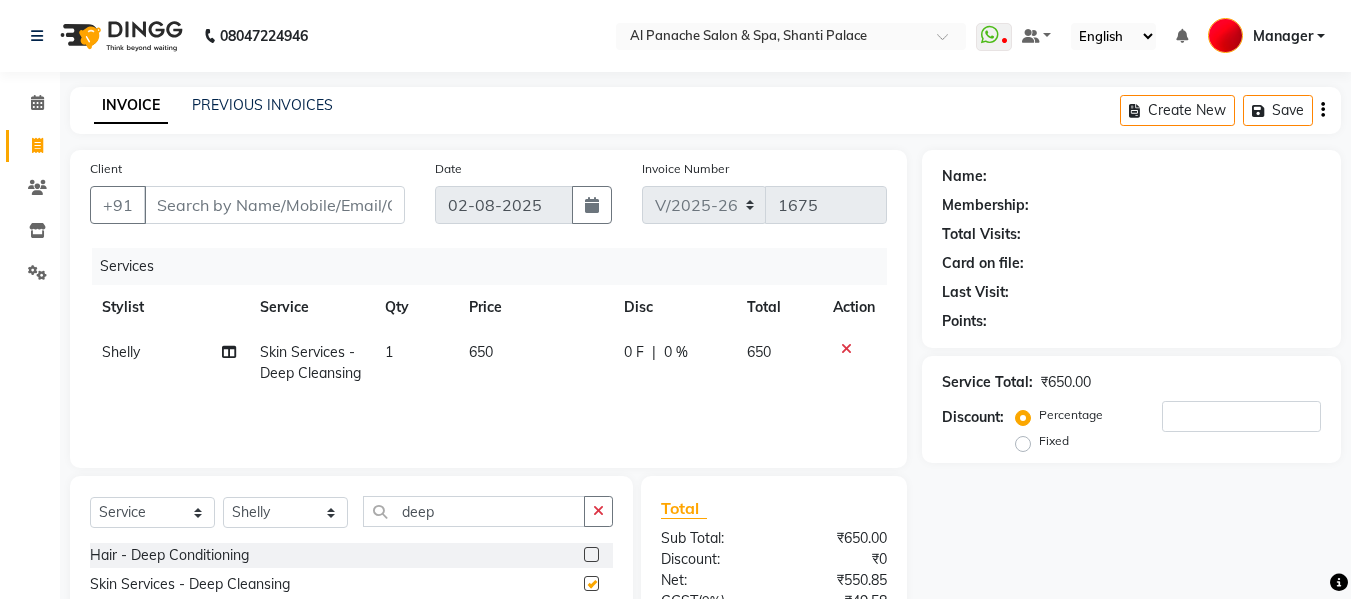 checkbox on "false" 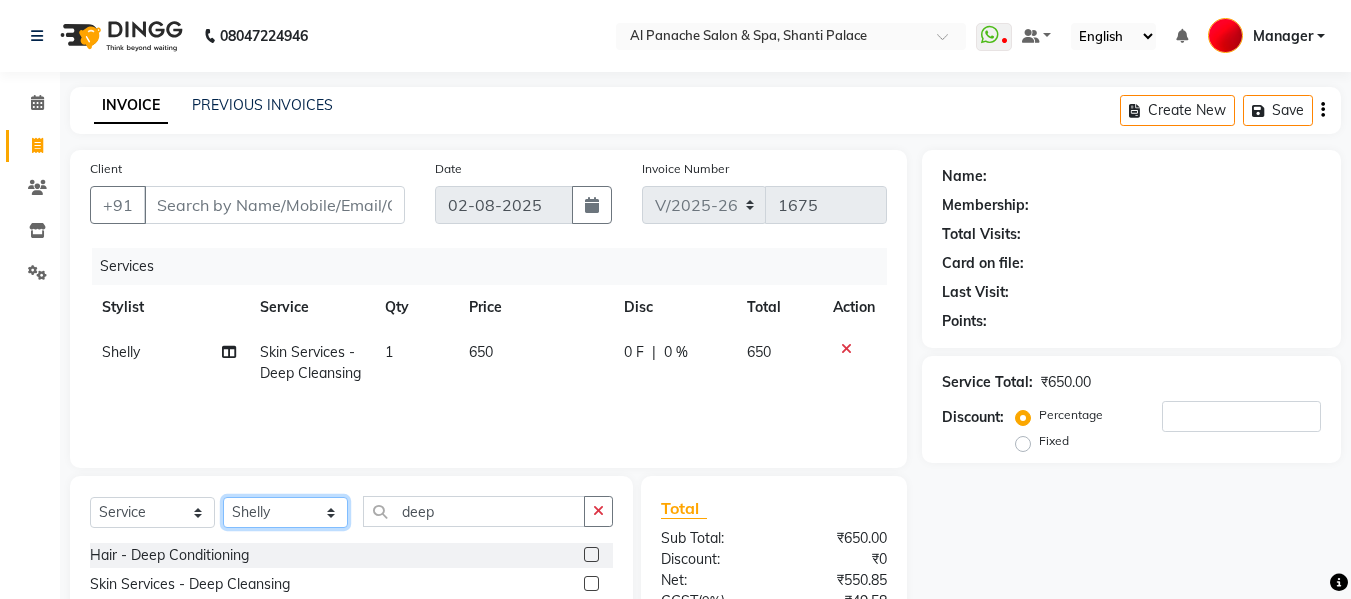 click on "Select Stylist [FIRST] [LAST] [FIRST] [LAST] [FIRST] [LAST] [FIRST] [LAST] [FIRST] [LAST] [FIRST] [LAST] [FIRST] [LAST] [FIRST] [LAST] [FIRST] [LAST] [FIRST] [LAST] [FIRST] [LAST] [FIRST] [LAST] [FIRST] [LAST]" 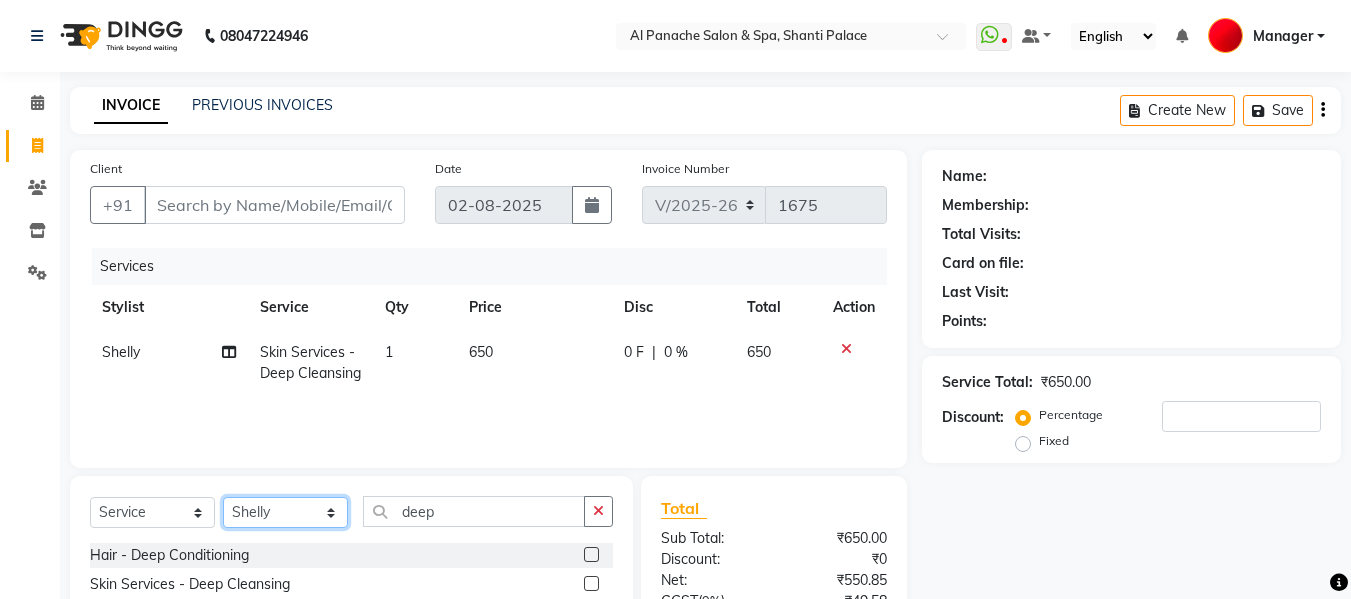 select on "66322" 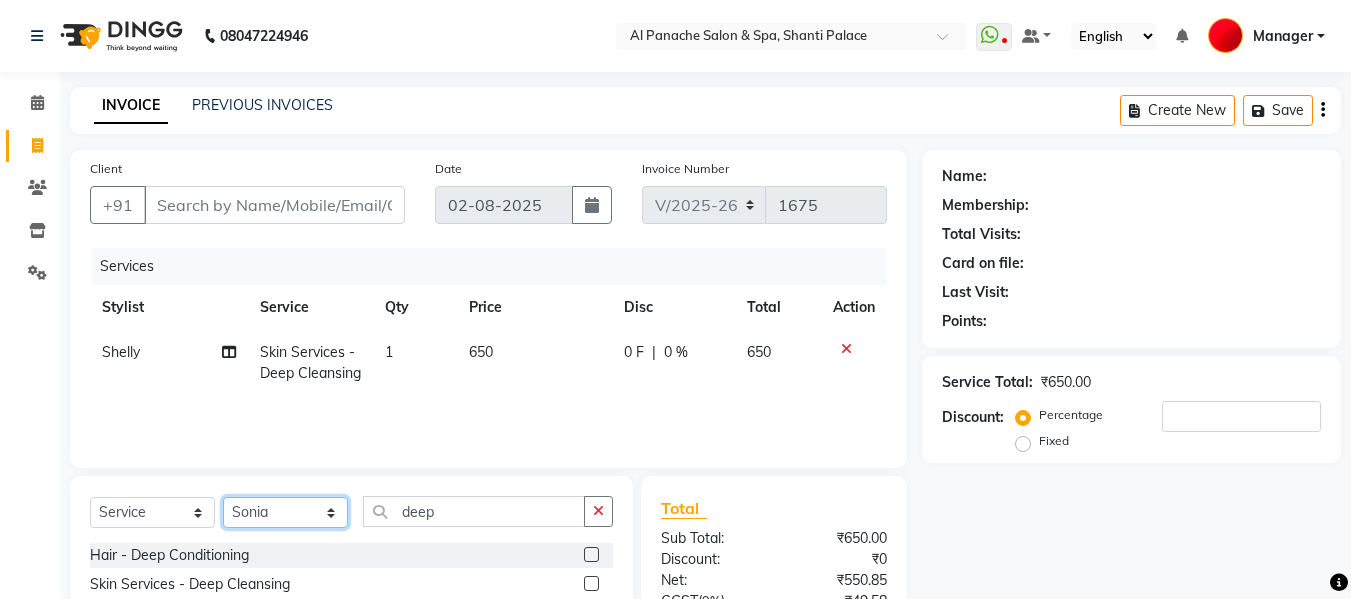 click on "Select Stylist [FIRST] [LAST] [FIRST] [LAST] [FIRST] [LAST] [FIRST] [LAST] [FIRST] [LAST] [FIRST] [LAST] [FIRST] [LAST] [FIRST] [LAST] [FIRST] [LAST] [FIRST] [LAST] [FIRST] [LAST] [FIRST] [LAST] [FIRST] [LAST]" 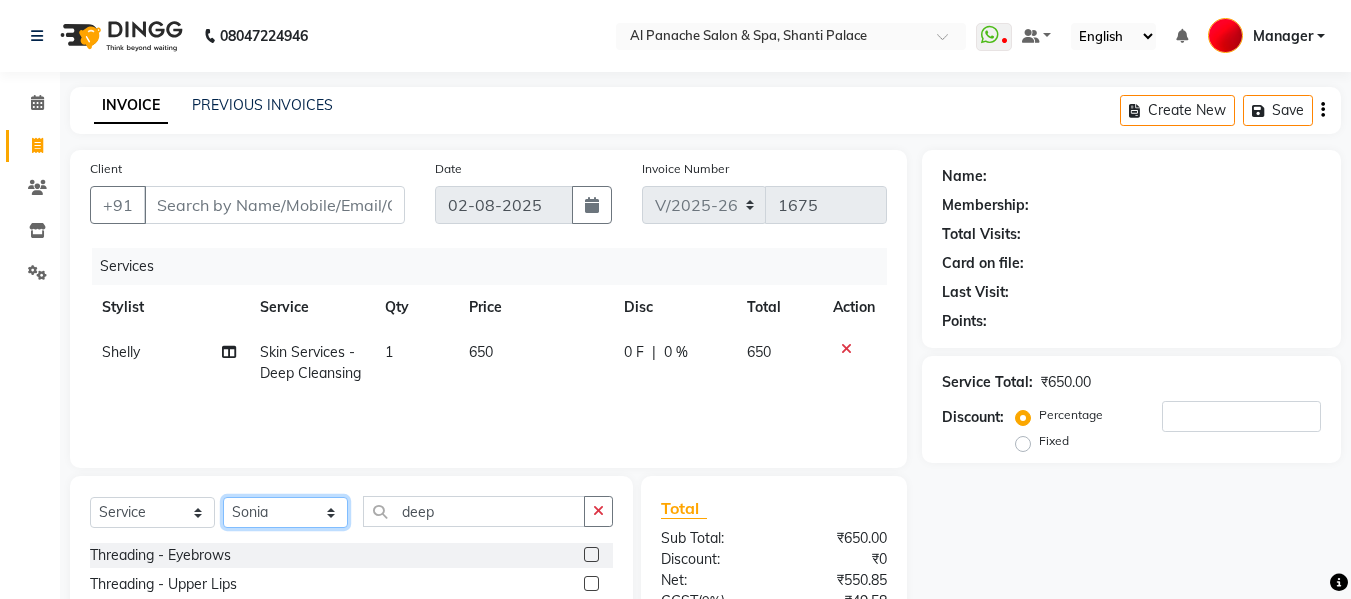 scroll, scrollTop: 202, scrollLeft: 0, axis: vertical 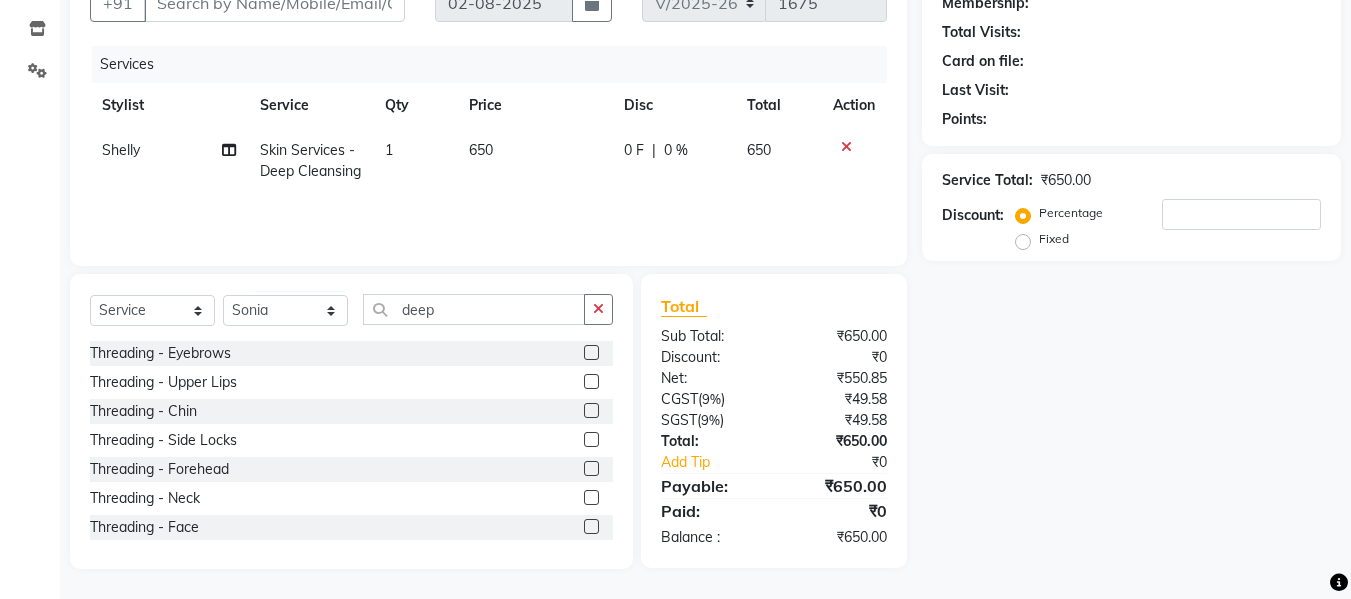 click 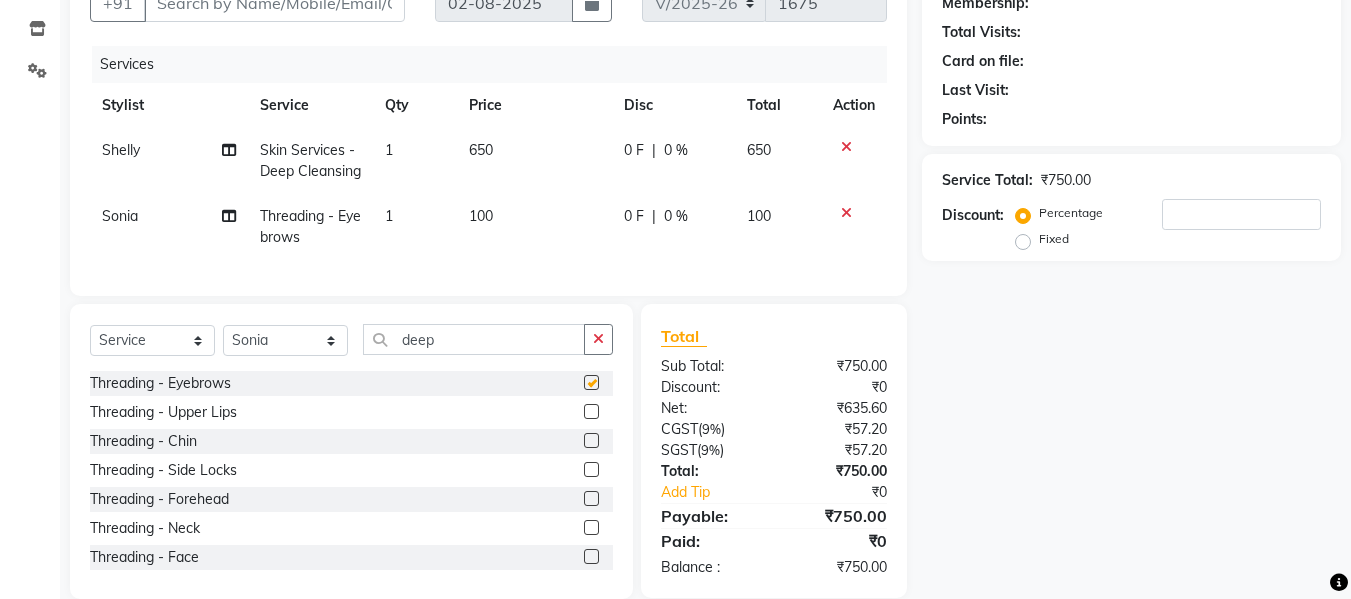 checkbox on "false" 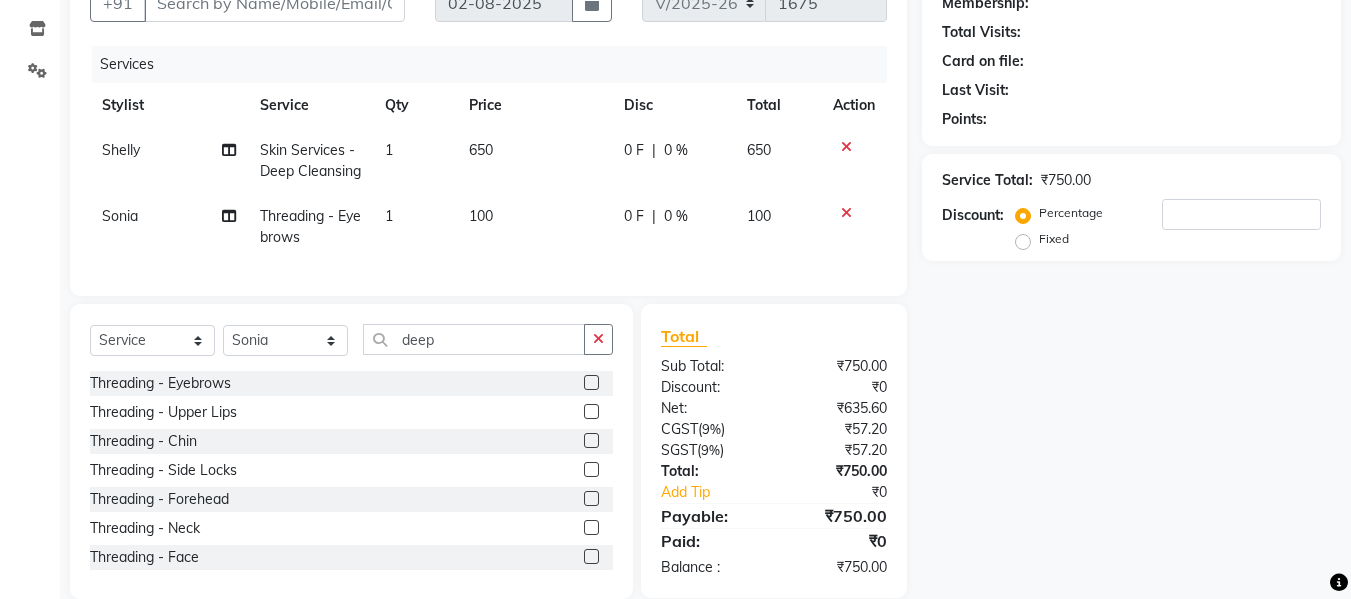 click on "100" 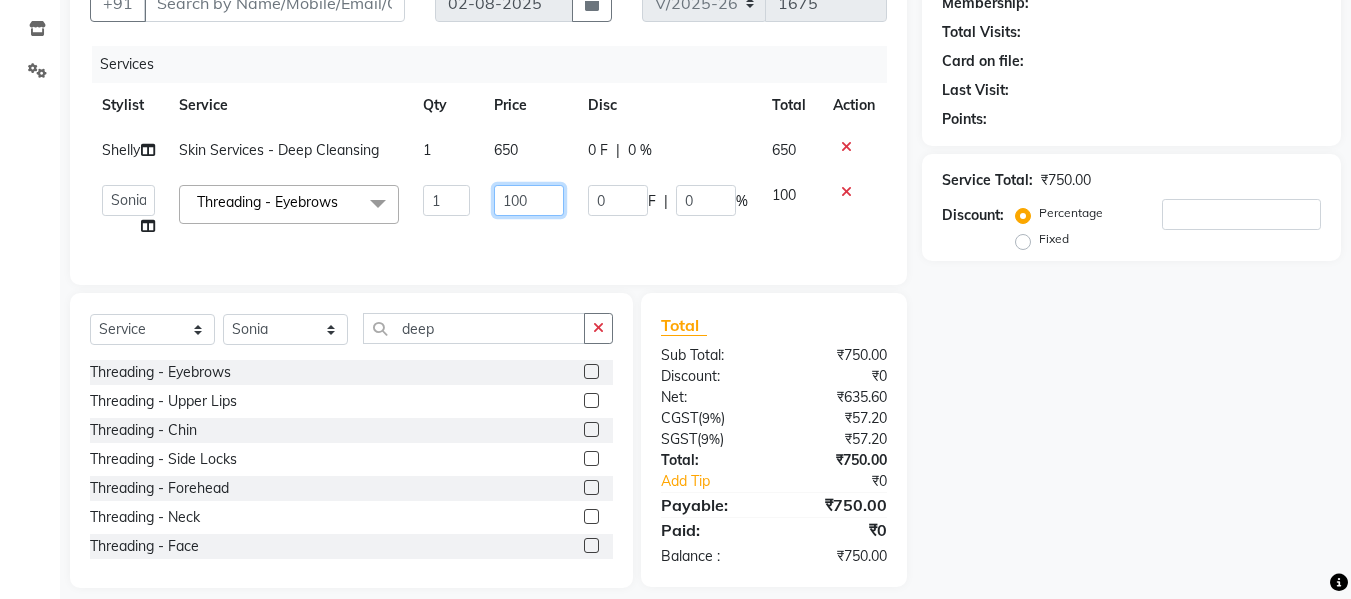 click on "100" 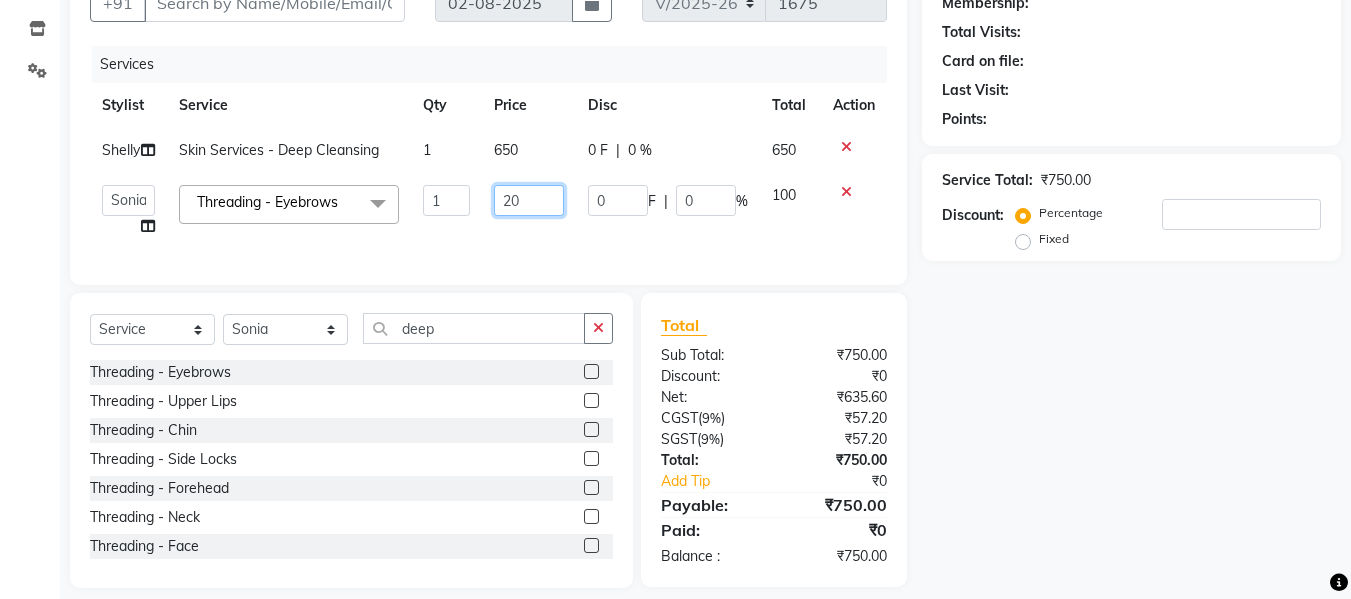 type on "250" 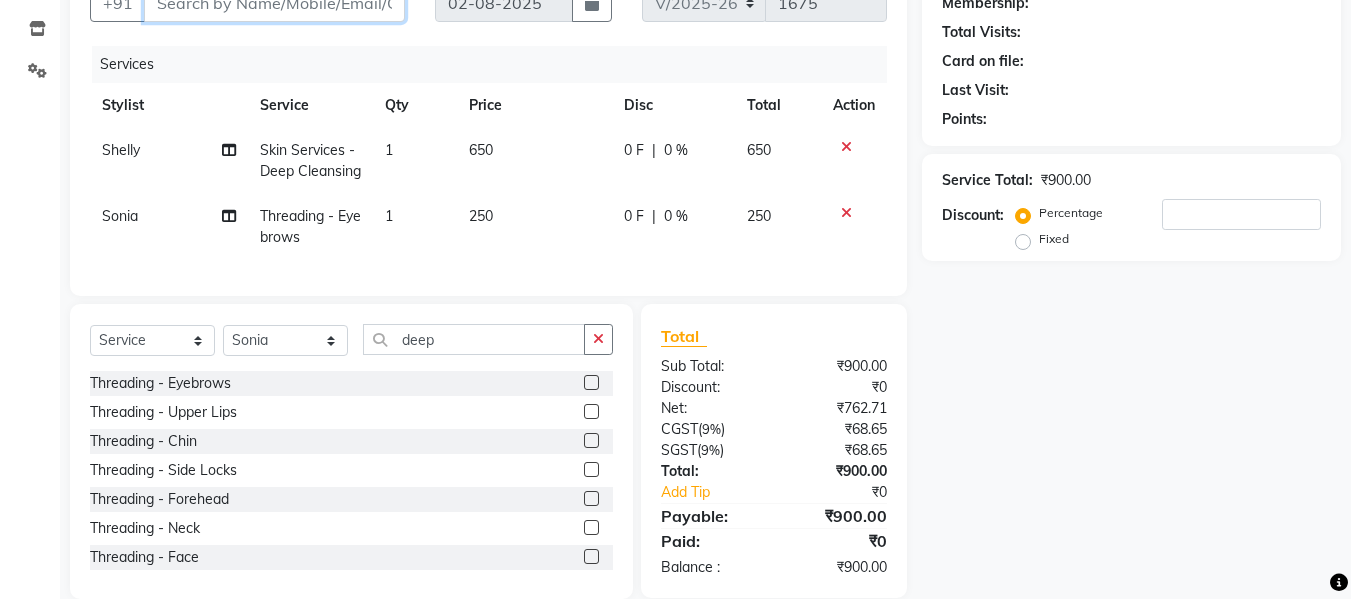 click on "Client" at bounding box center (274, 3) 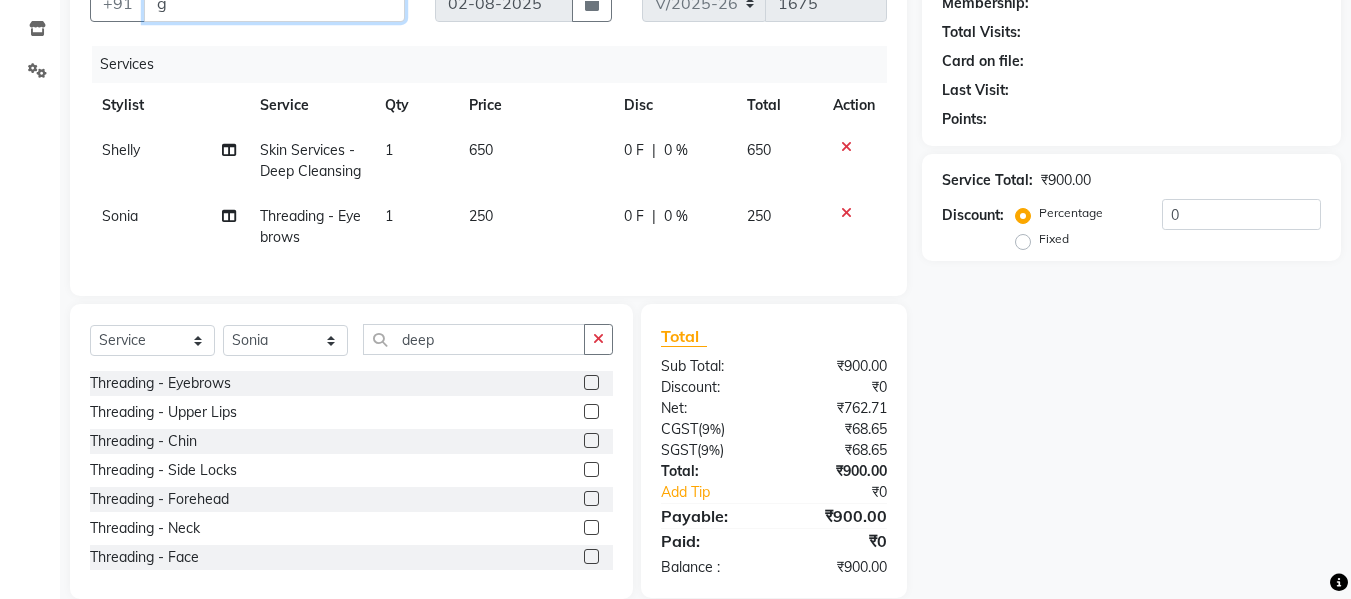 scroll, scrollTop: 195, scrollLeft: 0, axis: vertical 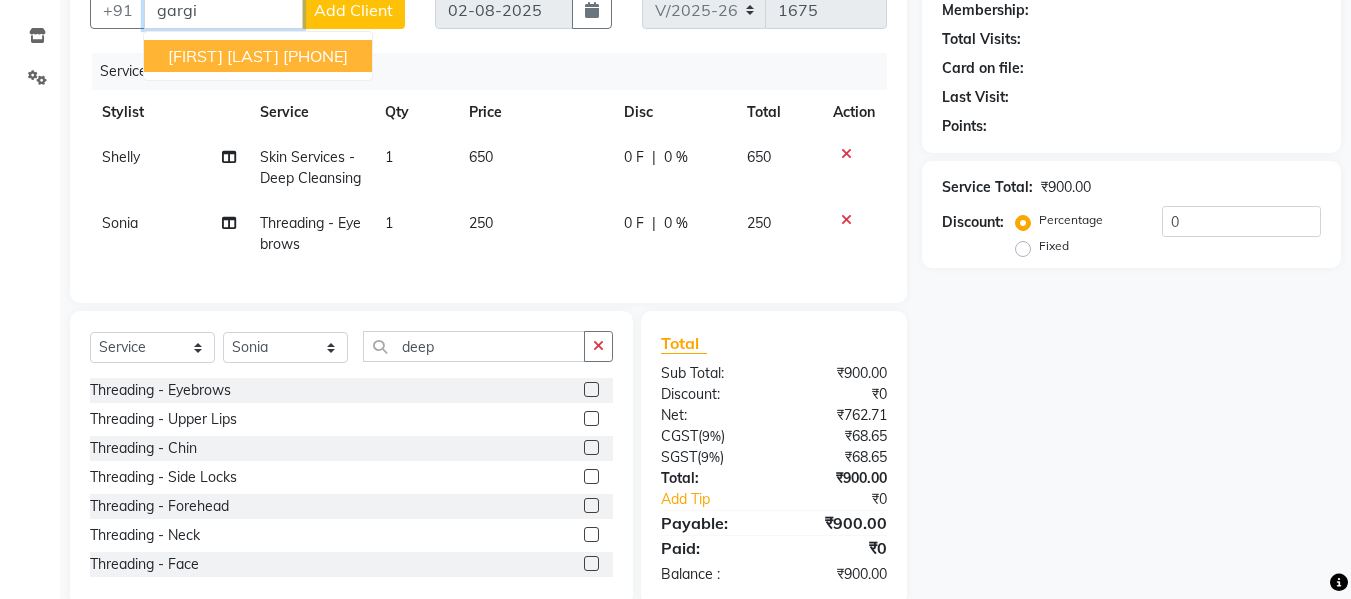 click on "[PHONE]" at bounding box center [315, 56] 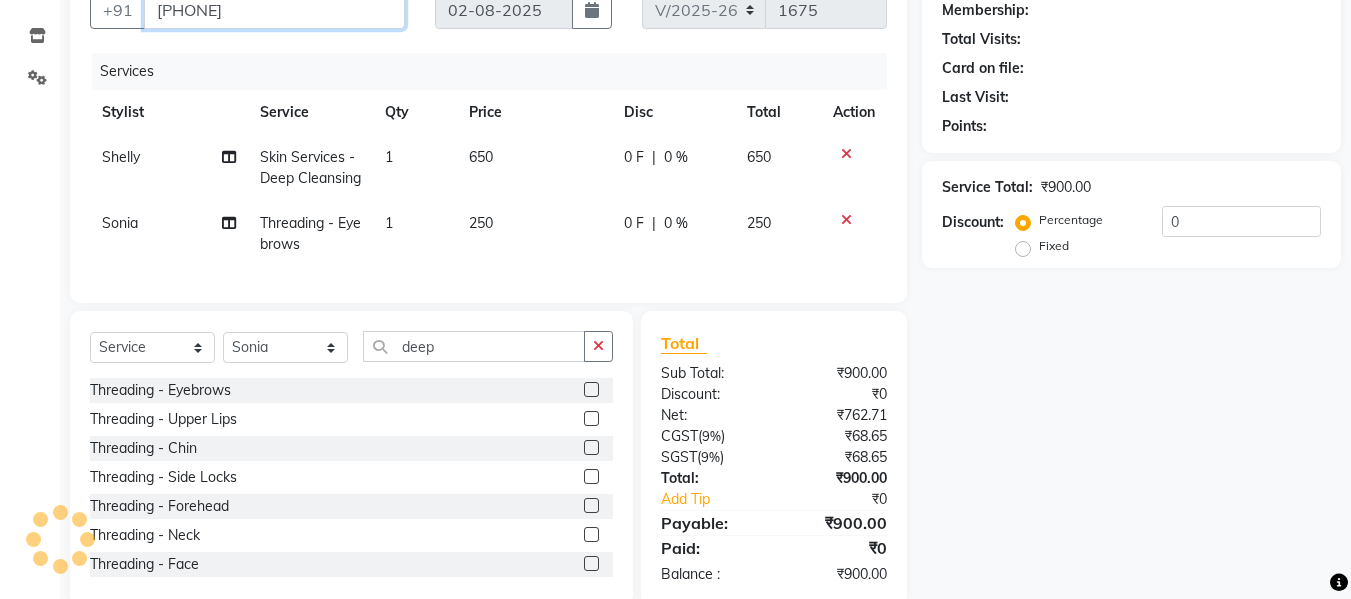 type on "[PHONE]" 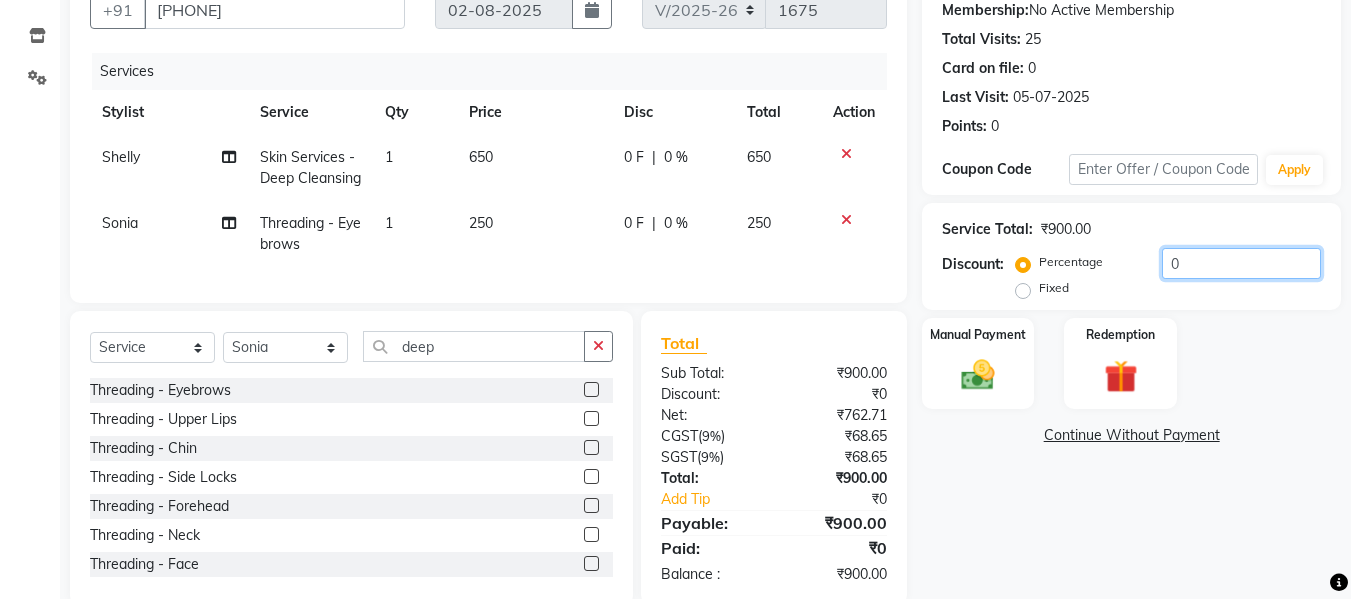 click on "0" 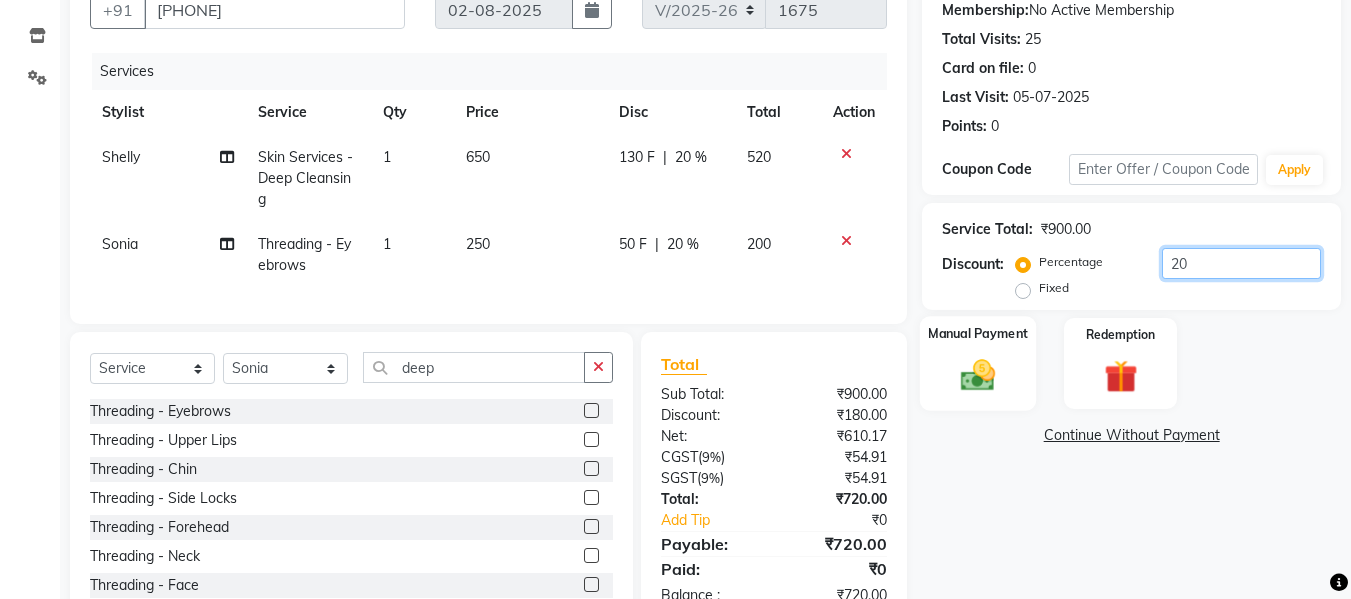 type on "20" 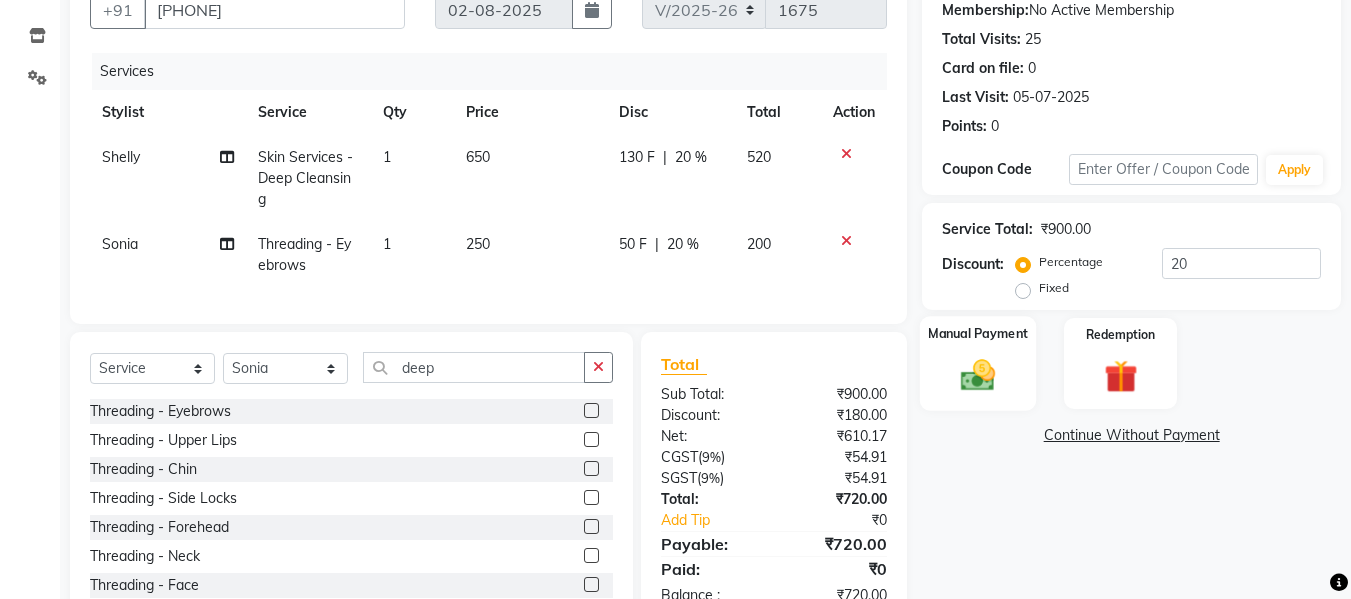 click 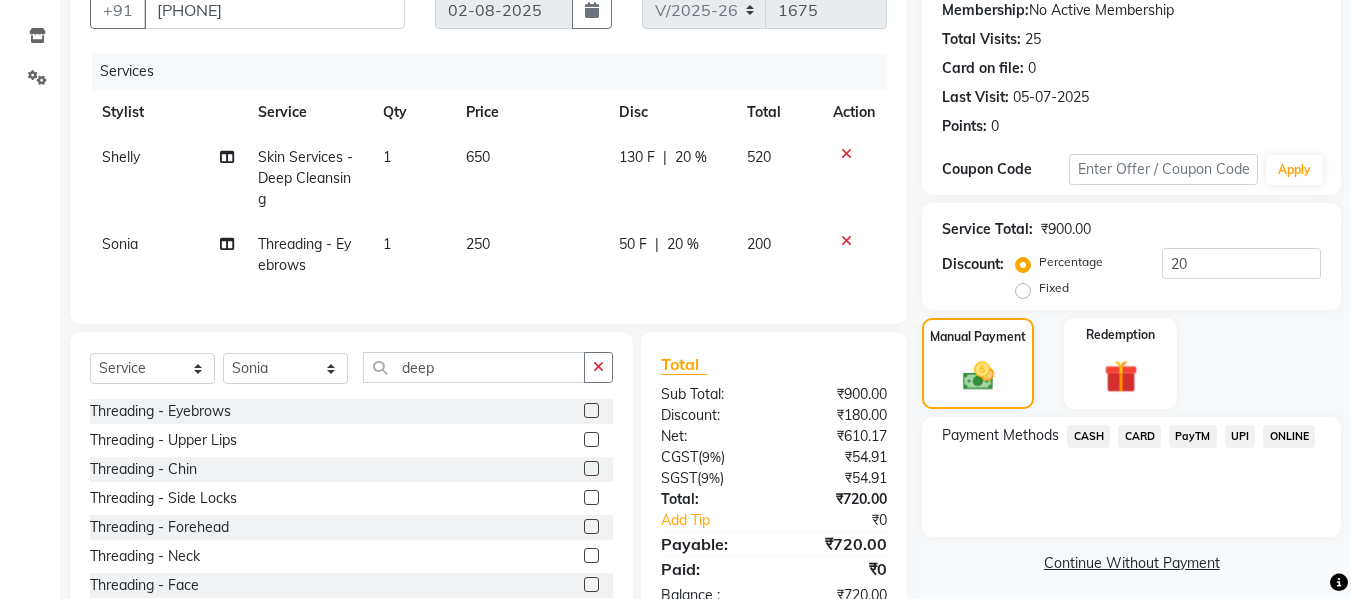 click on "UPI" 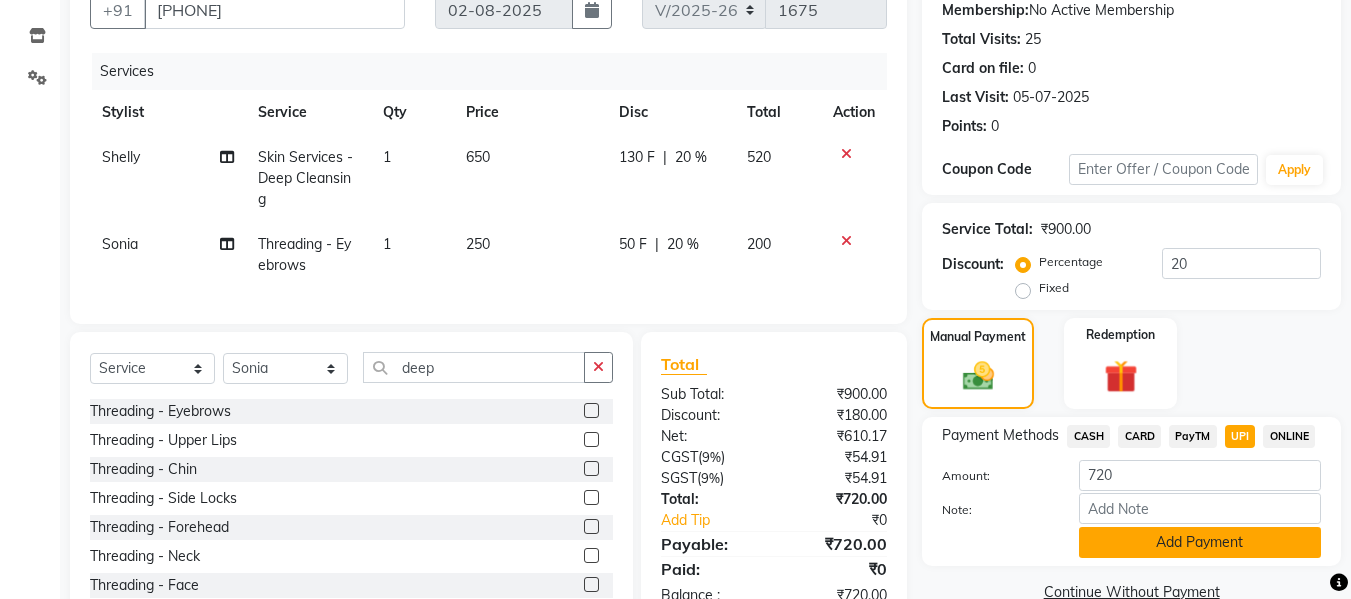 click on "Add Payment" 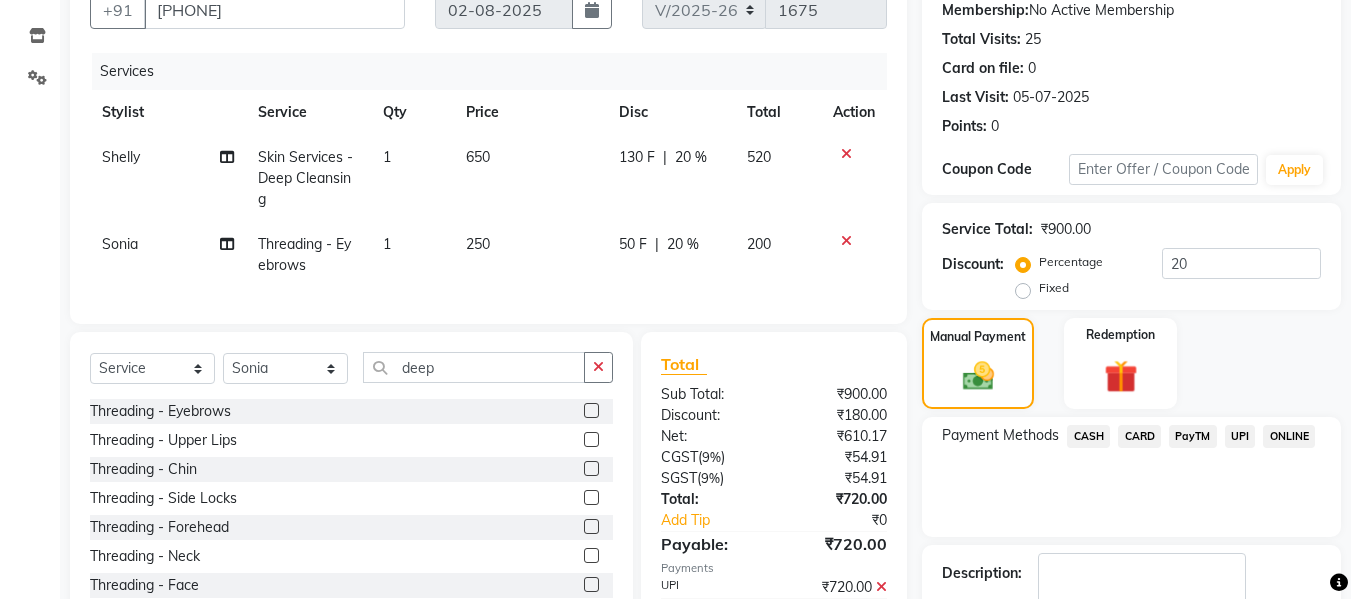 scroll, scrollTop: 317, scrollLeft: 0, axis: vertical 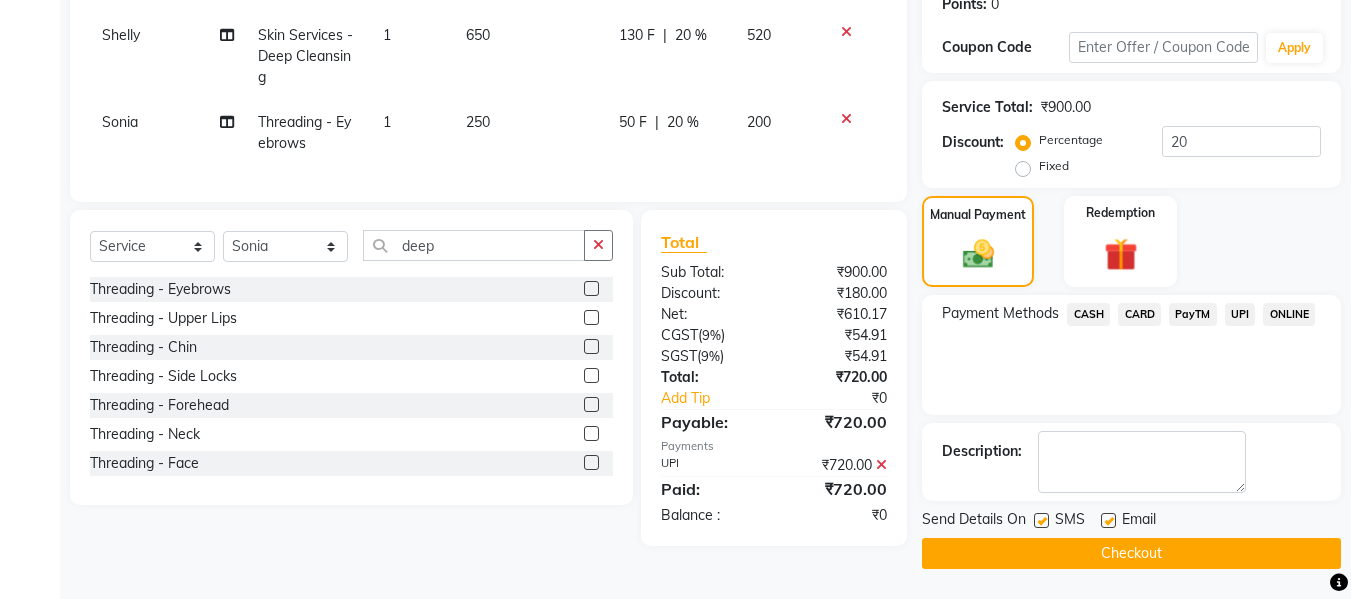 click on "Checkout" 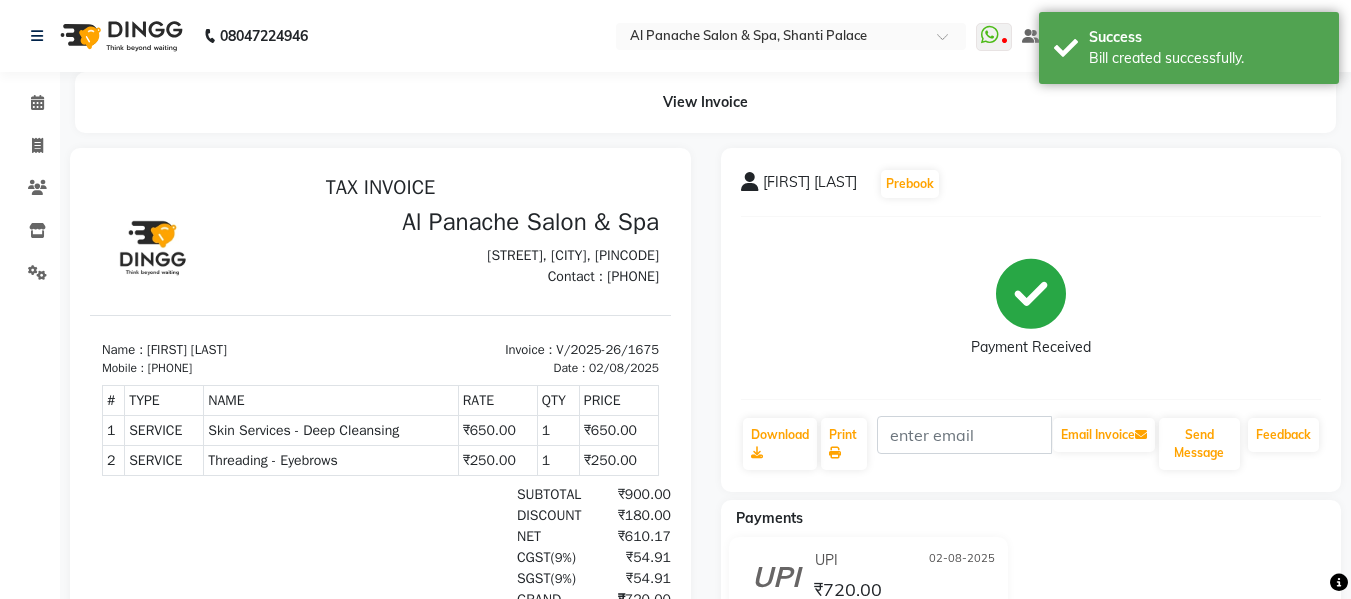 scroll, scrollTop: 0, scrollLeft: 0, axis: both 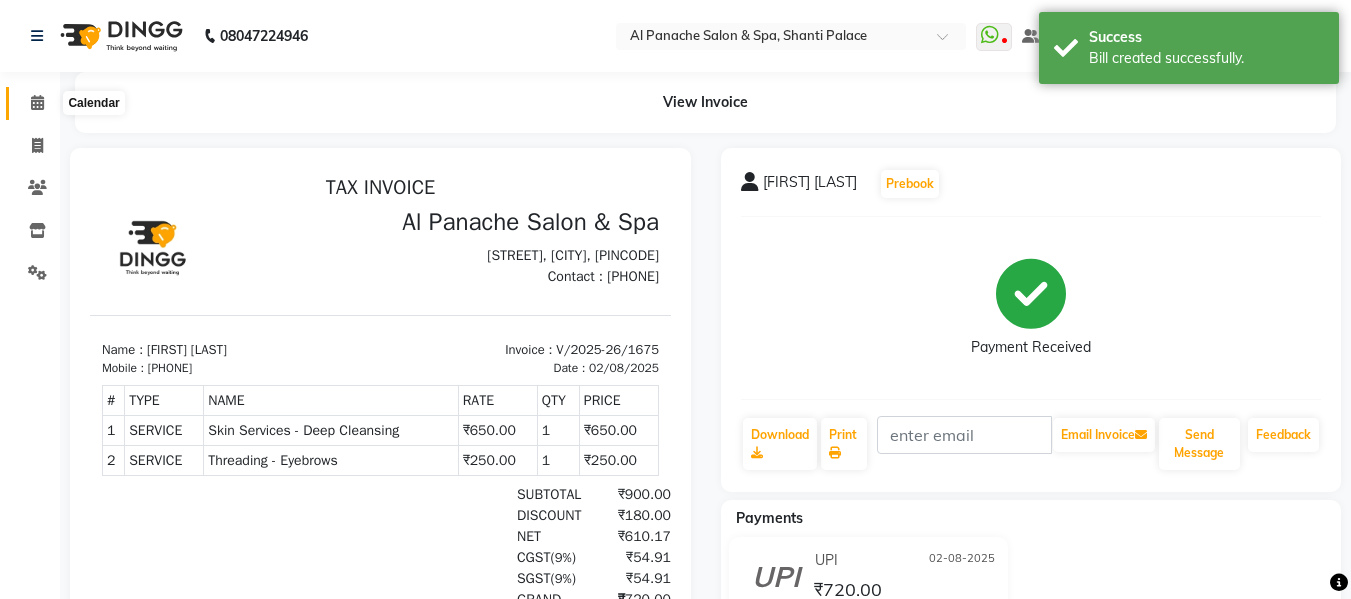 click 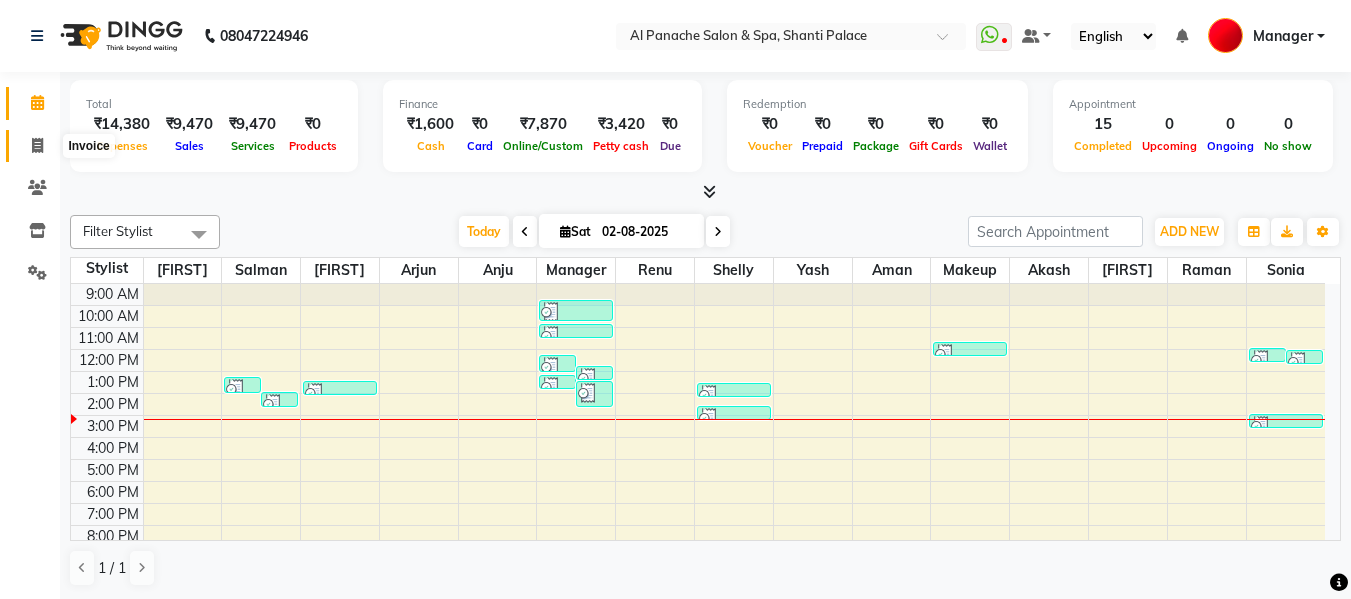 drag, startPoint x: 38, startPoint y: 102, endPoint x: 34, endPoint y: 139, distance: 37.215588 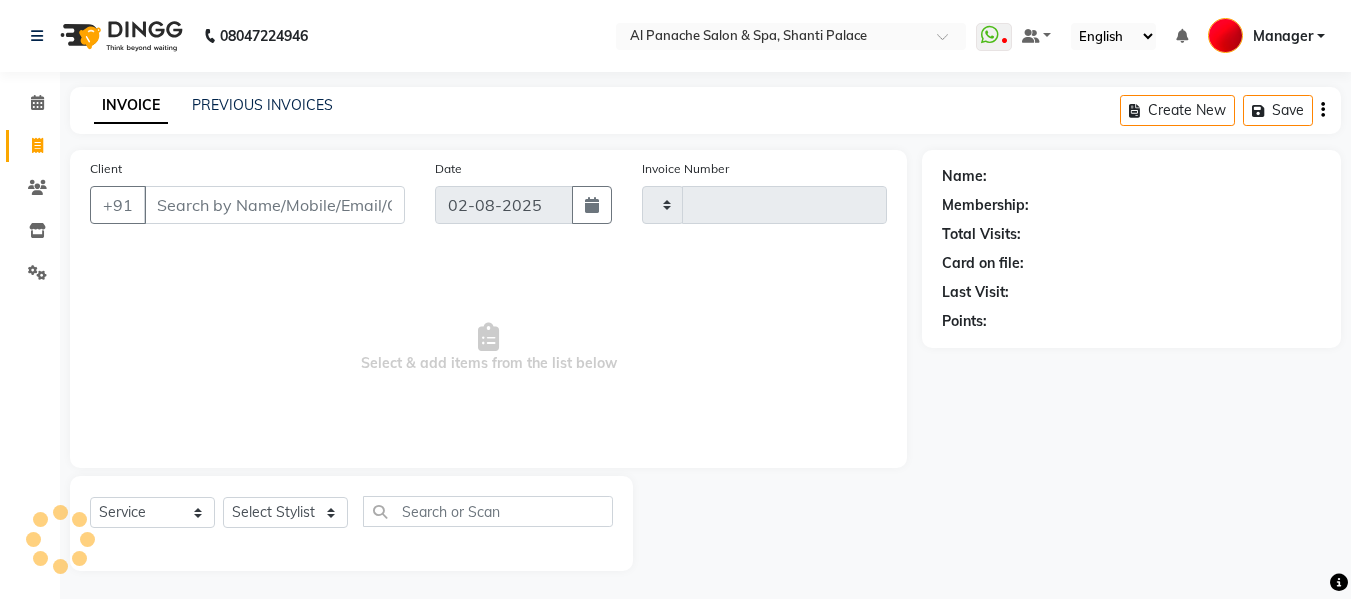type on "1676" 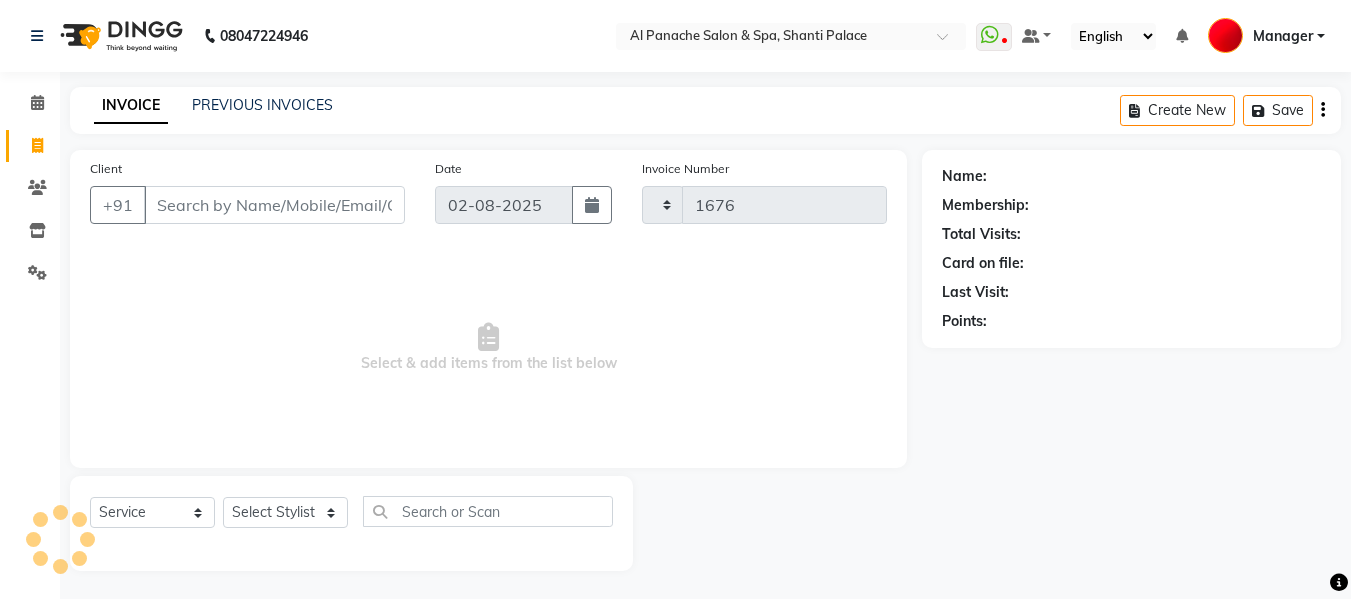 select on "751" 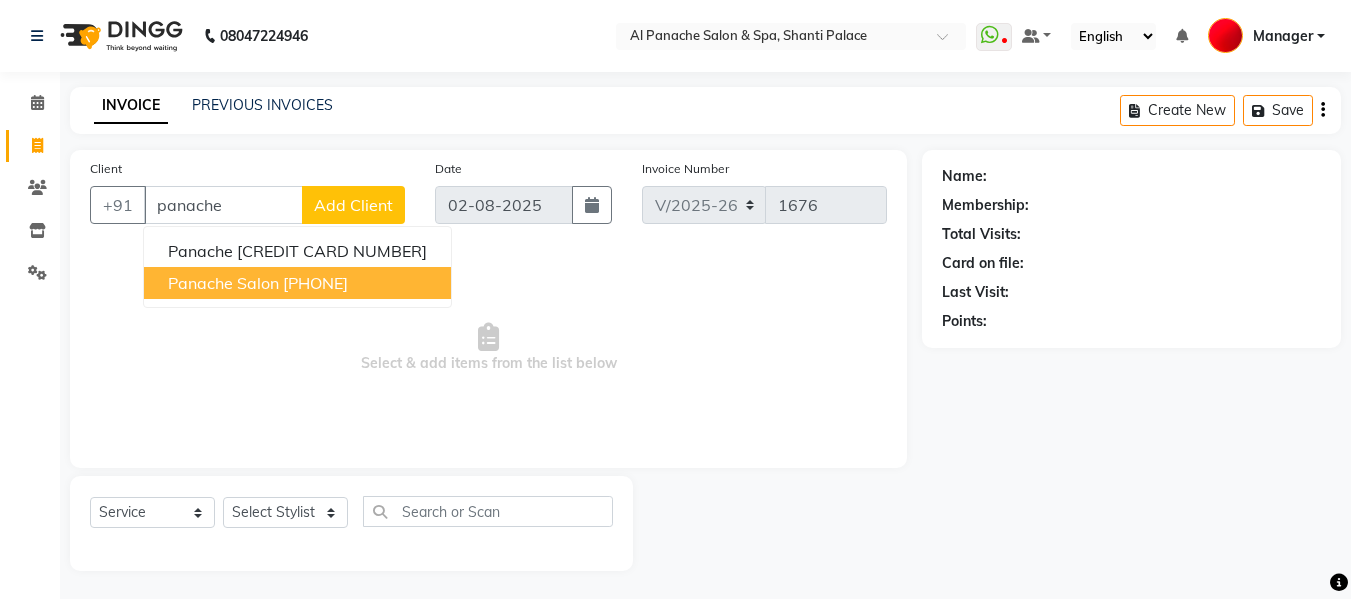 click on "panache salon" at bounding box center [223, 283] 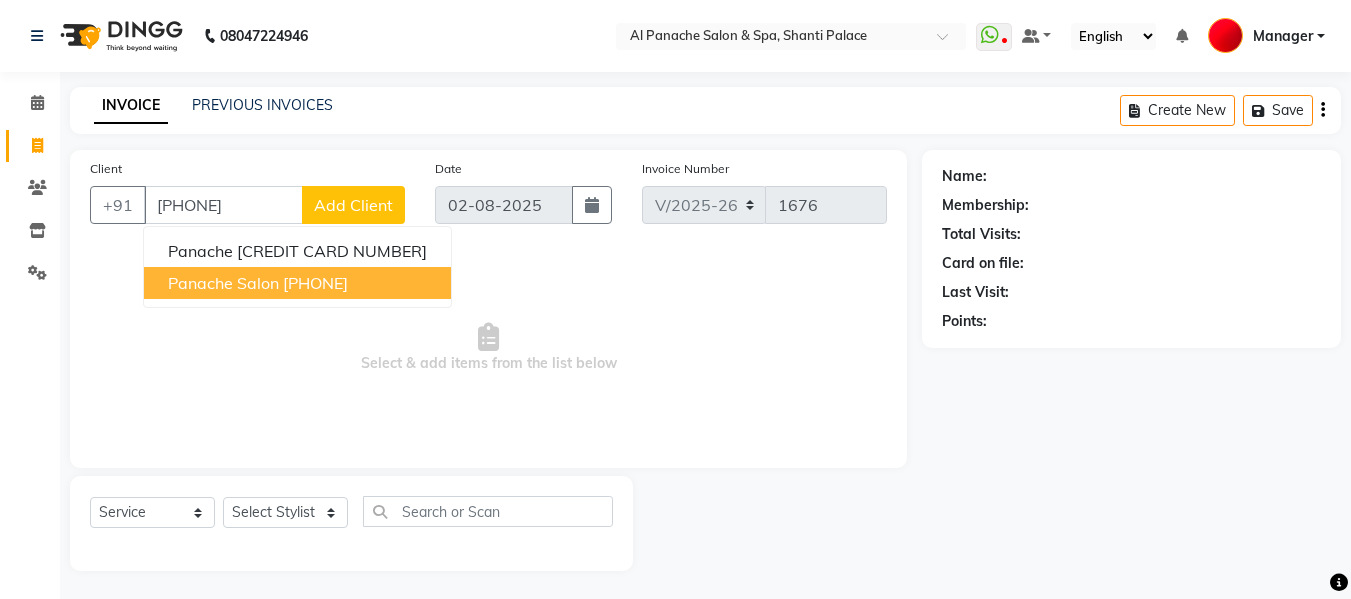 type on "[PHONE]" 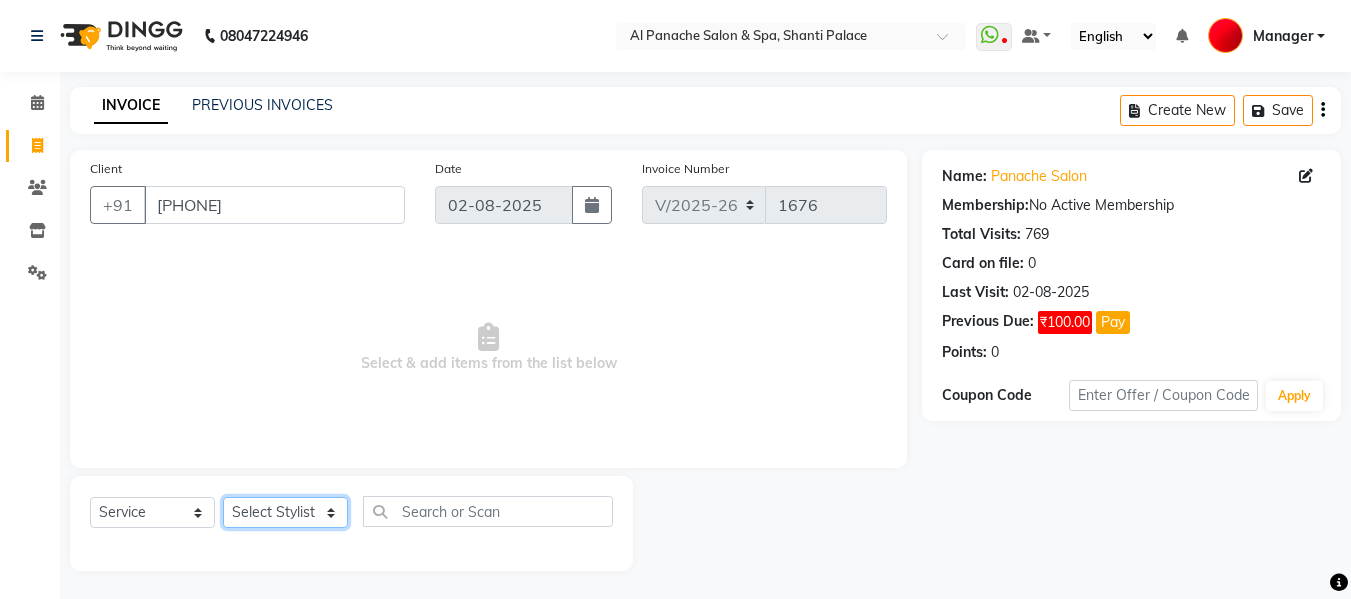 click on "Select Stylist [FIRST] [LAST] [FIRST] [LAST] [FIRST] [LAST] [FIRST] [LAST] [FIRST] [LAST] [FIRST] [LAST] [FIRST] [LAST] [FIRST] [LAST] [FIRST] [LAST] [FIRST] [LAST] [FIRST] [LAST] [FIRST] [LAST] [FIRST] [LAST]" 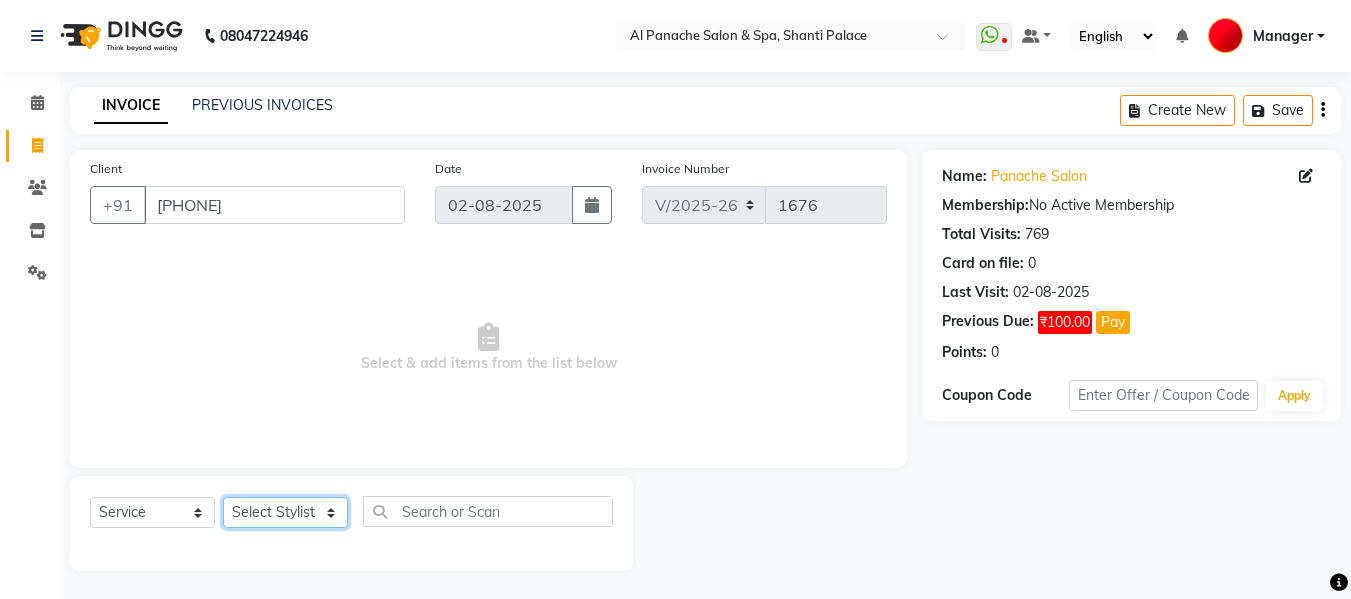 select on "50647" 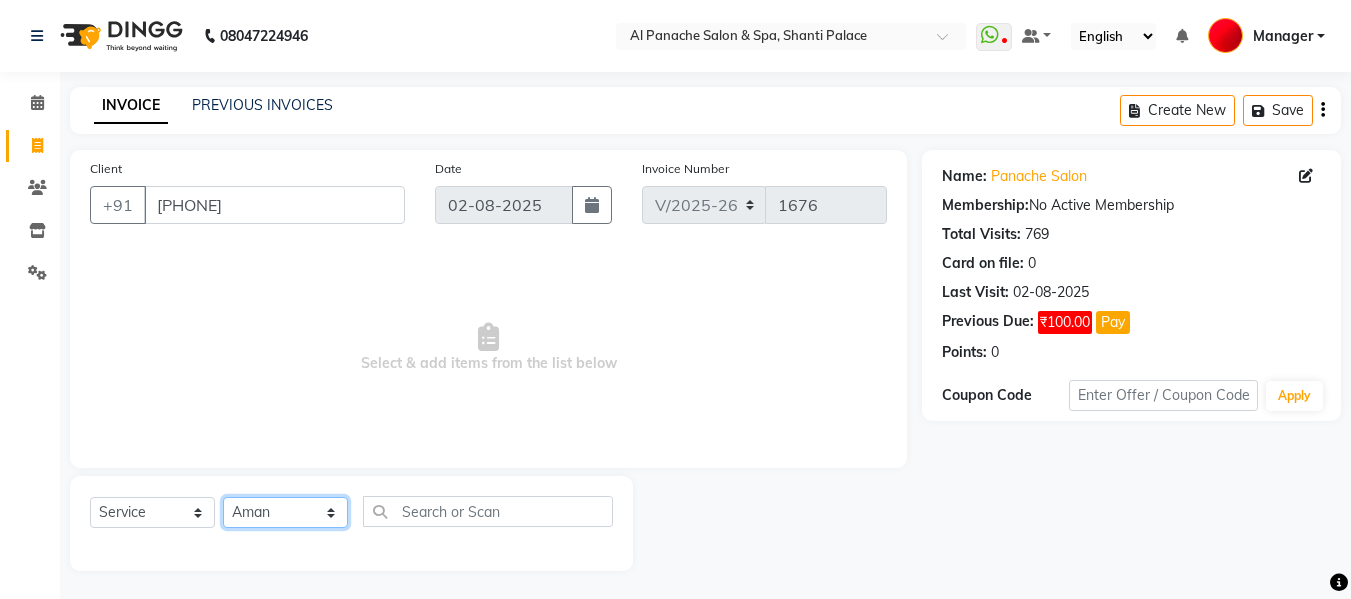 click on "Select Stylist [FIRST] [LAST] [FIRST] [LAST] [FIRST] [LAST] [FIRST] [LAST] [FIRST] [LAST] [FIRST] [LAST] [FIRST] [LAST] [FIRST] [LAST] [FIRST] [LAST] [FIRST] [LAST] [FIRST] [LAST] [FIRST] [LAST] [FIRST] [LAST]" 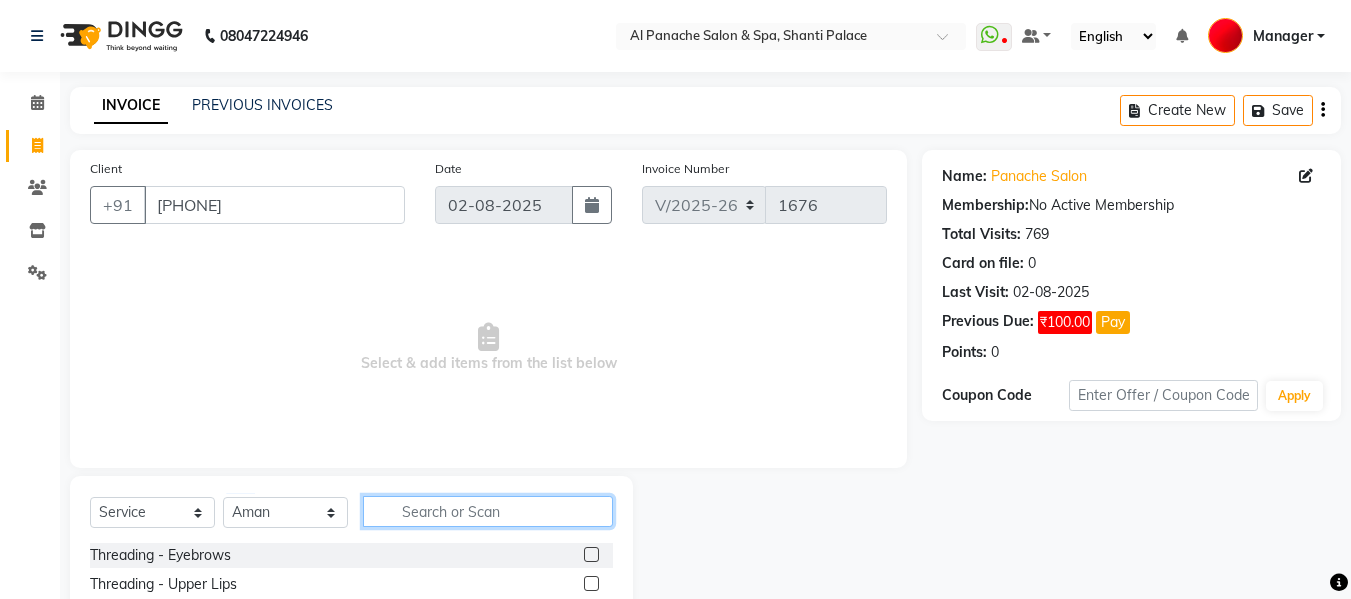 click 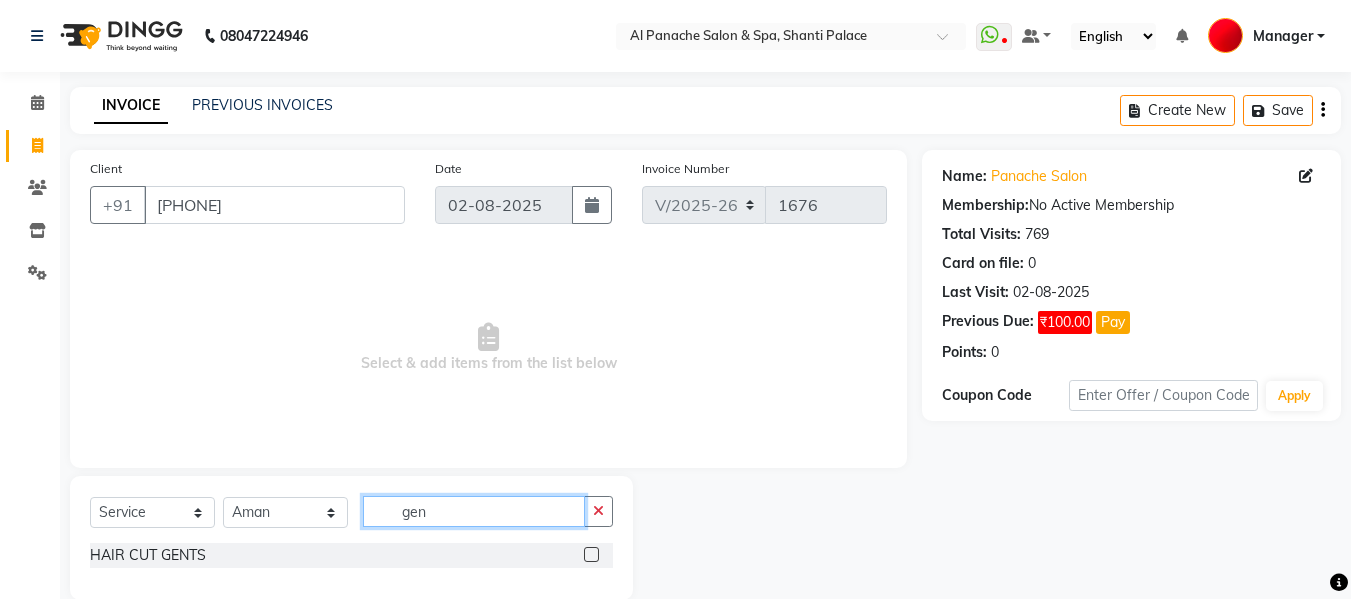 type on "gen" 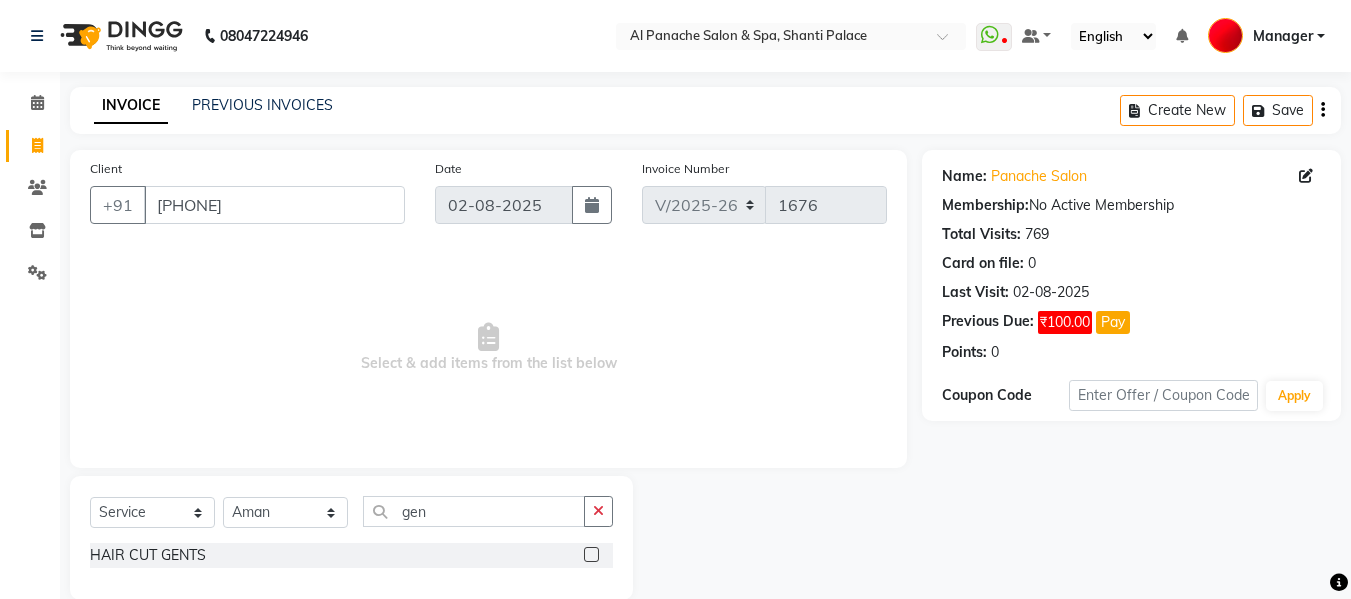 click 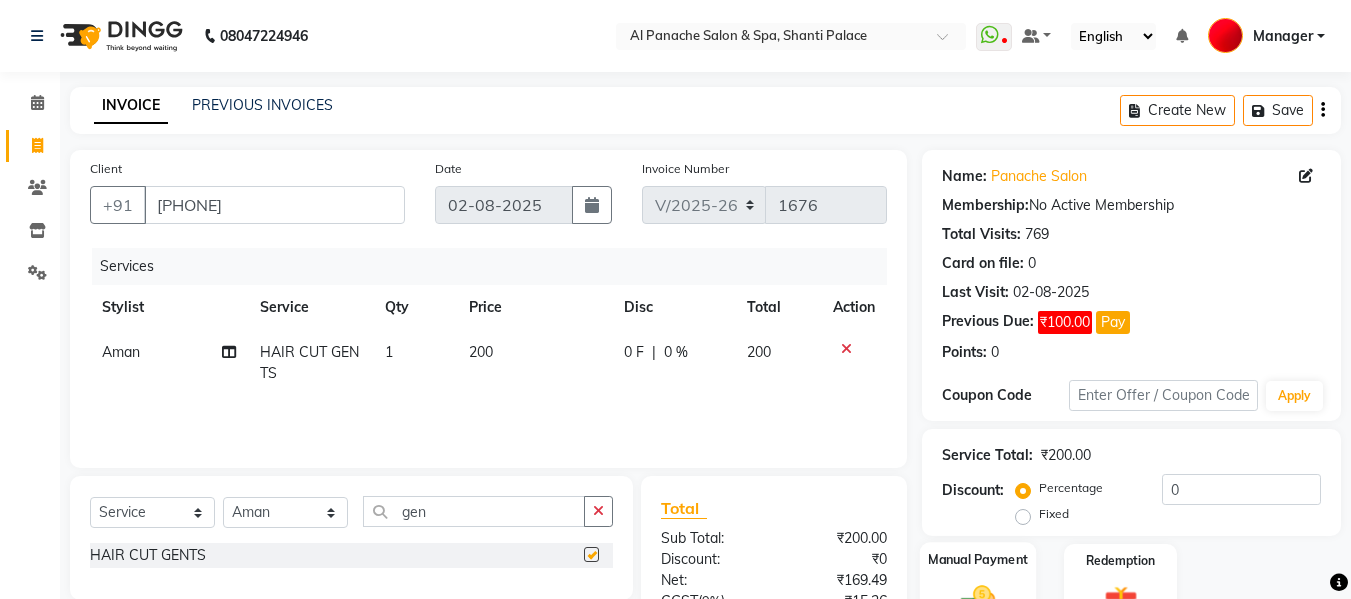 checkbox on "false" 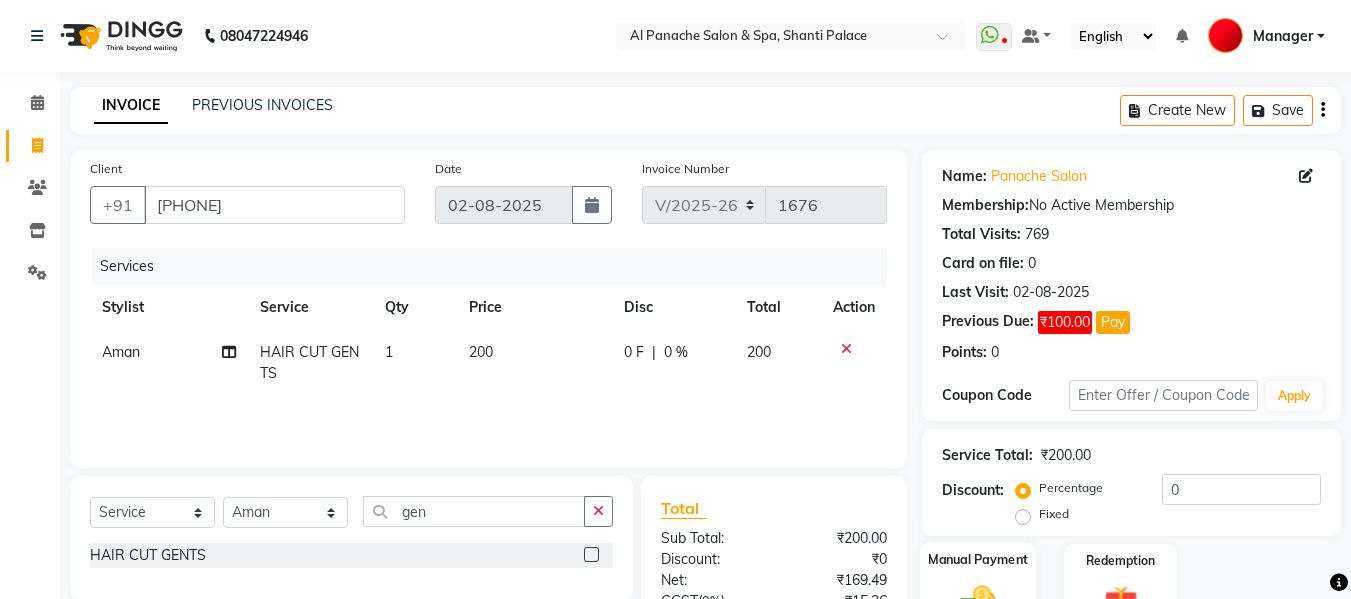 click 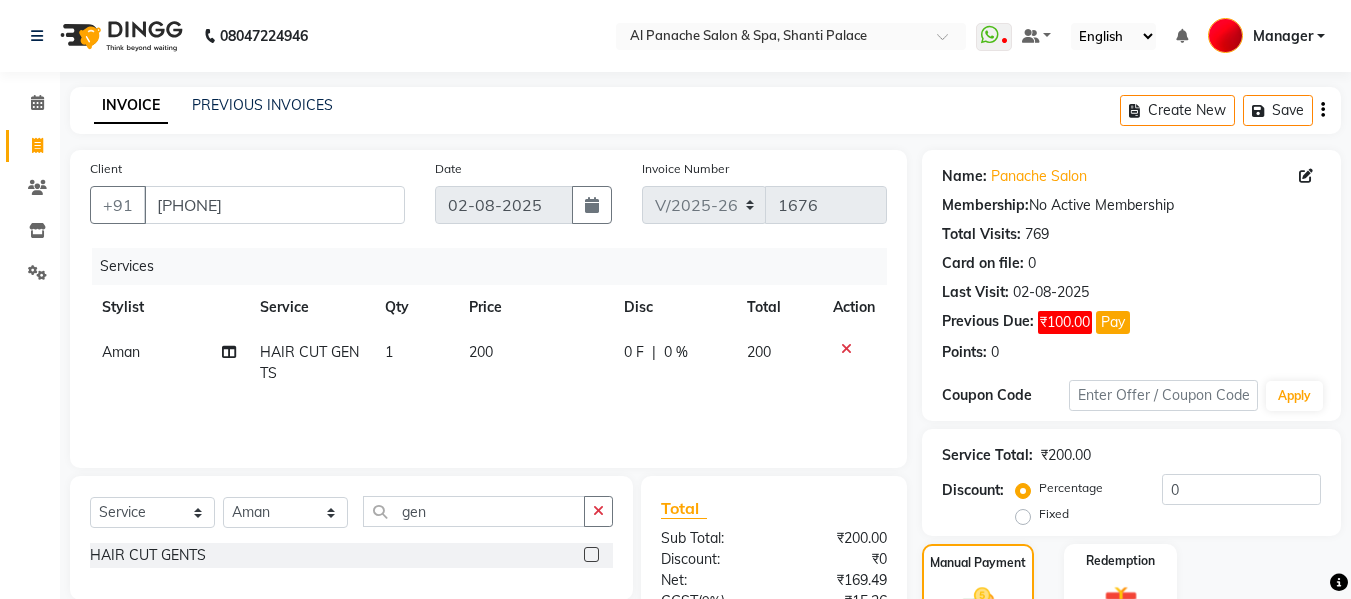 scroll, scrollTop: 235, scrollLeft: 0, axis: vertical 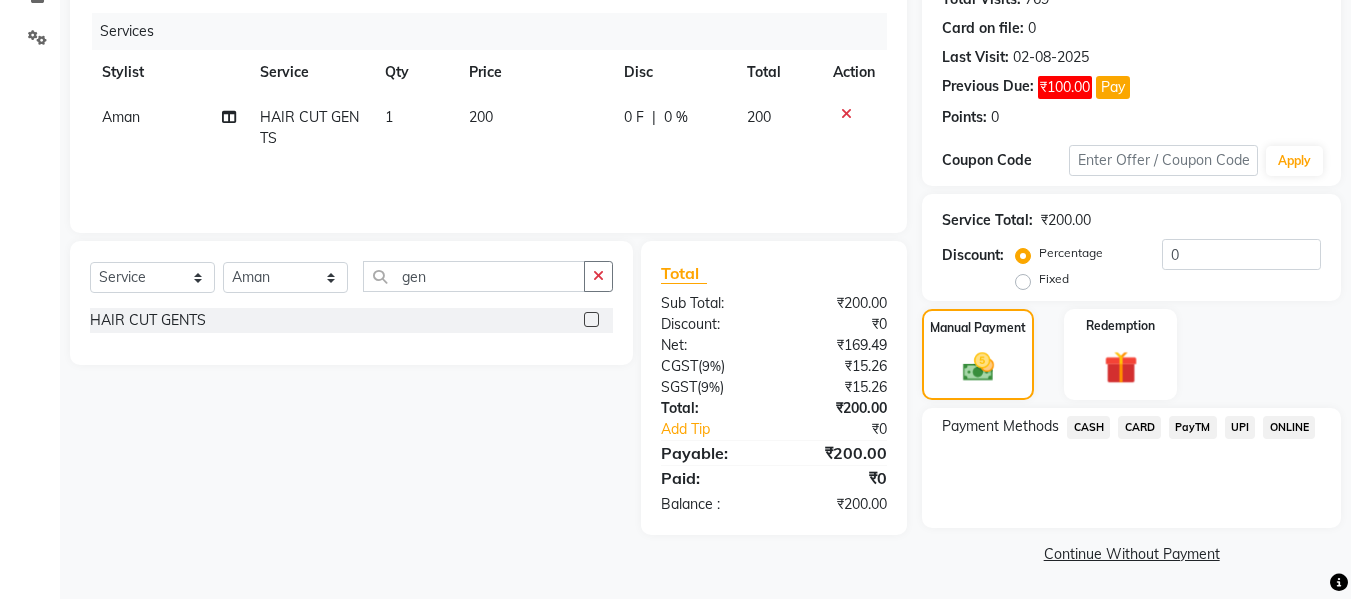 click on "CASH" 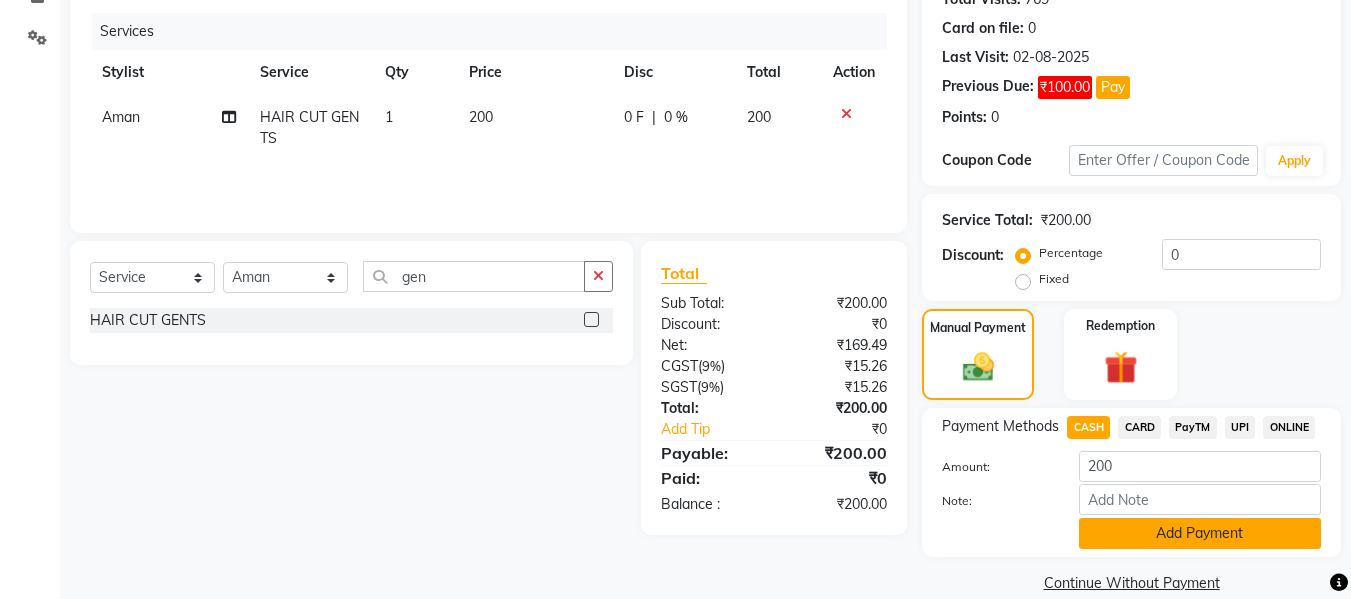 click on "Add Payment" 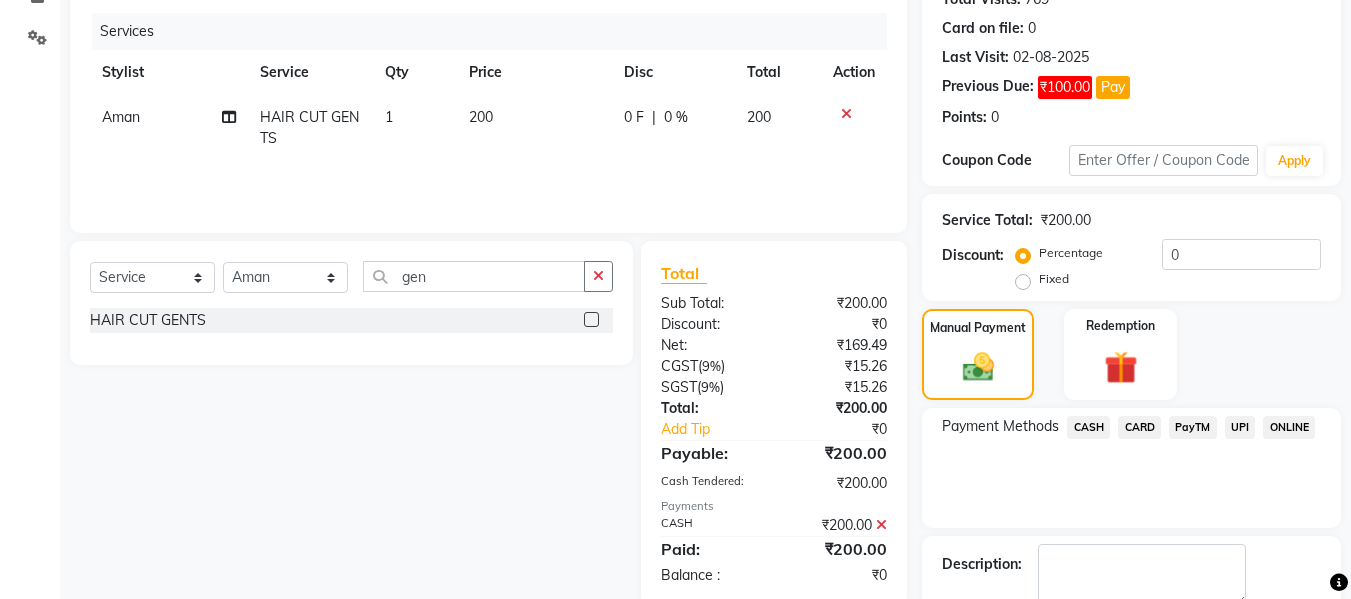scroll, scrollTop: 348, scrollLeft: 0, axis: vertical 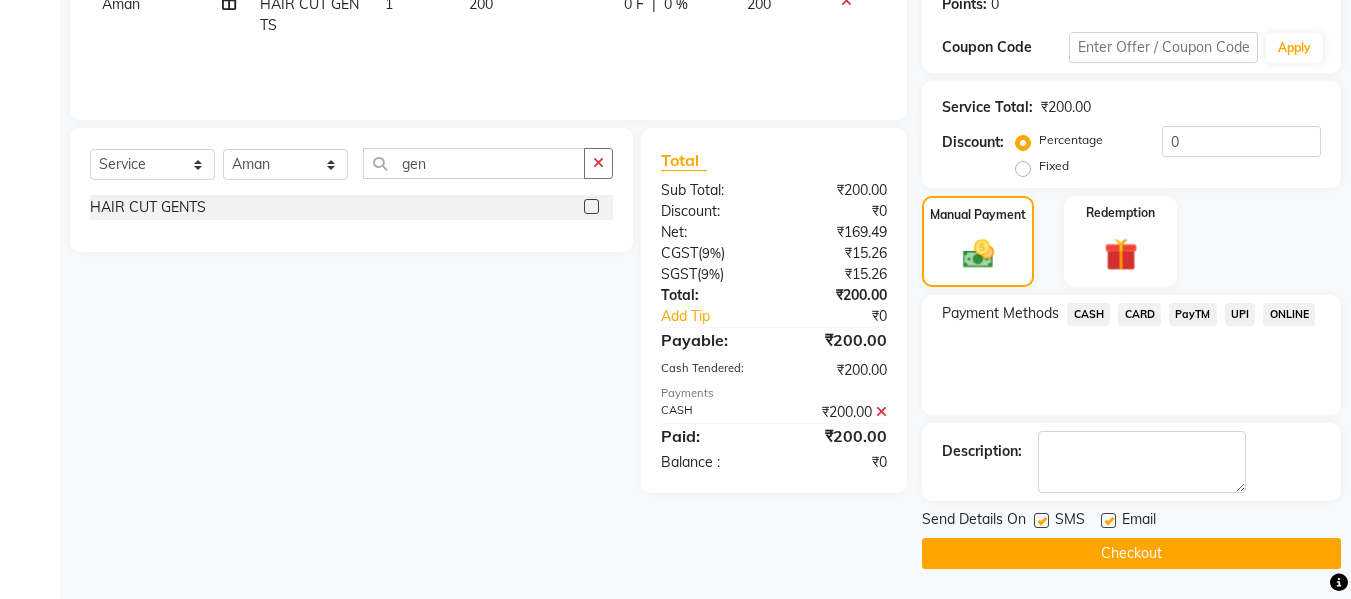 click on "Checkout" 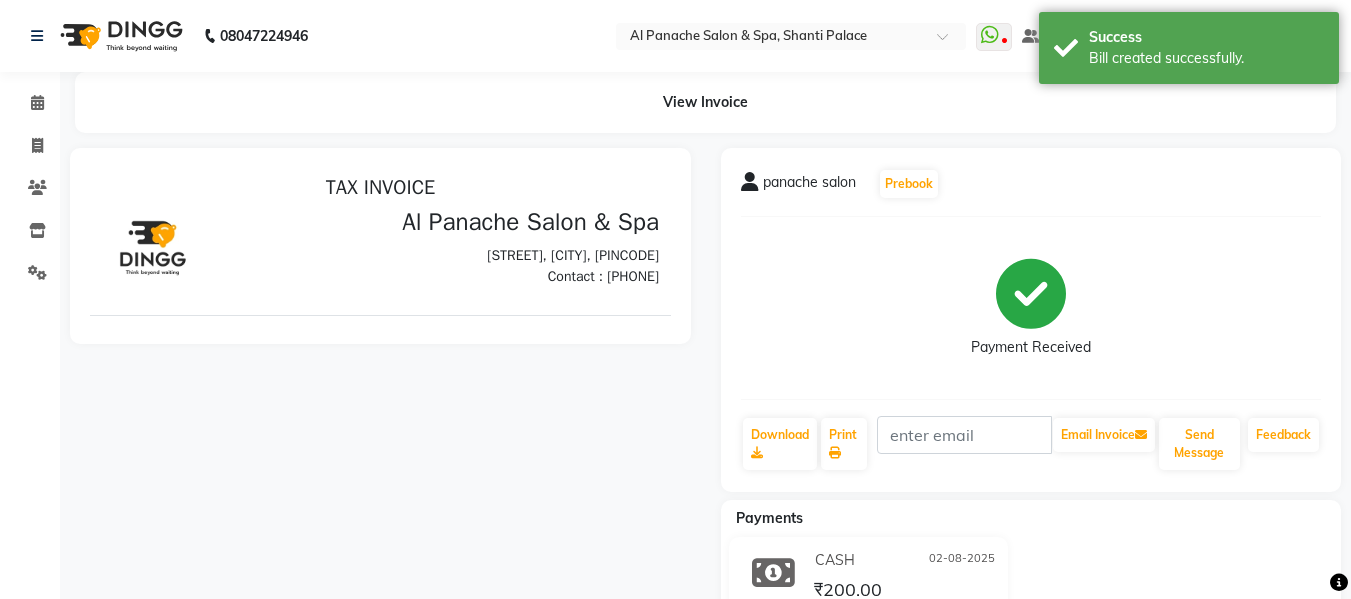 scroll, scrollTop: 0, scrollLeft: 0, axis: both 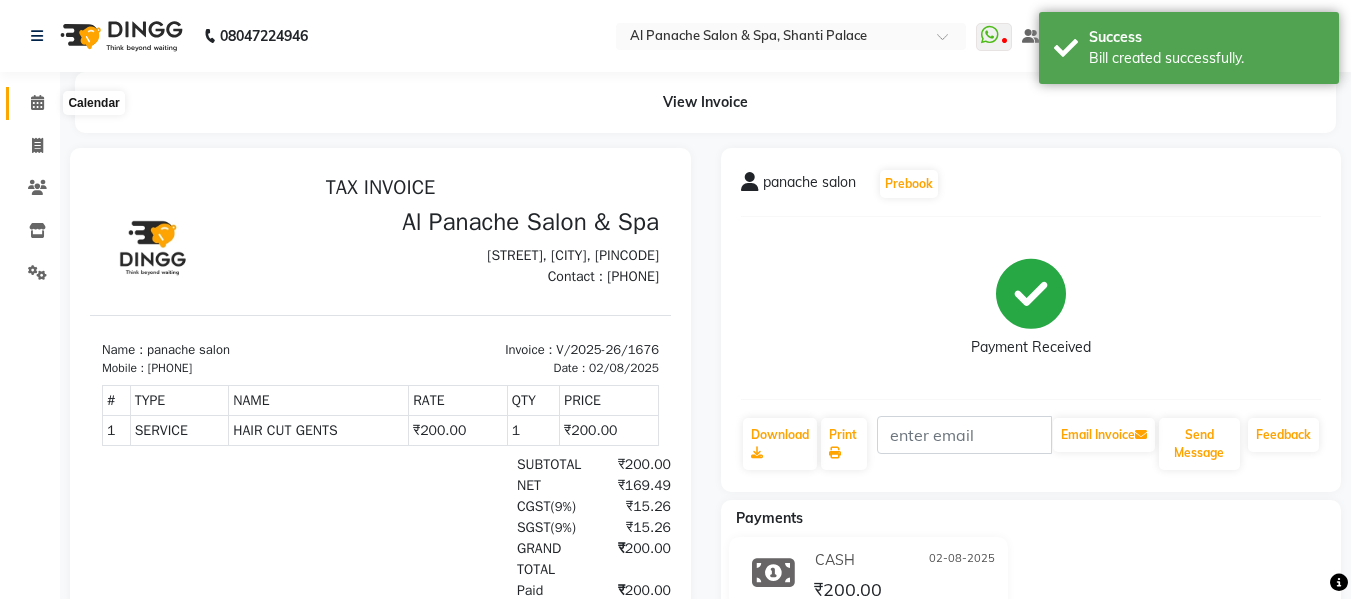 click 